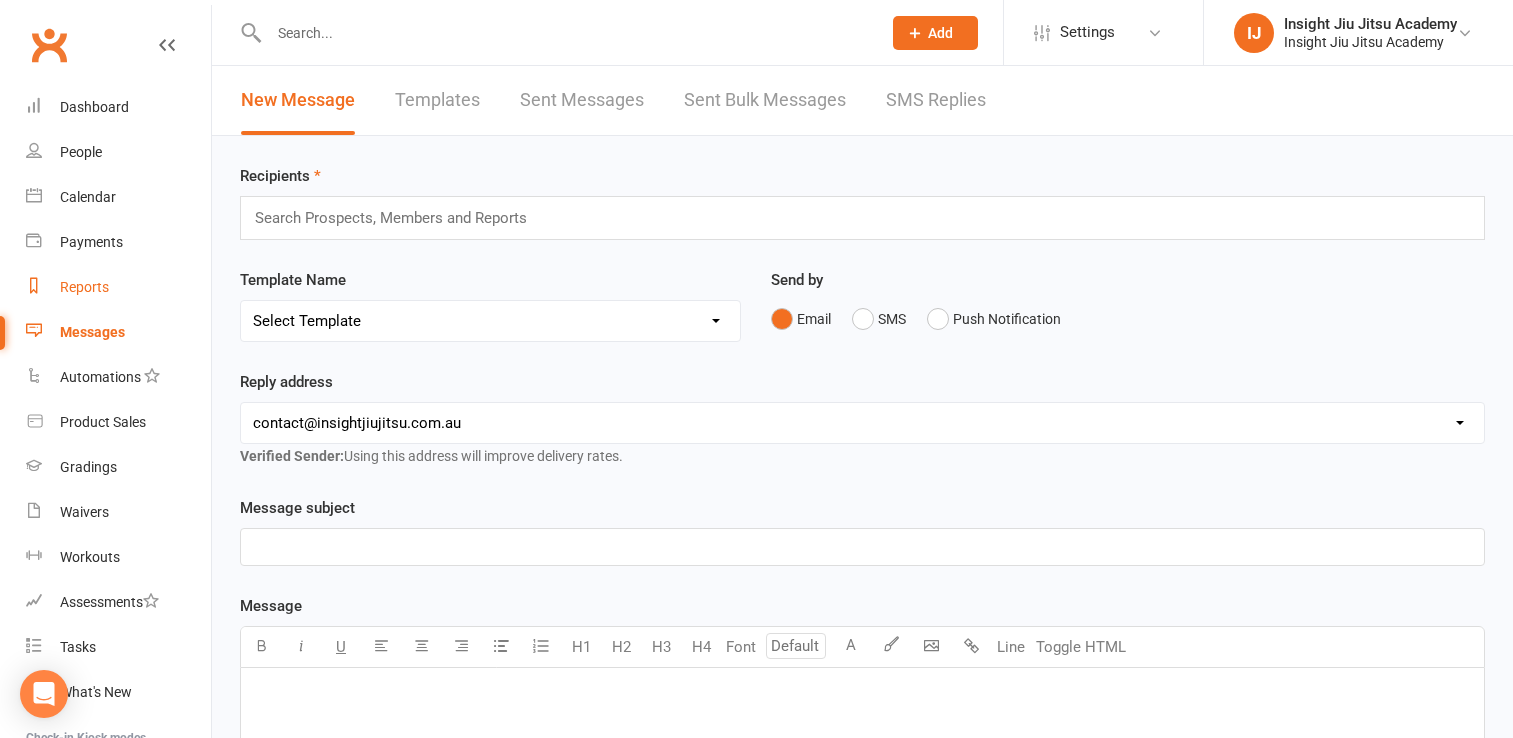 scroll, scrollTop: 0, scrollLeft: 0, axis: both 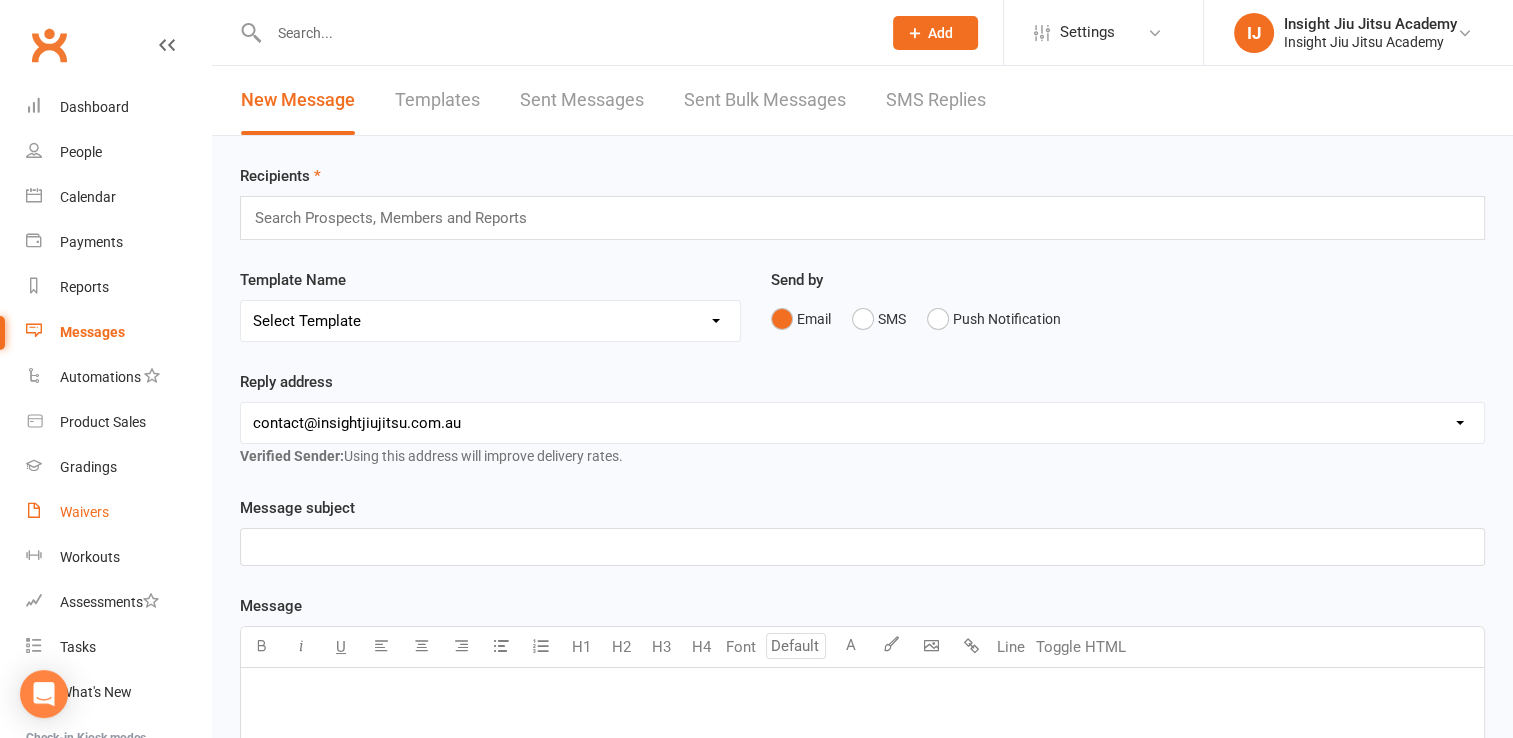 click on "Waivers" at bounding box center (84, 512) 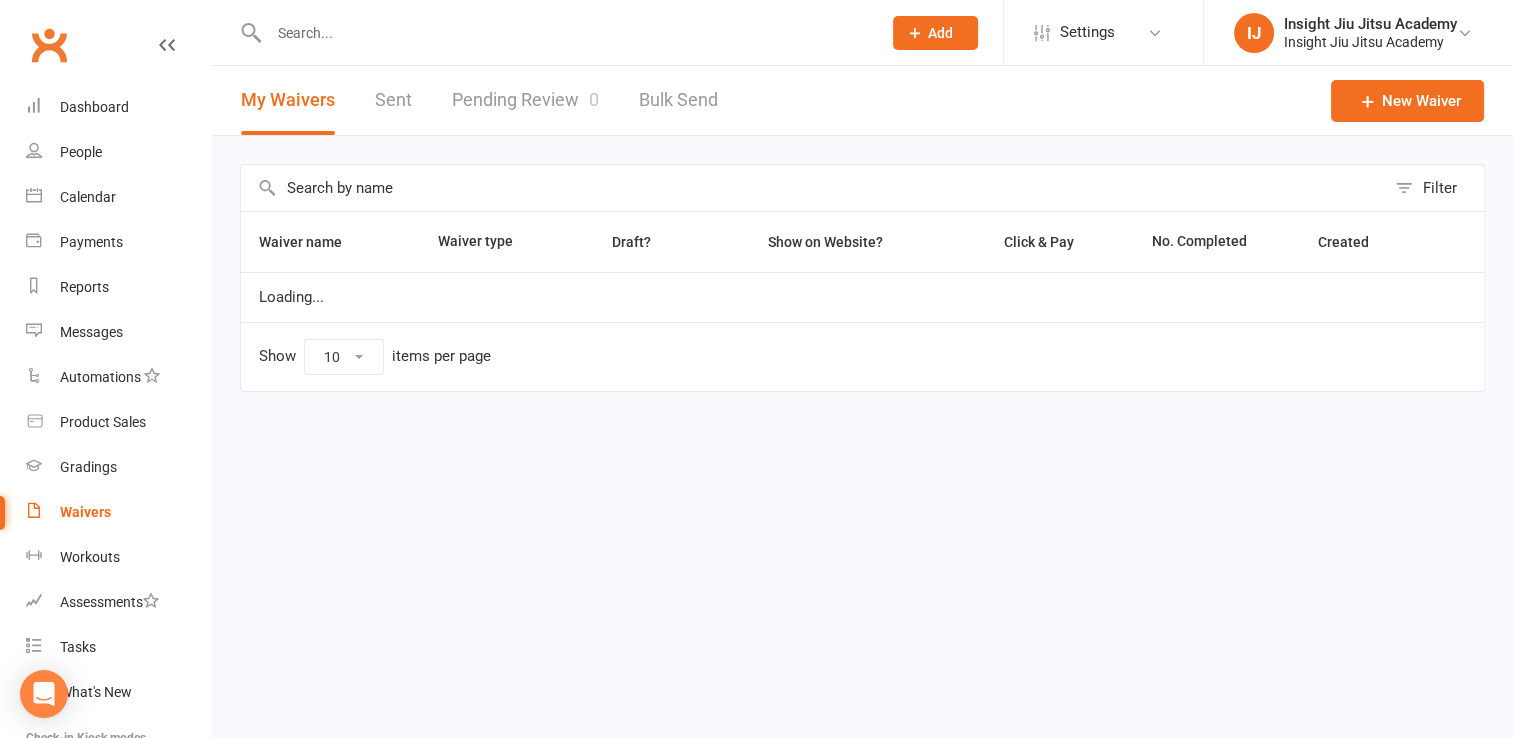 click on "Pending Review 0" at bounding box center [525, 100] 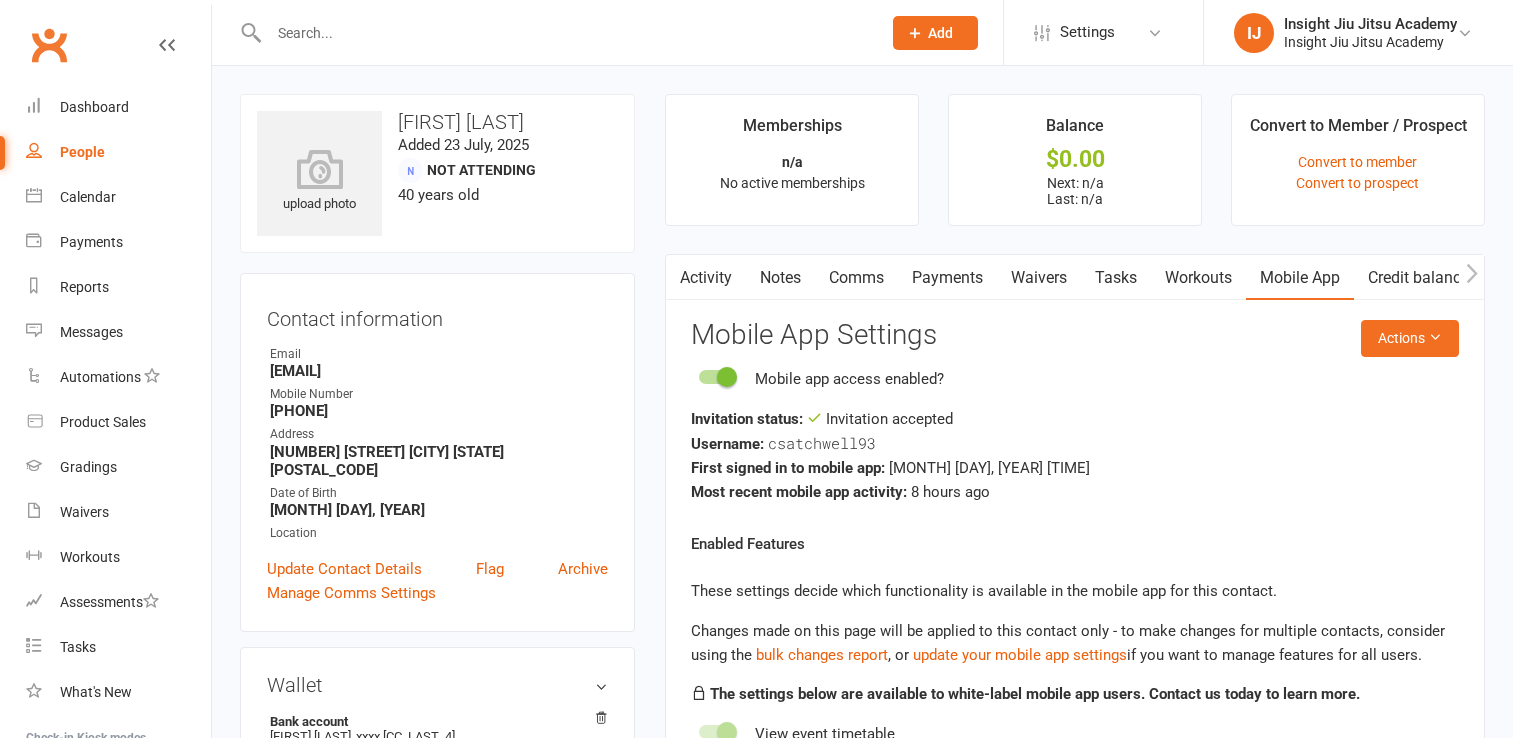 scroll, scrollTop: 0, scrollLeft: 0, axis: both 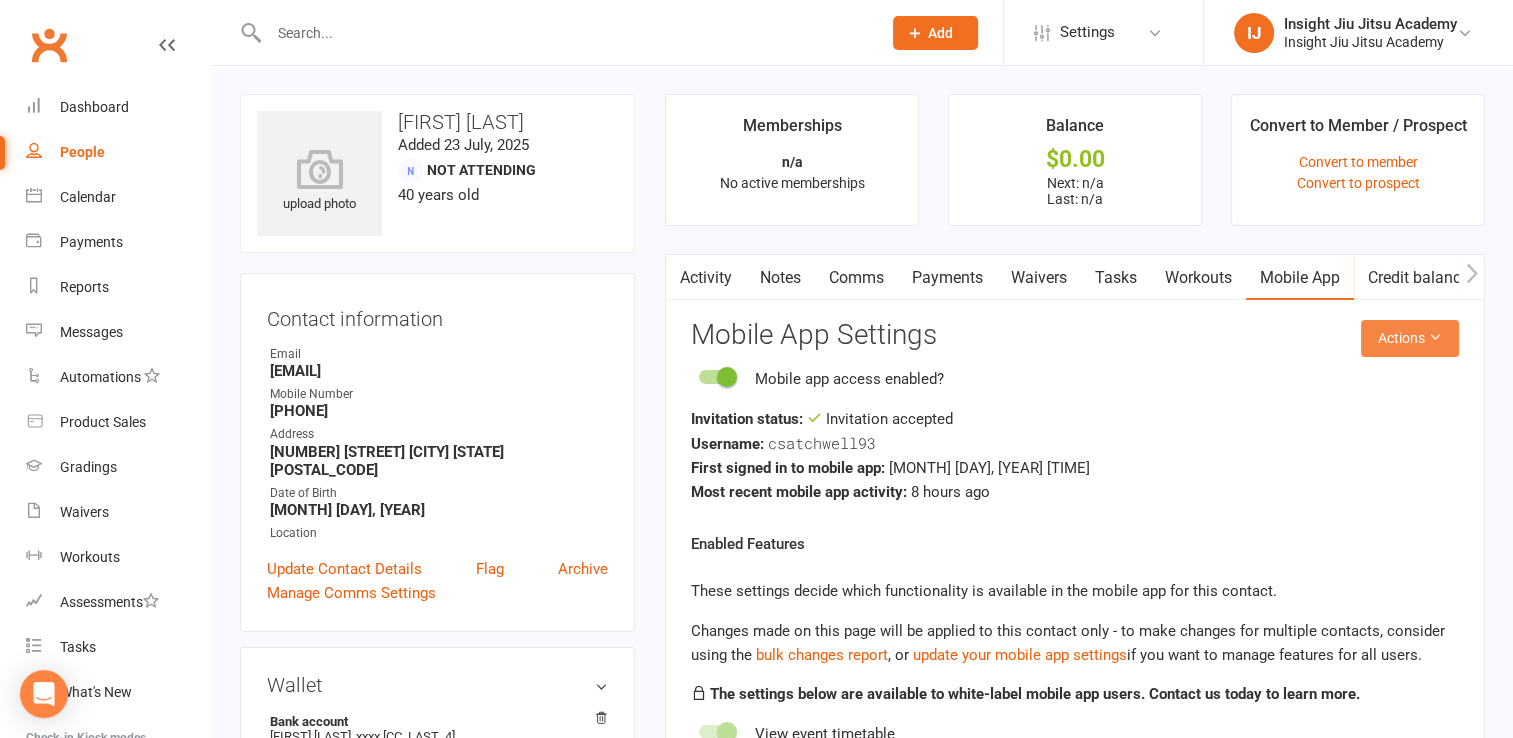 click on "Actions" at bounding box center [1410, 338] 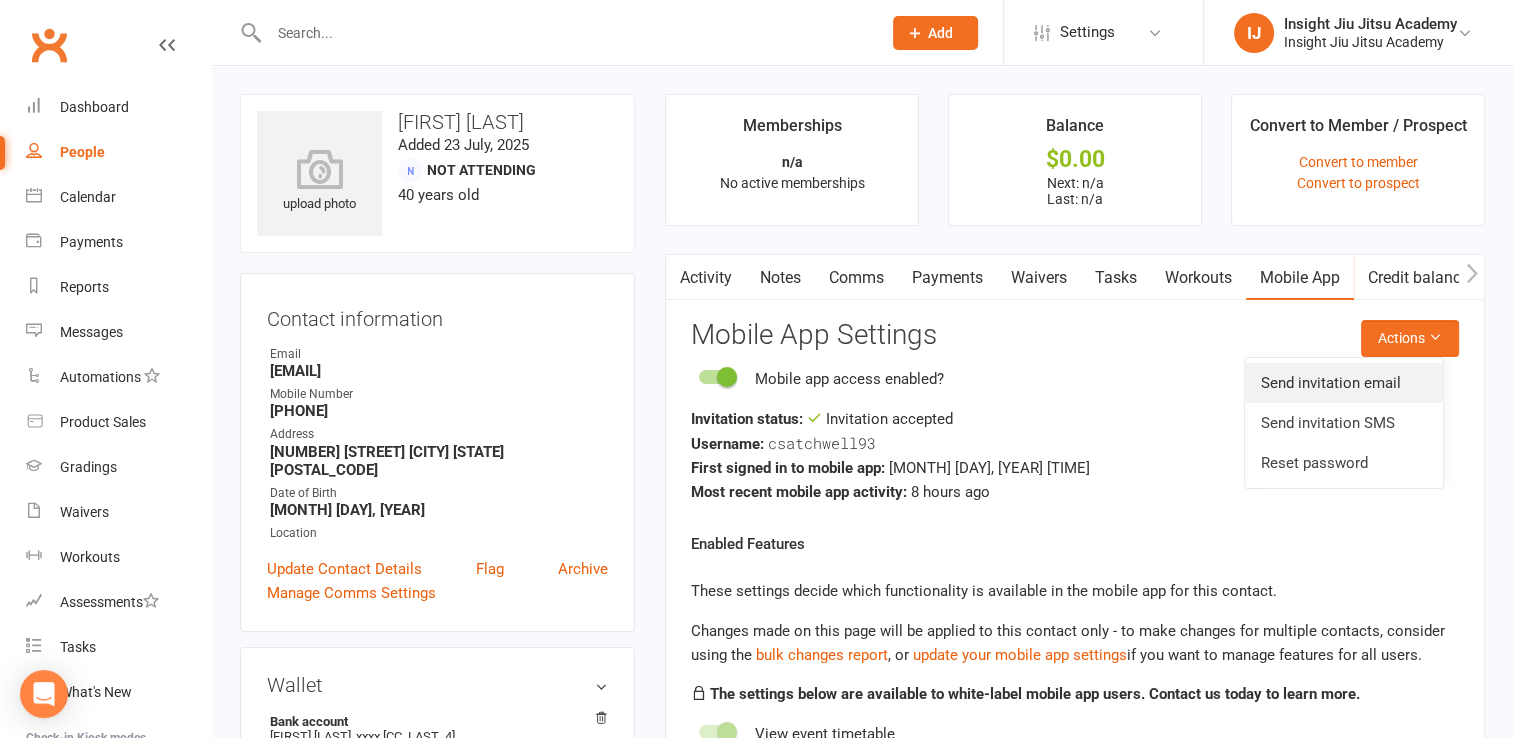 click on "Send invitation email" at bounding box center [1344, 383] 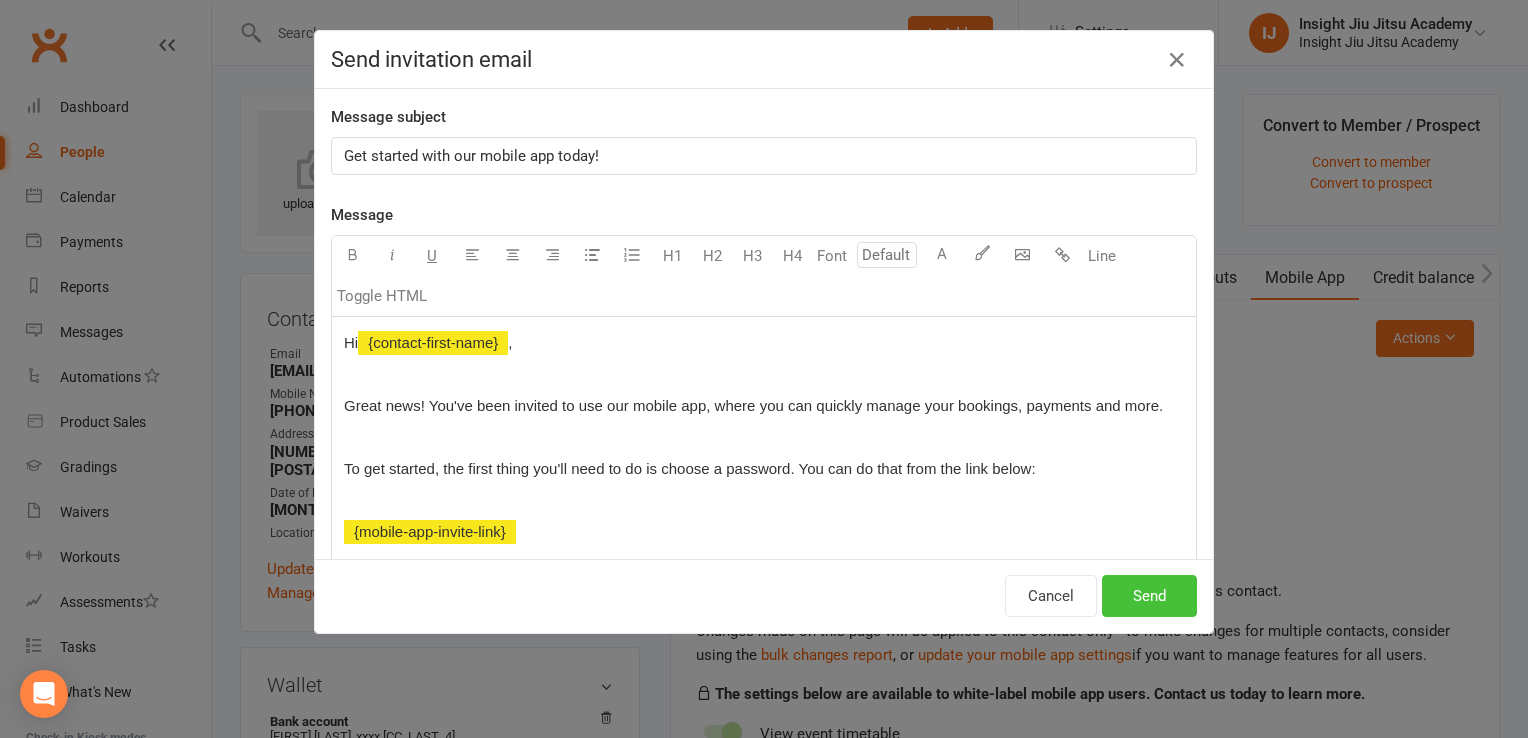 click on "Send" at bounding box center [1149, 596] 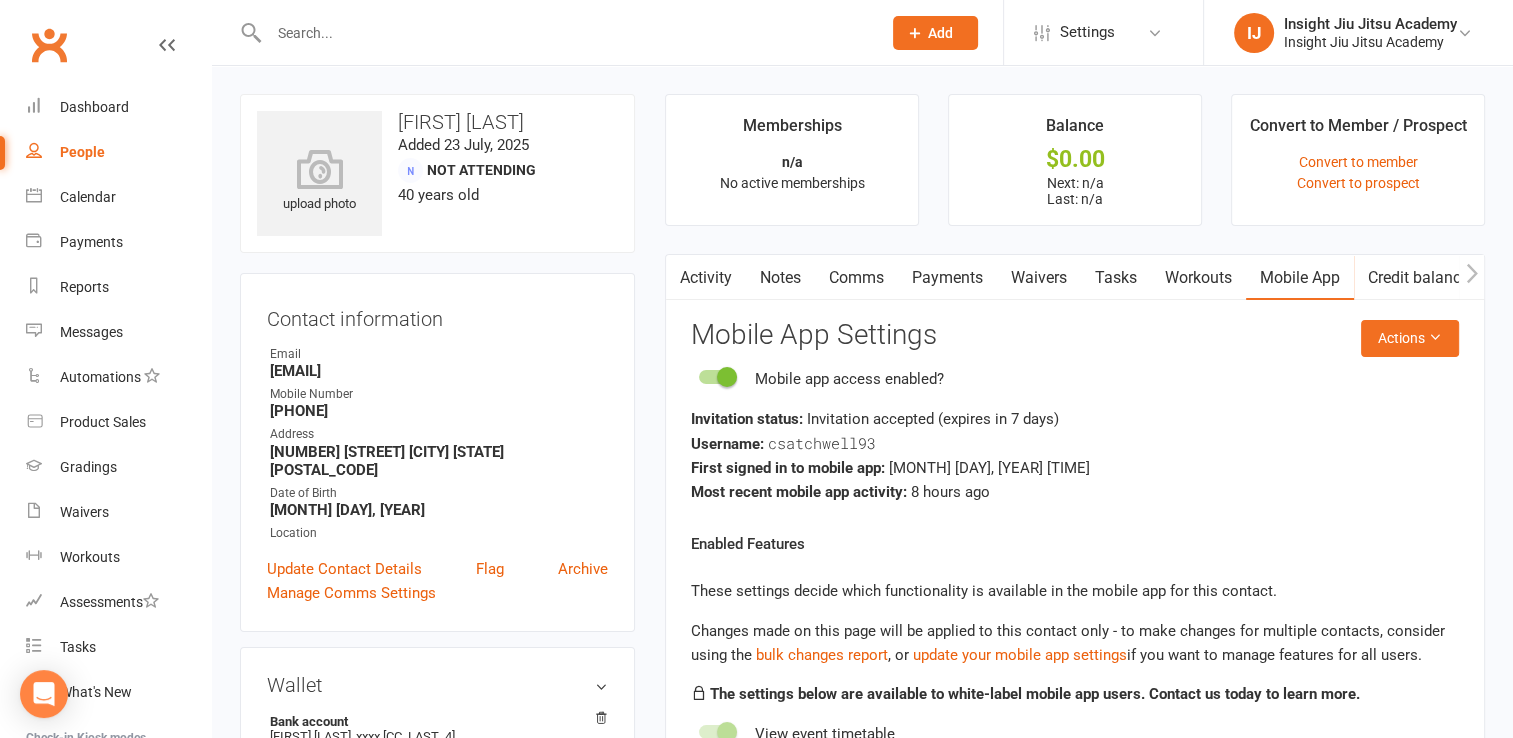 click at bounding box center [565, 33] 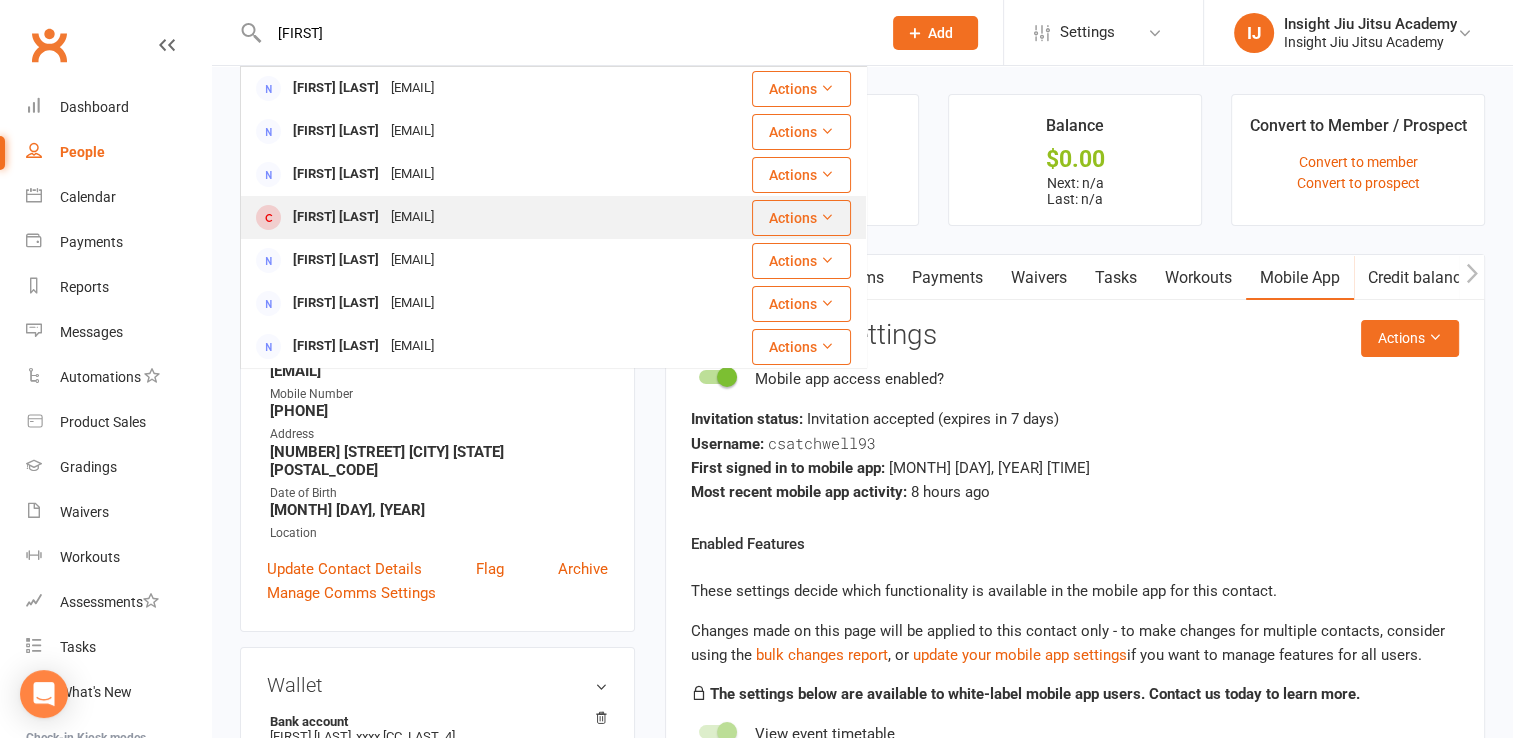 type on "[FIRST]" 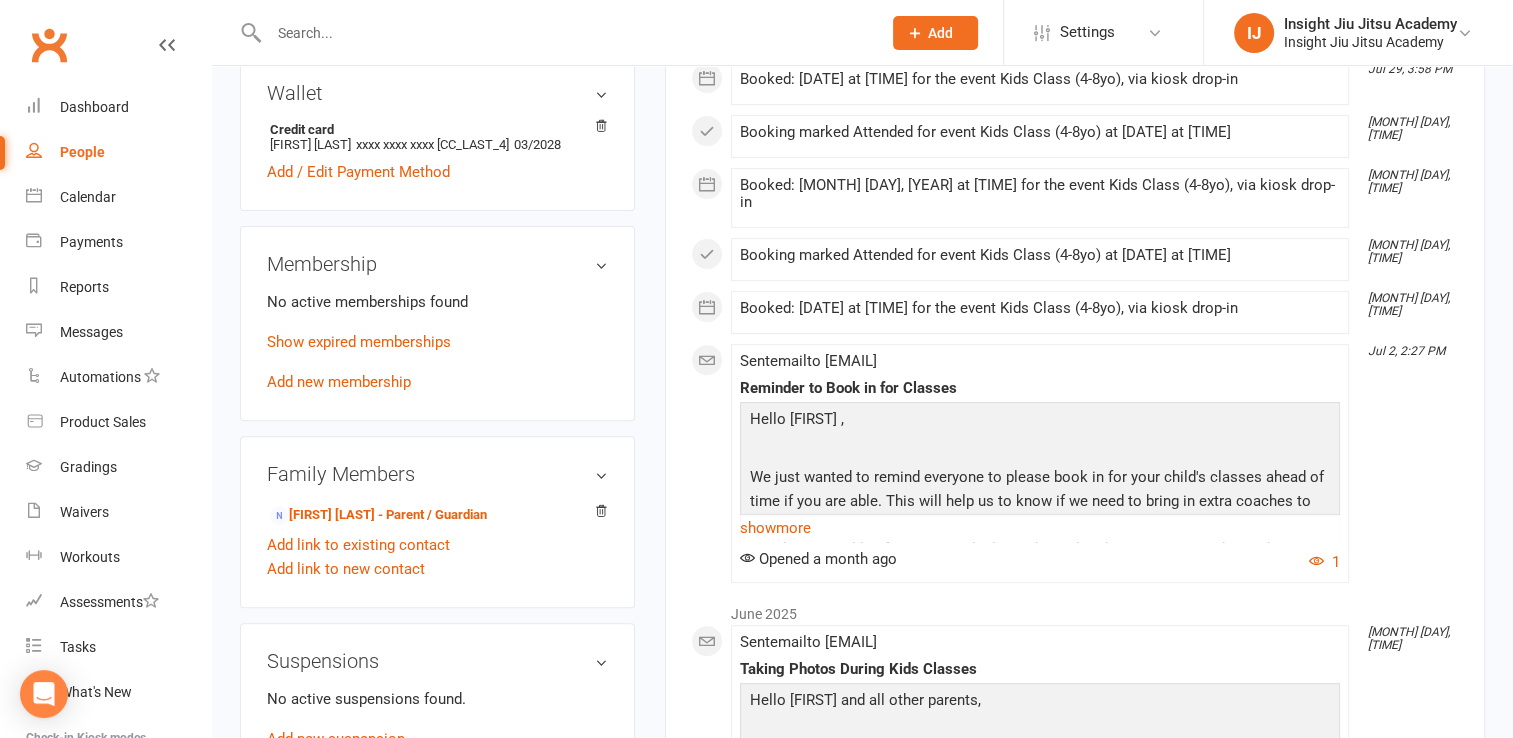 scroll, scrollTop: 622, scrollLeft: 0, axis: vertical 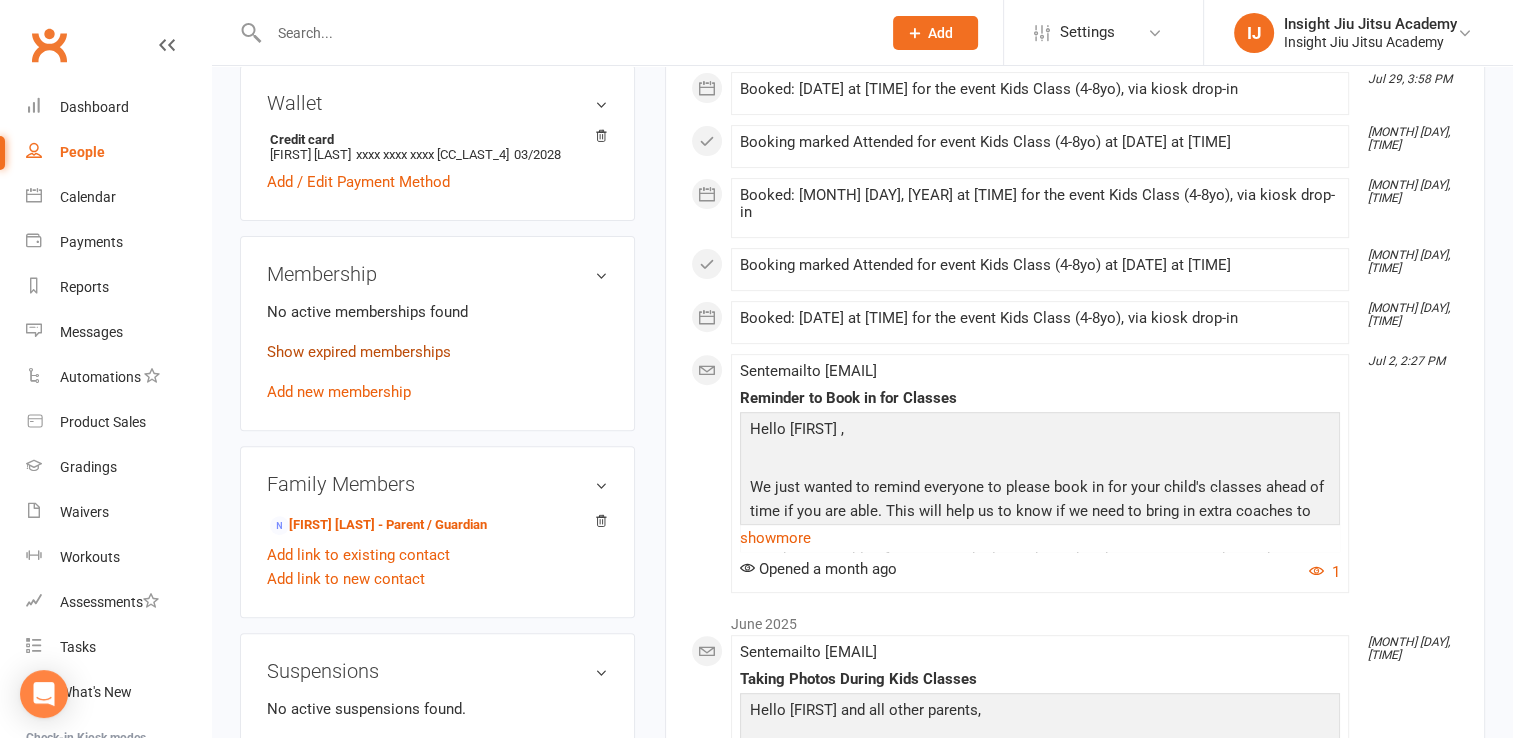 click on "Show expired memberships" at bounding box center [359, 352] 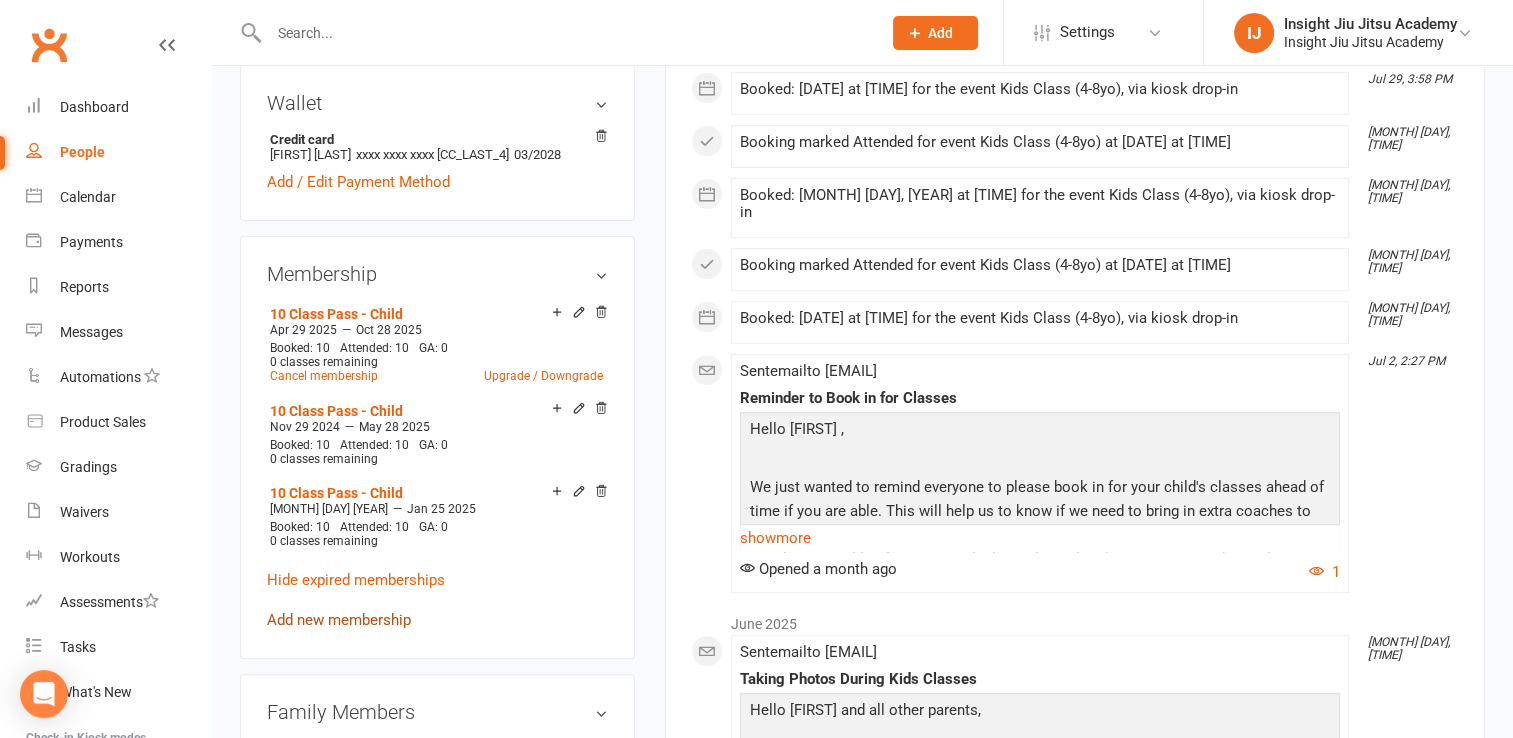 click on "Add new membership" at bounding box center [339, 620] 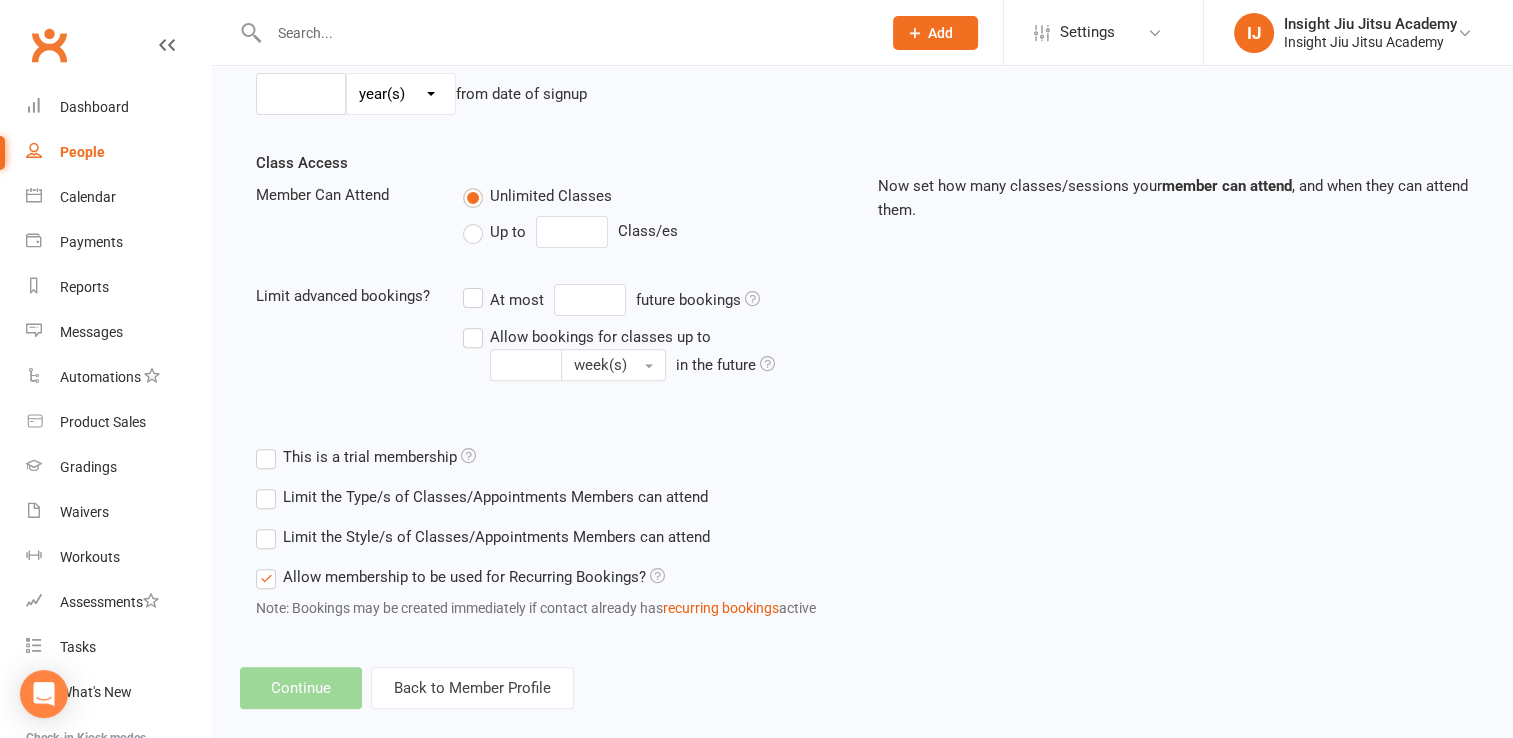 scroll, scrollTop: 0, scrollLeft: 0, axis: both 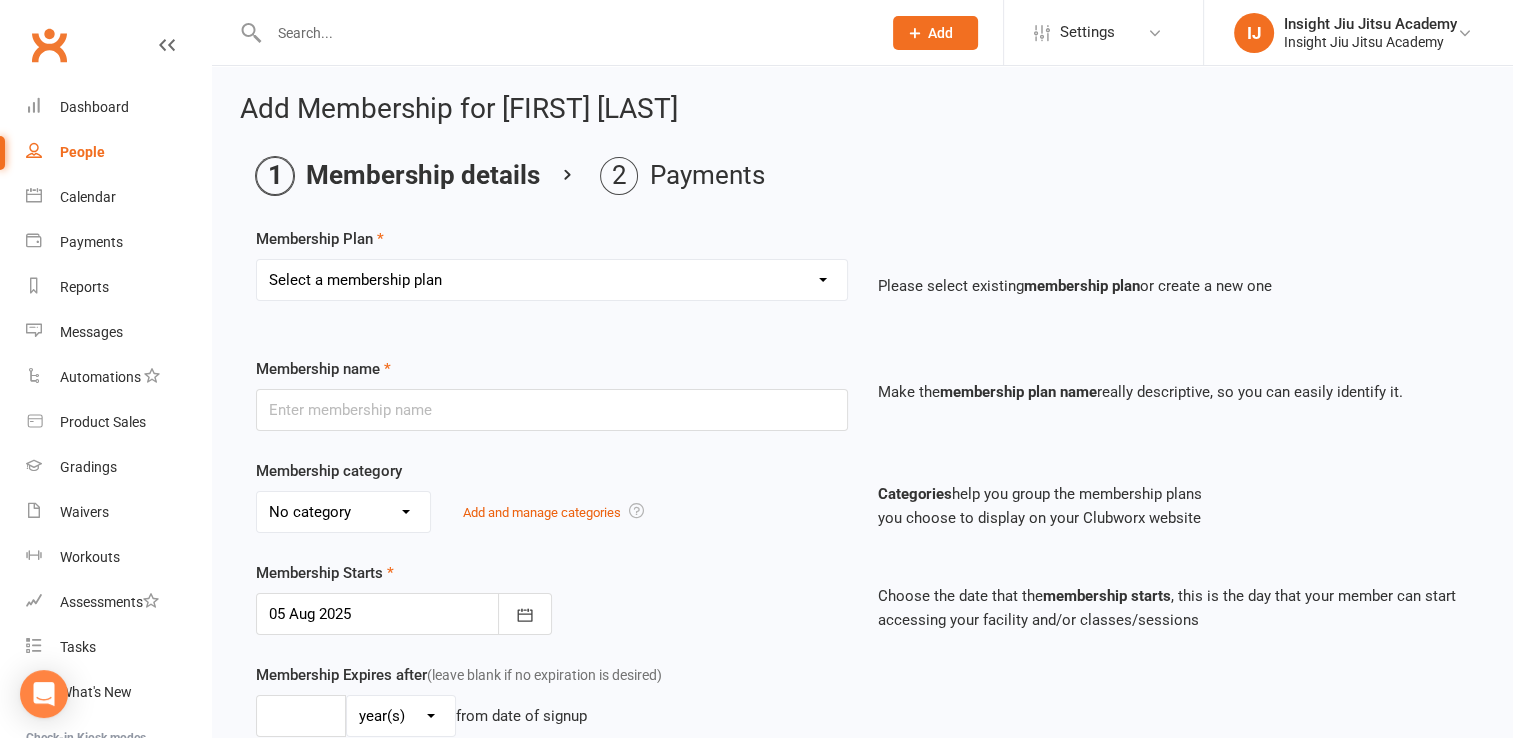 click on "Select a membership plan Create new Membership Plan 1 Month Free Trial Unlimited Membership - Adult Unlimited Membership - Child 10 Class Pass - Adult 3 Month Membership - Adult 6 Month Membership - Adult 12 Month Membership - Adult 3 Month Membership - Child 6 Month Membership - Child 12 Month Membership - Child Visitor Pass - Child Family Membership - 1xAdult, 1xChild Family Membership - 1xAdult, 2xChild Family Membership - 2xAdult Family Membership - 2xChild Family Membership - 3xChild Visitor Pass - Adult 10 Class Pass - Child Unlimited Membership - Adult 10% off Unlimited Membership - Child 10% off Unlimited Membership - Staff Family Membership - 1xAdult, 3xChild Family Membership - 1xAdult, 2xChild - Discounted 1 Week Free Trial Limited Membership - Child Limited Membership - Adult PT Package: White Belt PT Package: Blue Belt" at bounding box center (552, 280) 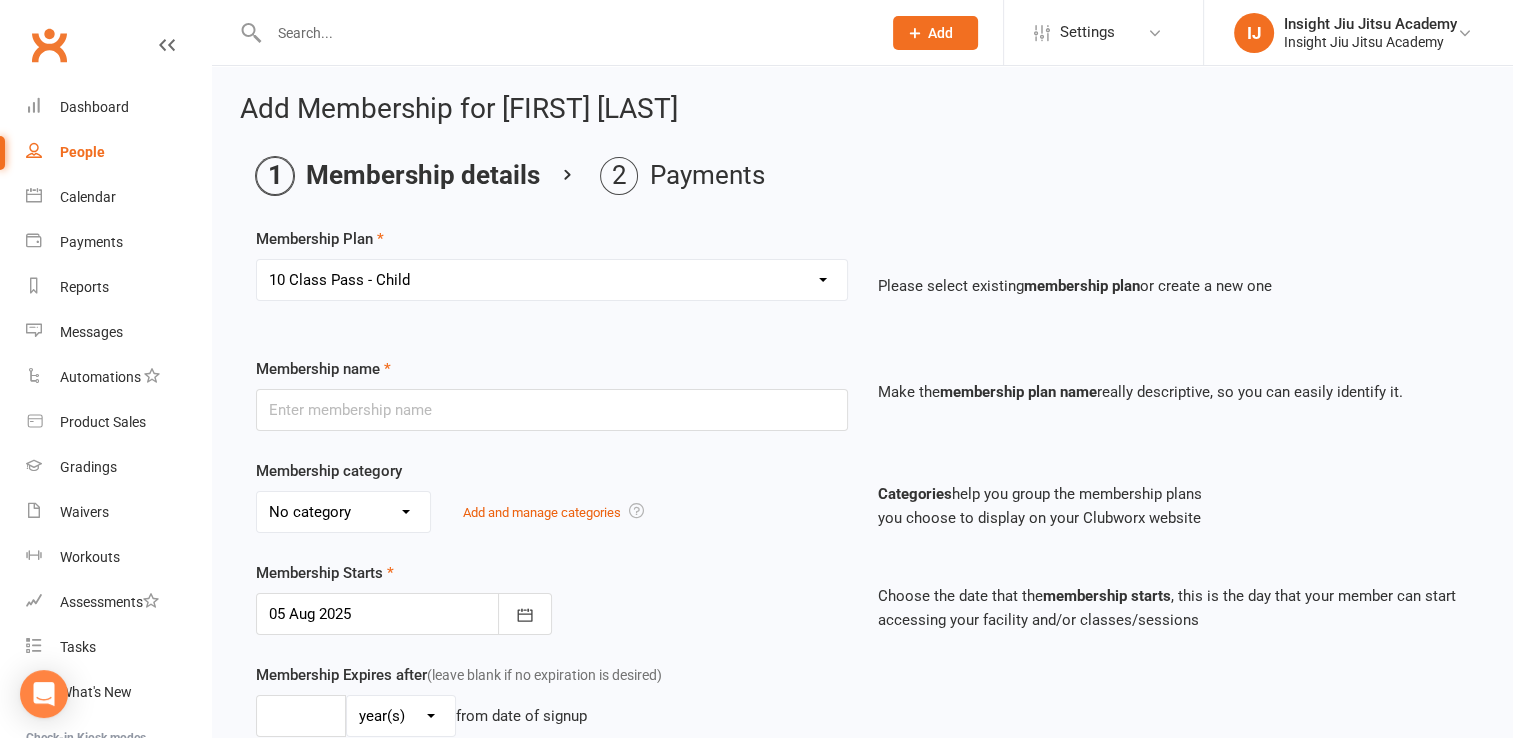 click on "Select a membership plan Create new Membership Plan 1 Month Free Trial Unlimited Membership - Adult Unlimited Membership - Child 10 Class Pass - Adult 3 Month Membership - Adult 6 Month Membership - Adult 12 Month Membership - Adult 3 Month Membership - Child 6 Month Membership - Child 12 Month Membership - Child Visitor Pass - Child Family Membership - 1xAdult, 1xChild Family Membership - 1xAdult, 2xChild Family Membership - 2xAdult Family Membership - 2xChild Family Membership - 3xChild Visitor Pass - Adult 10 Class Pass - Child Unlimited Membership - Adult 10% off Unlimited Membership - Child 10% off Unlimited Membership - Staff Family Membership - 1xAdult, 3xChild Family Membership - 1xAdult, 2xChild - Discounted 1 Week Free Trial Limited Membership - Child Limited Membership - Adult PT Package: White Belt PT Package: Blue Belt" at bounding box center (552, 280) 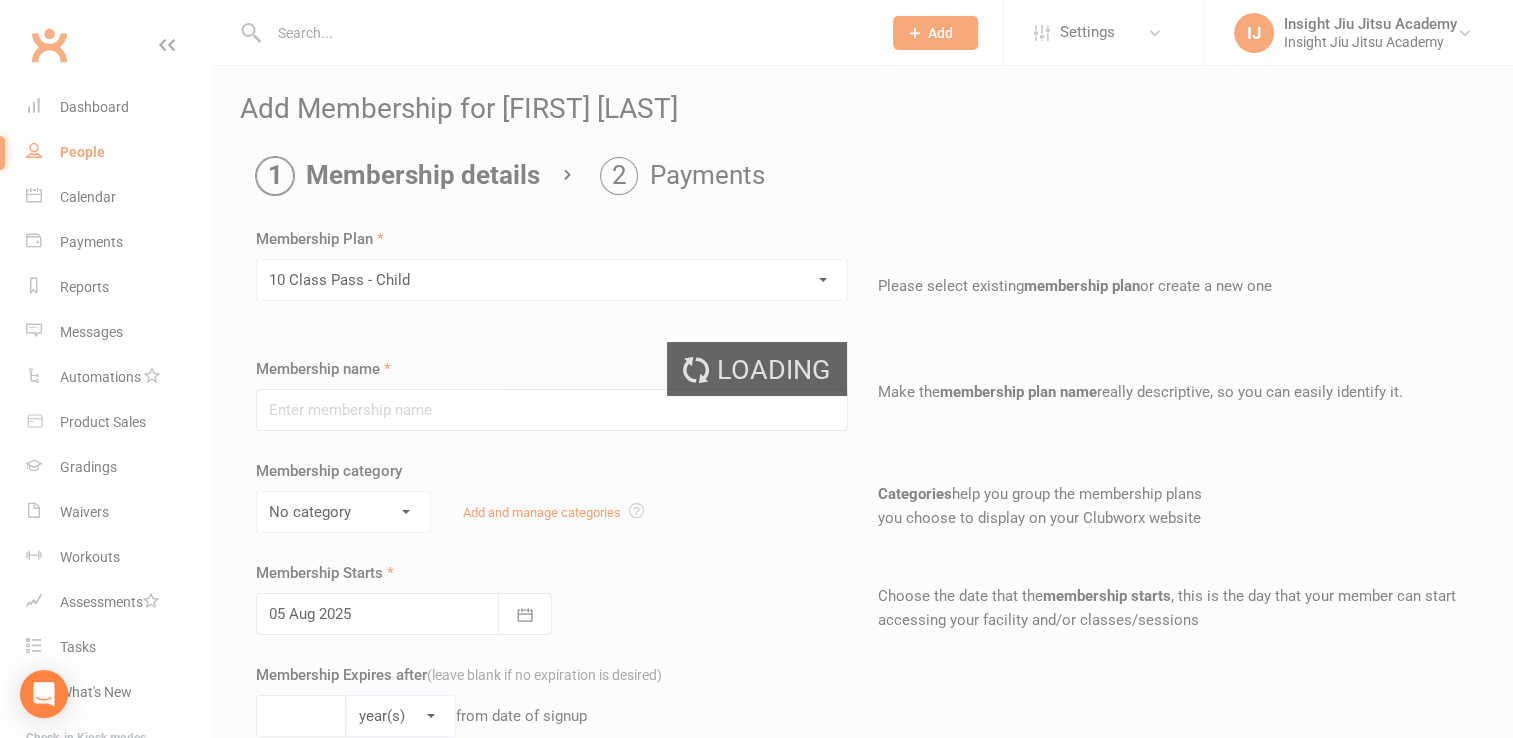 type on "10 Class Pass - Child" 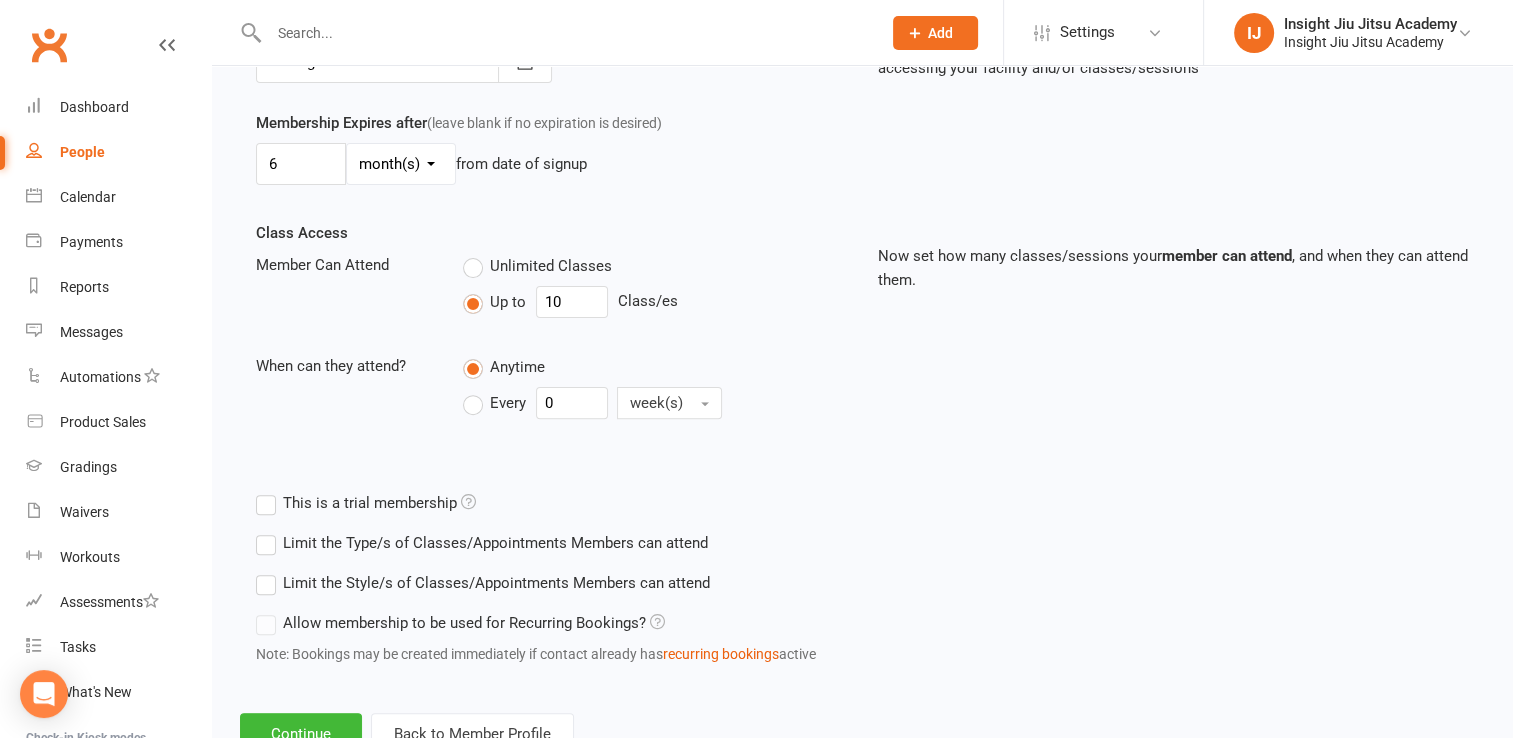 scroll, scrollTop: 622, scrollLeft: 0, axis: vertical 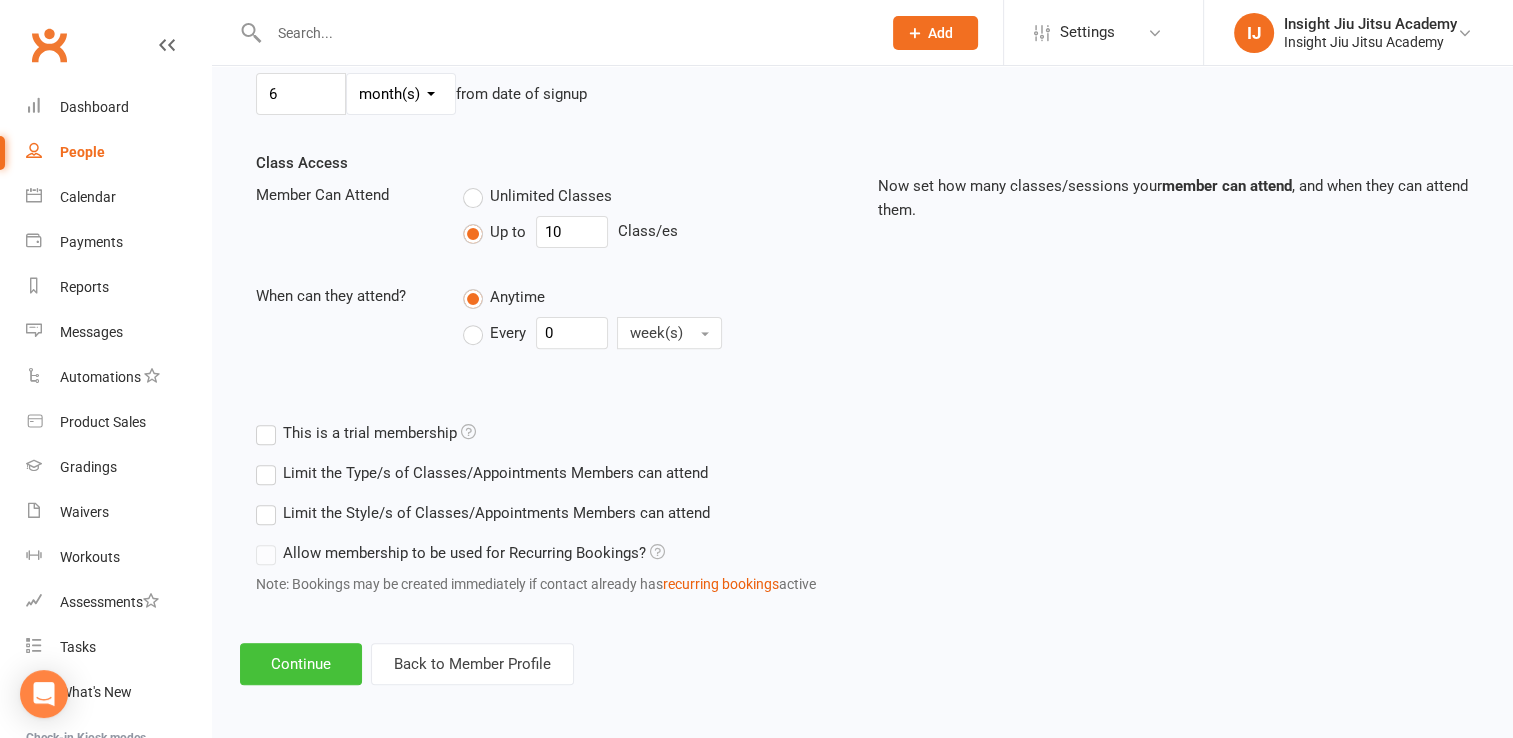 click on "Continue" at bounding box center (301, 664) 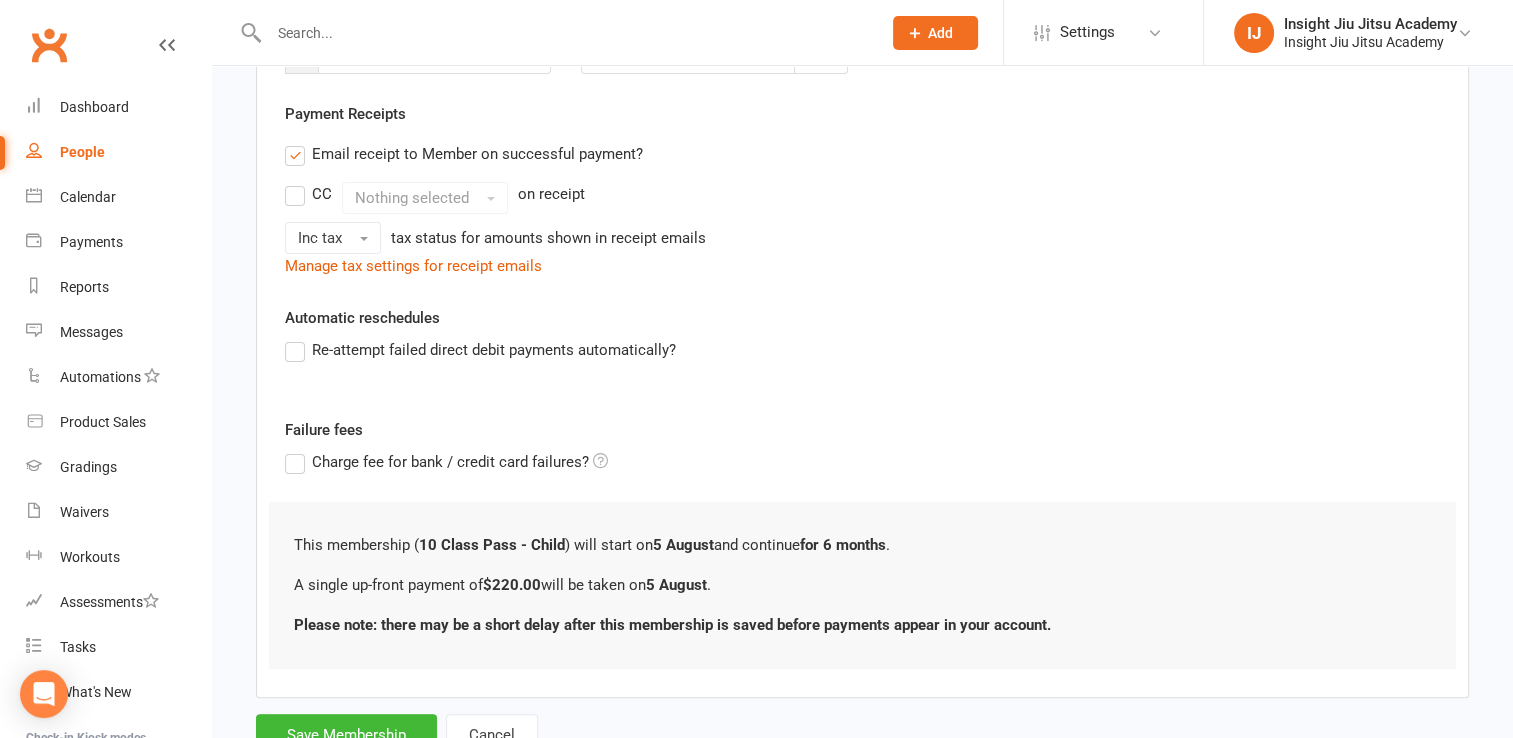 scroll, scrollTop: 428, scrollLeft: 0, axis: vertical 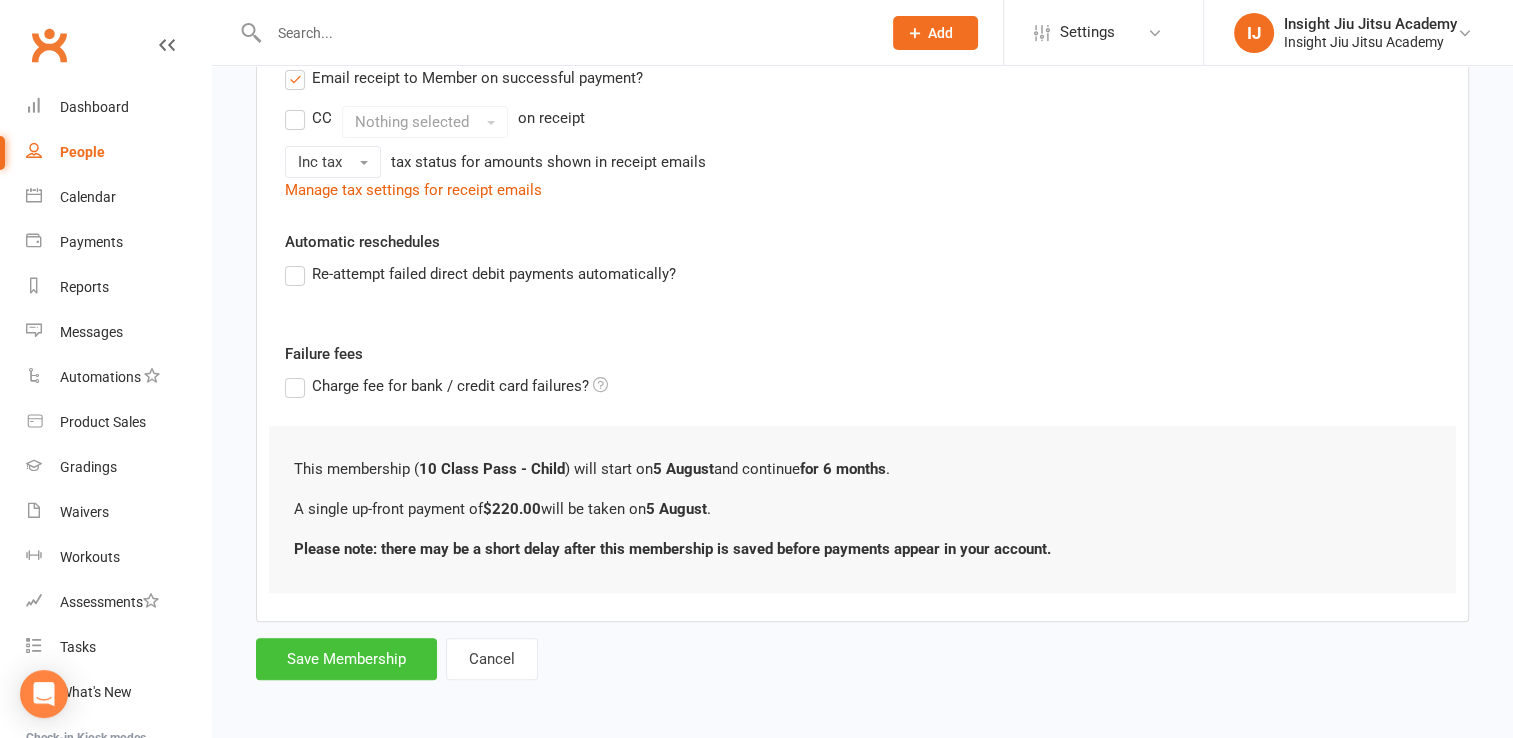 click on "Save Membership" at bounding box center (346, 659) 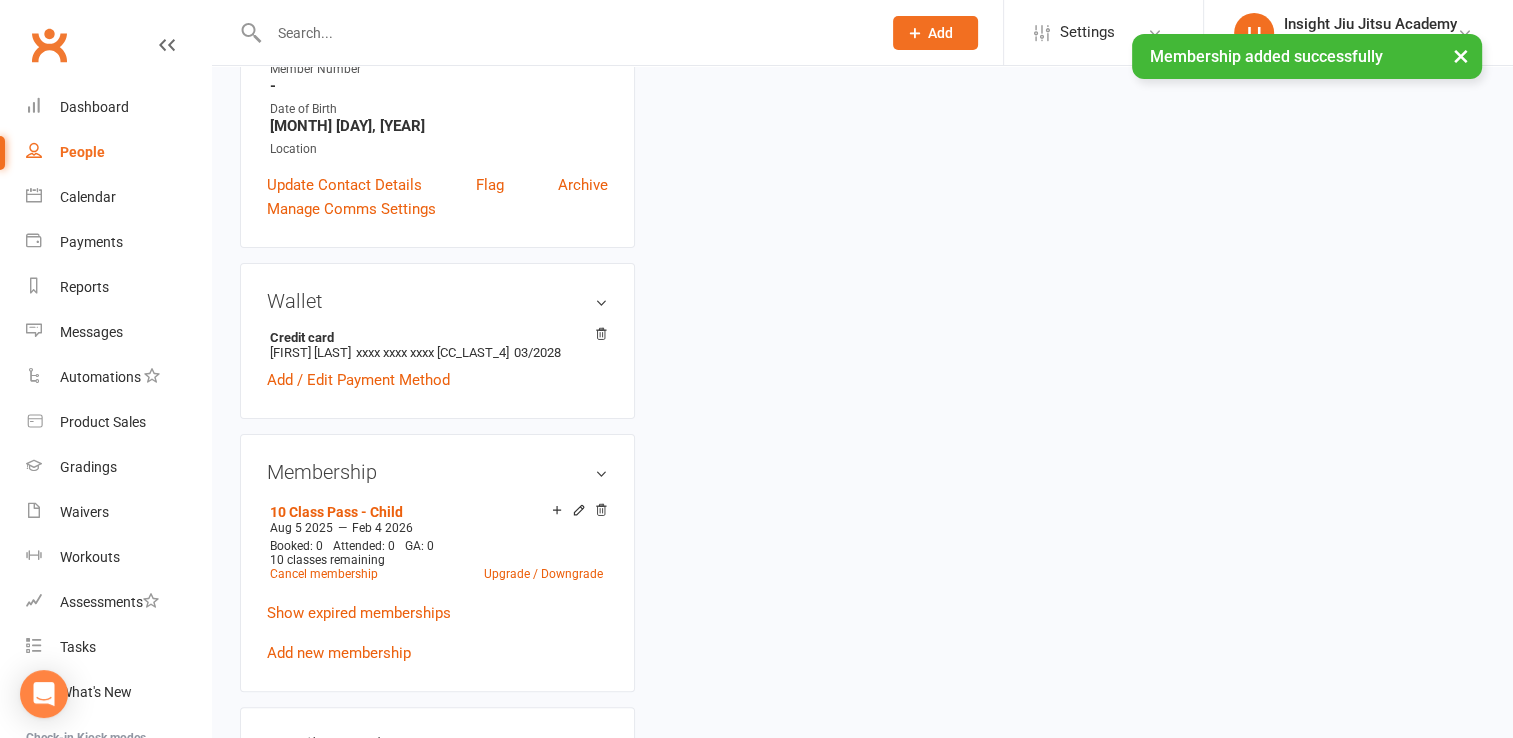 scroll, scrollTop: 0, scrollLeft: 0, axis: both 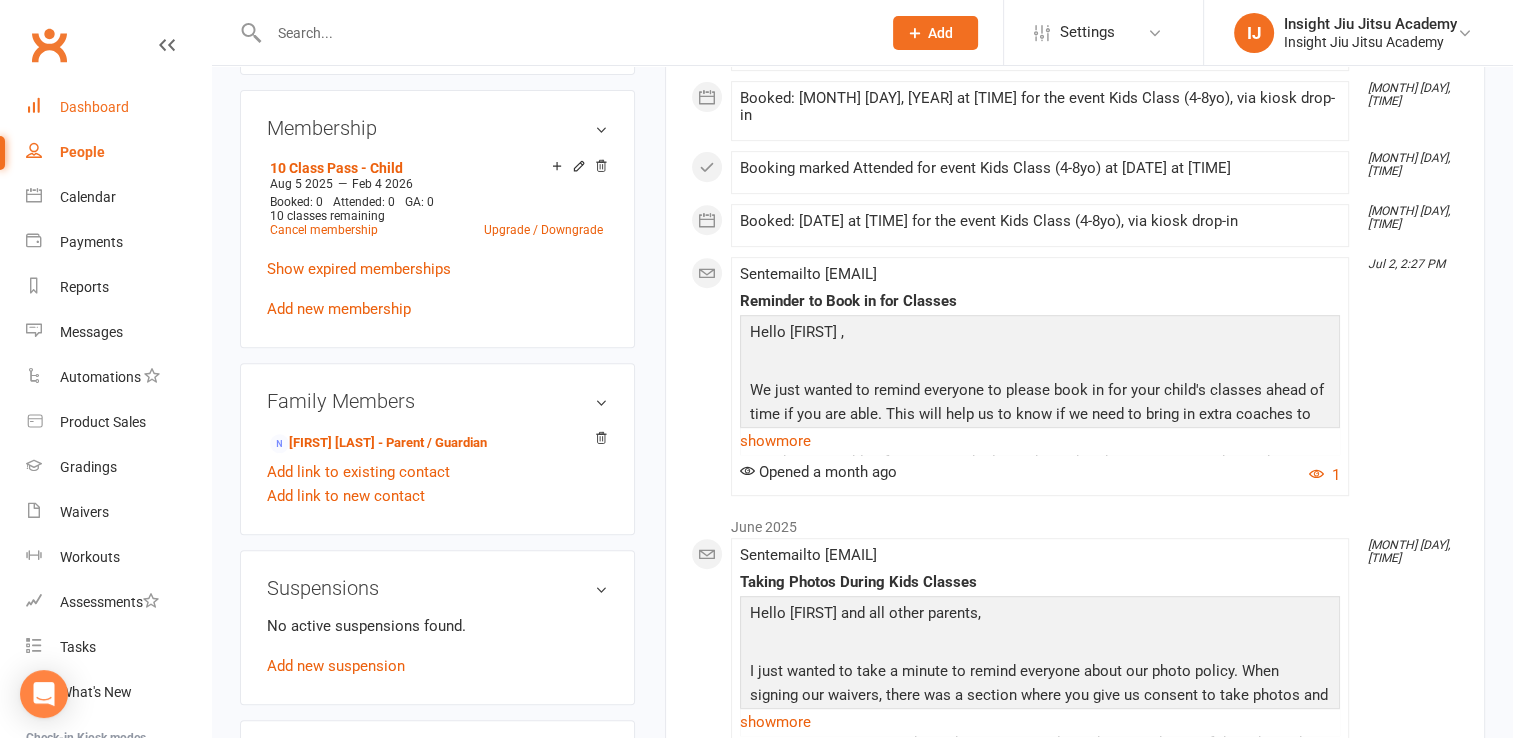 click on "Dashboard" at bounding box center (94, 107) 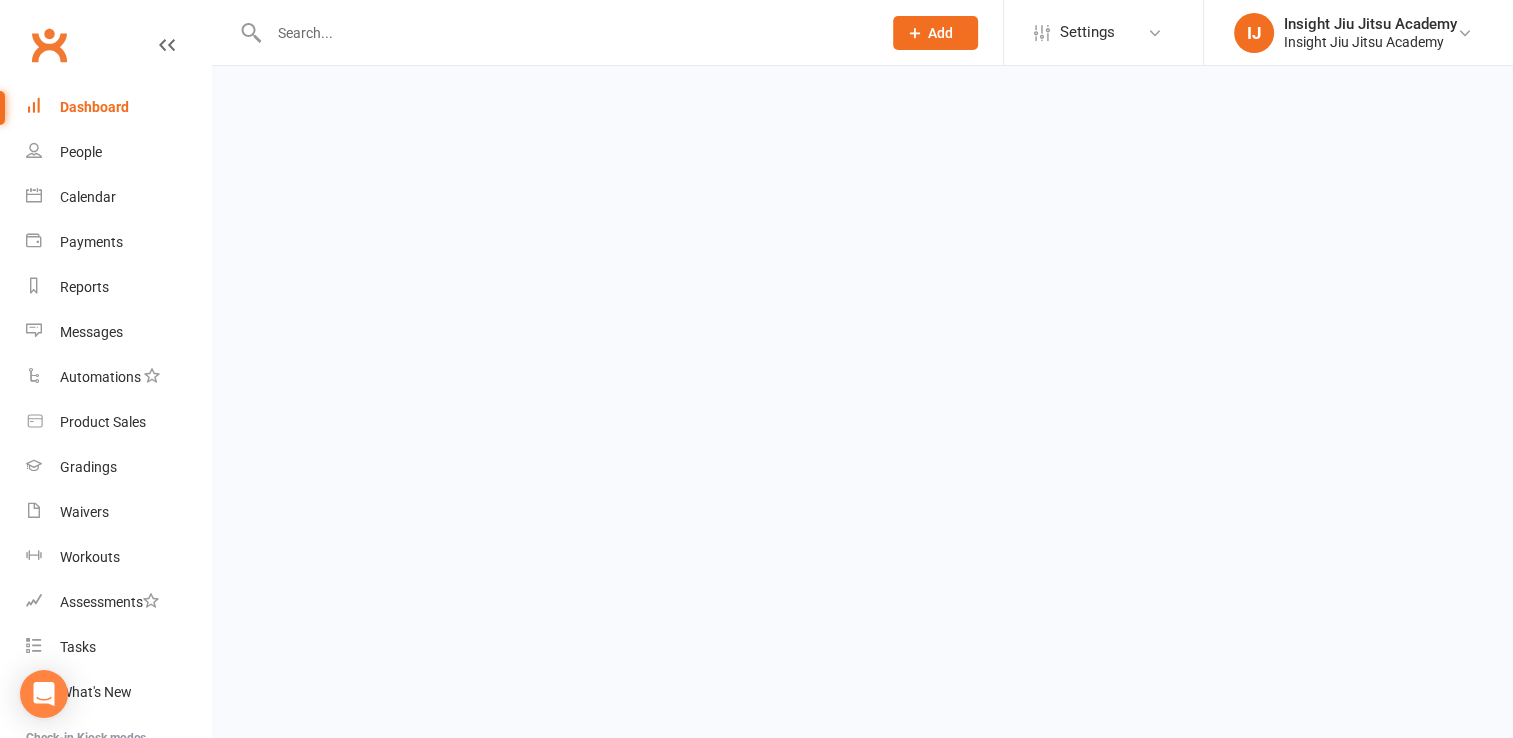 scroll, scrollTop: 0, scrollLeft: 0, axis: both 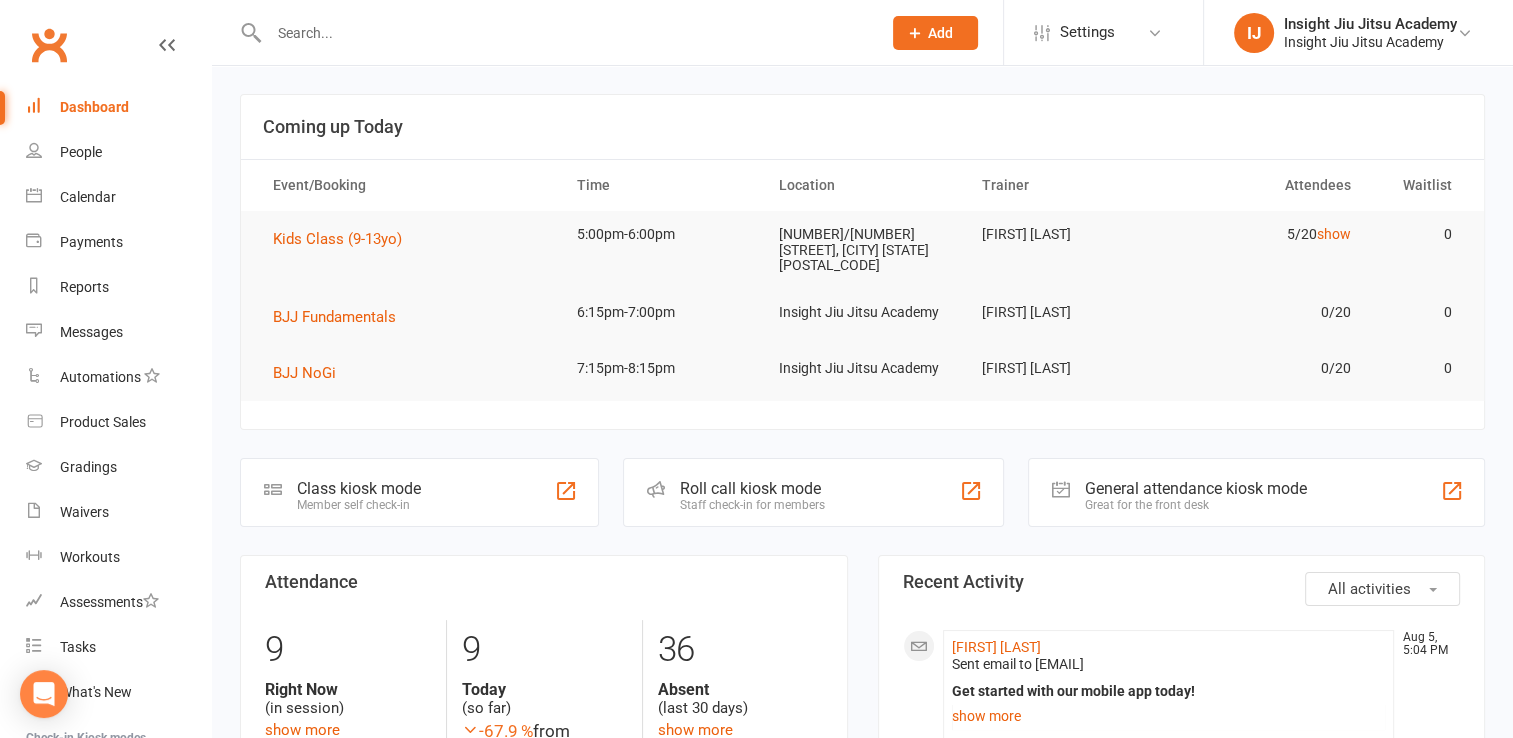 click on "[FIRST] [LAST]" at bounding box center [1065, 368] 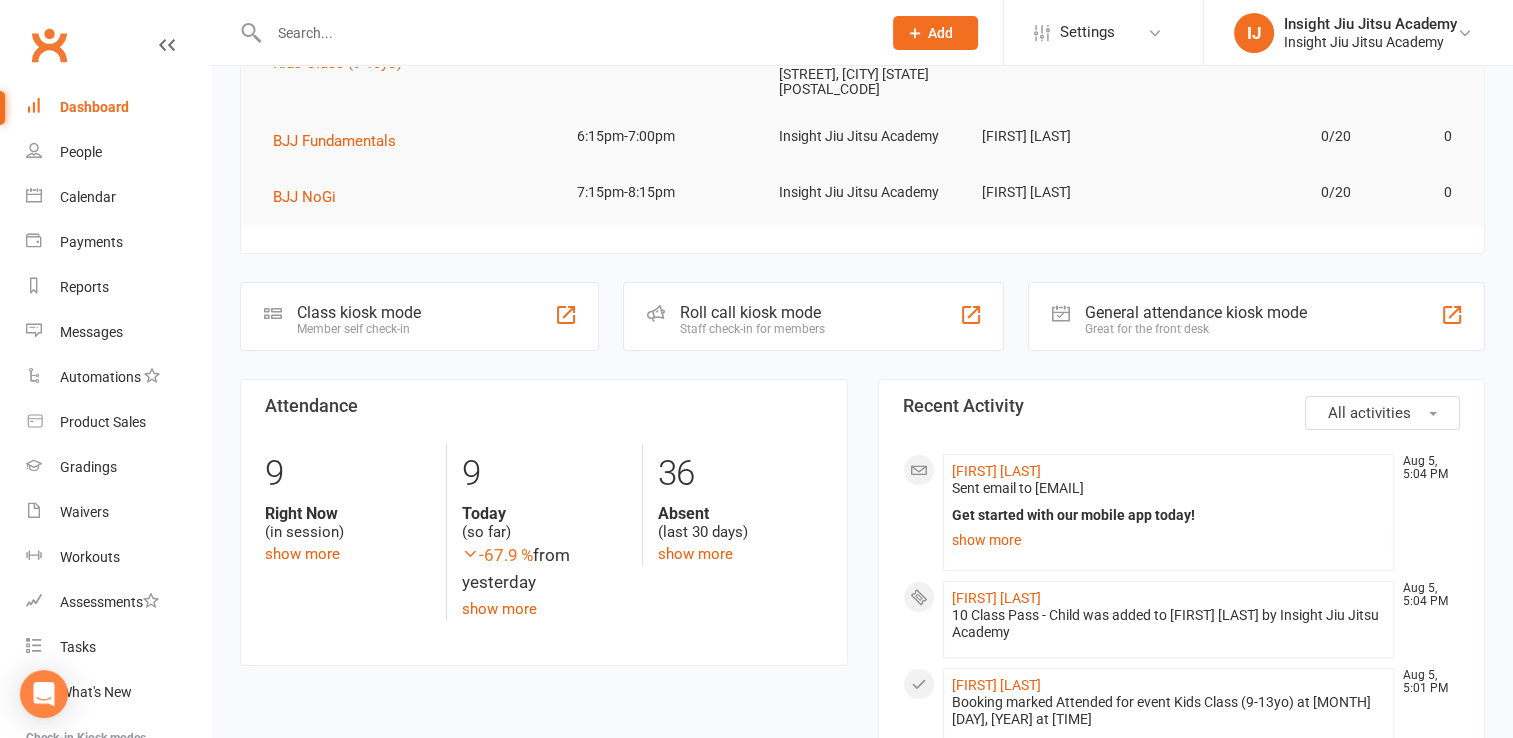 scroll, scrollTop: 170, scrollLeft: 0, axis: vertical 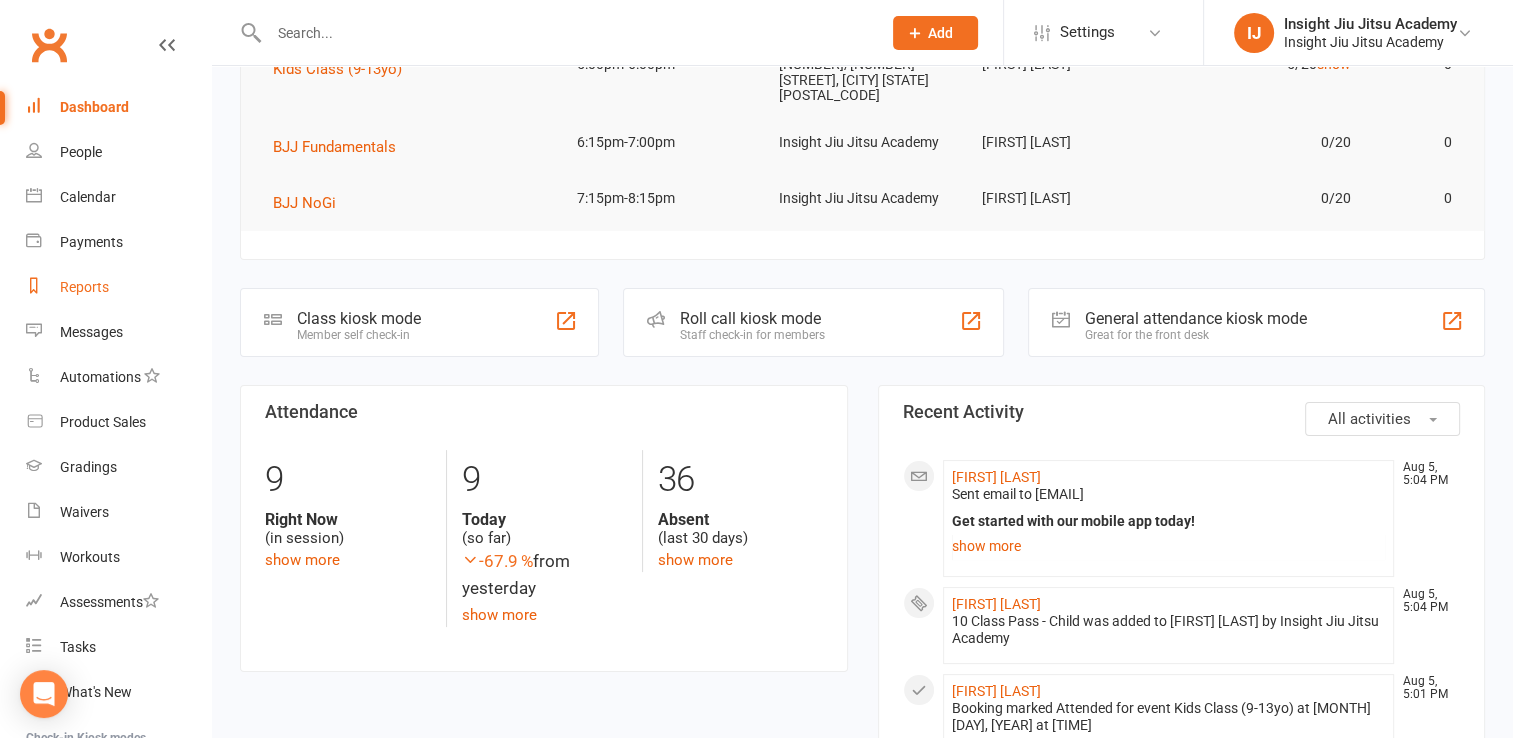 click on "Reports" at bounding box center [84, 287] 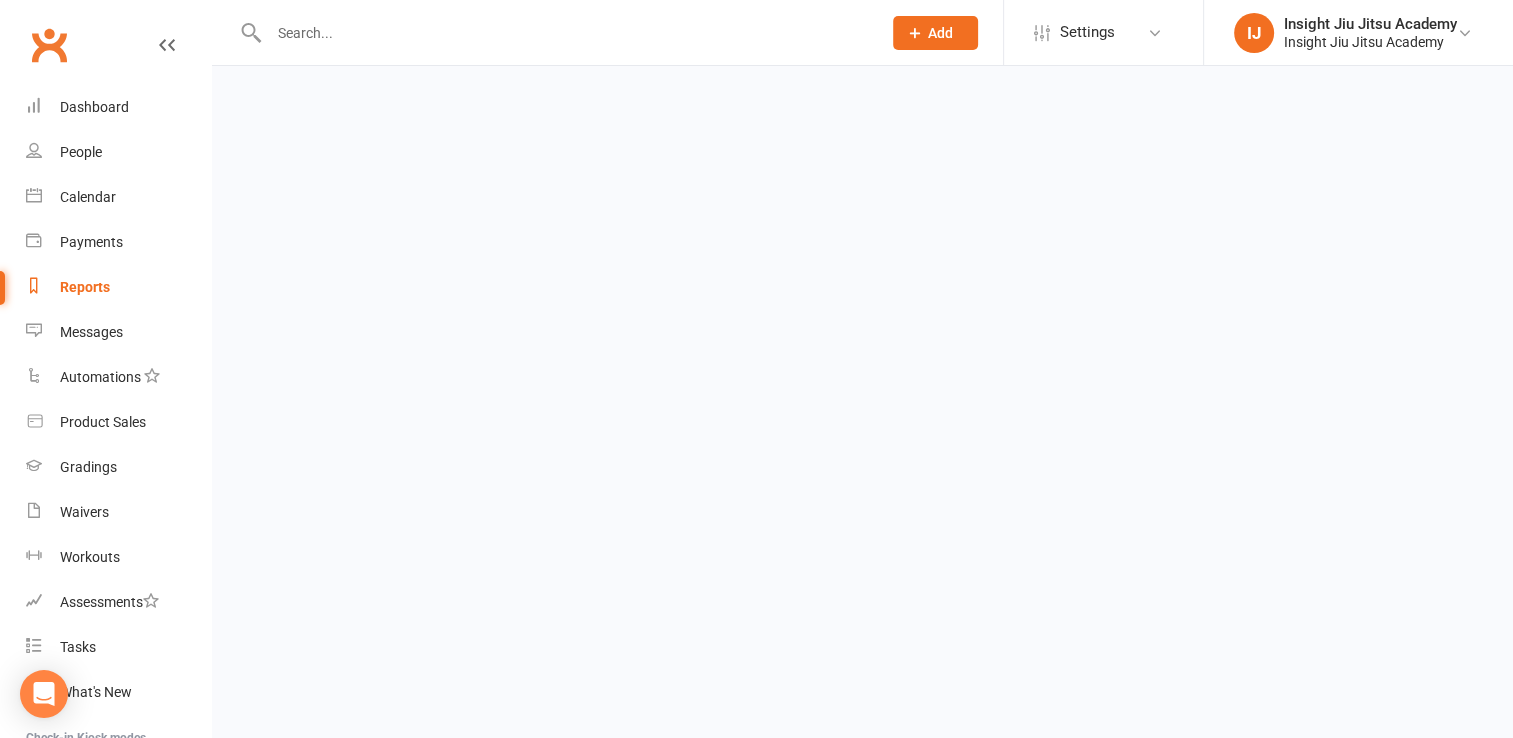 scroll, scrollTop: 0, scrollLeft: 0, axis: both 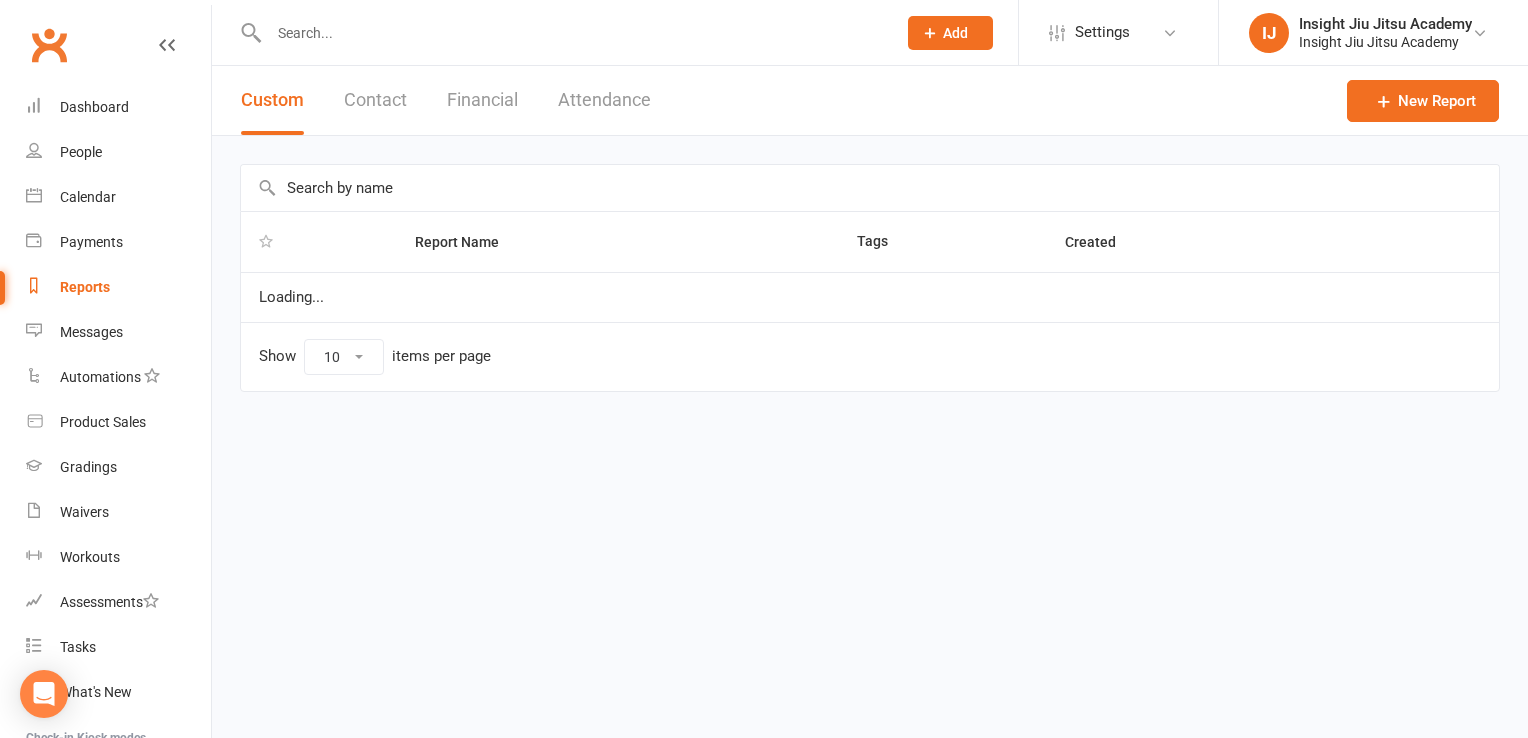 select on "100" 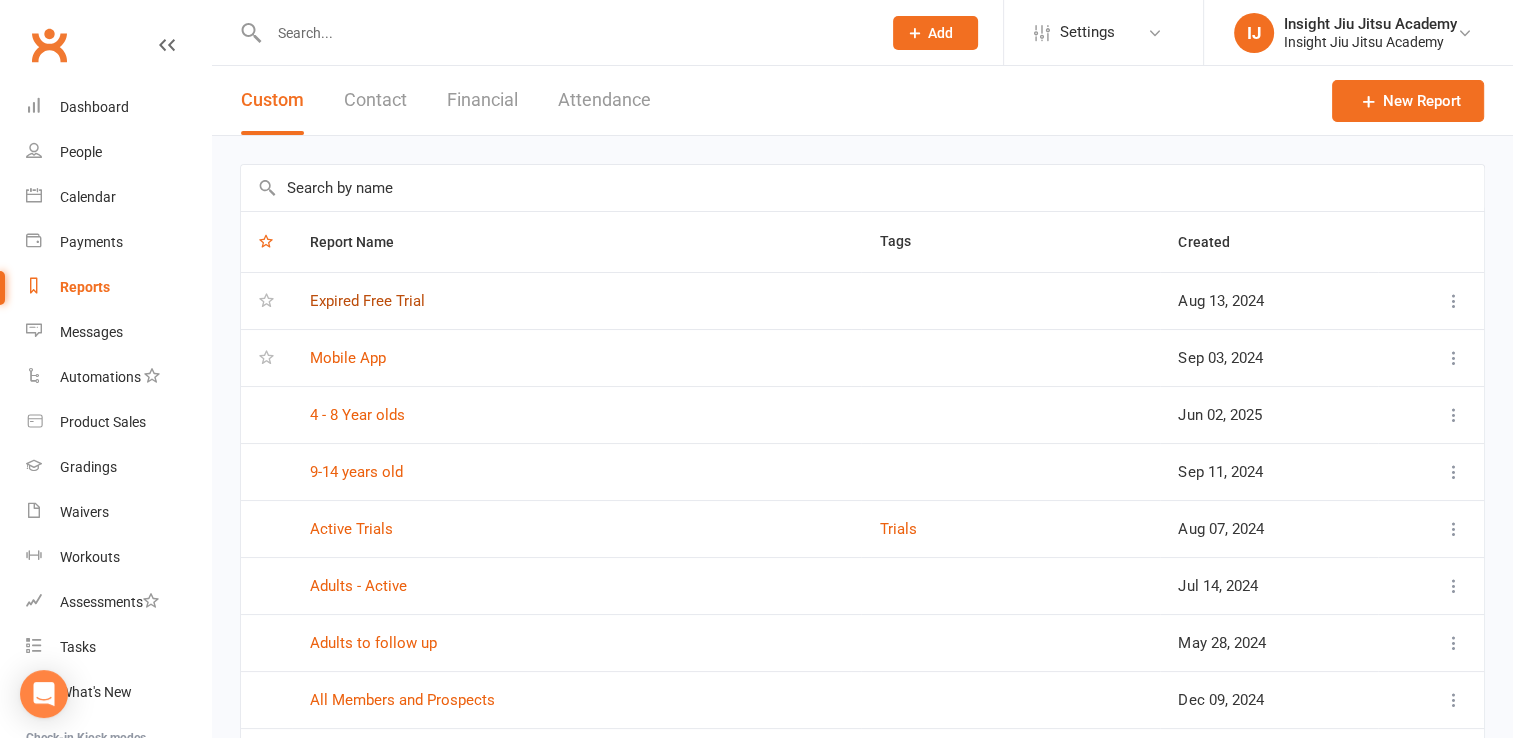 click on "Expired Free Trial" at bounding box center [367, 301] 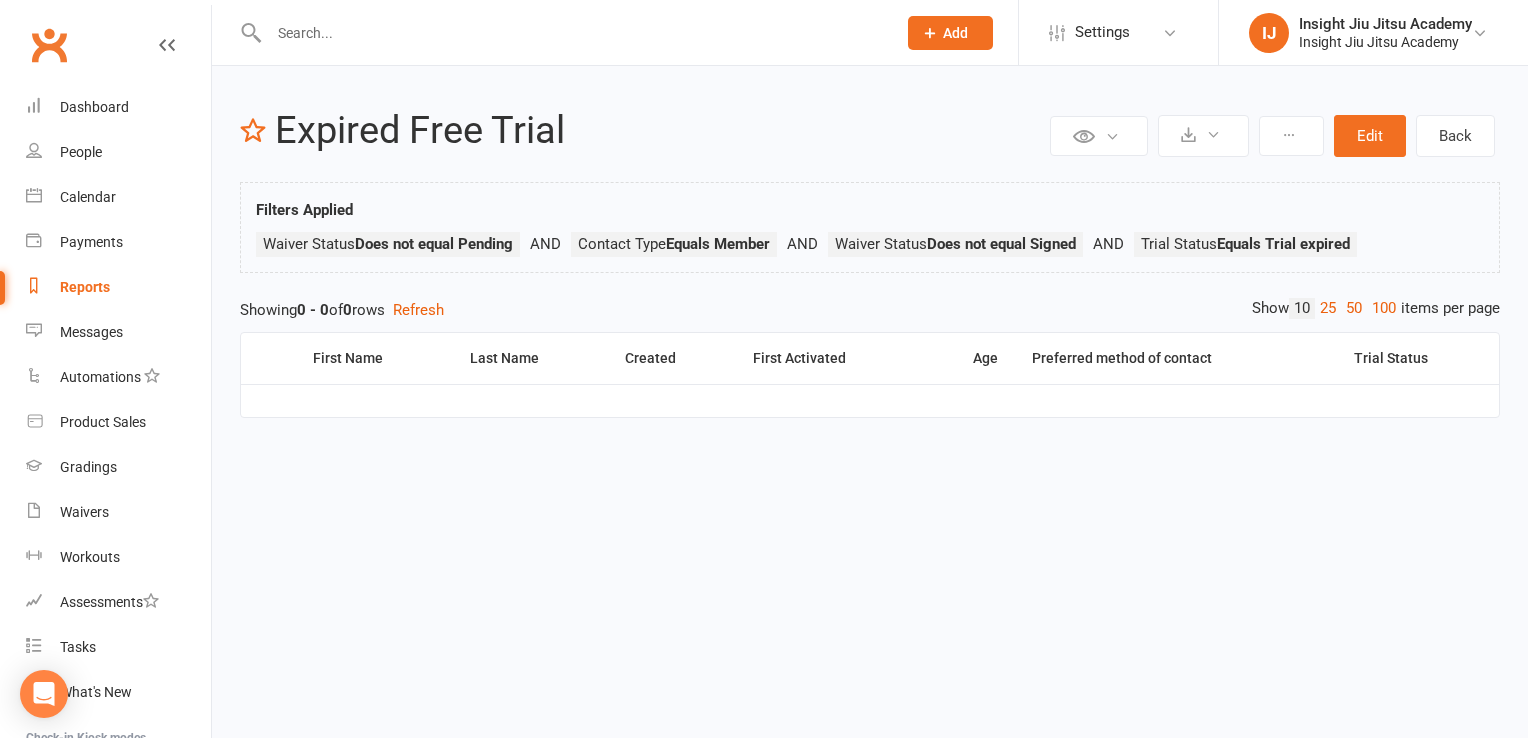 select on "100" 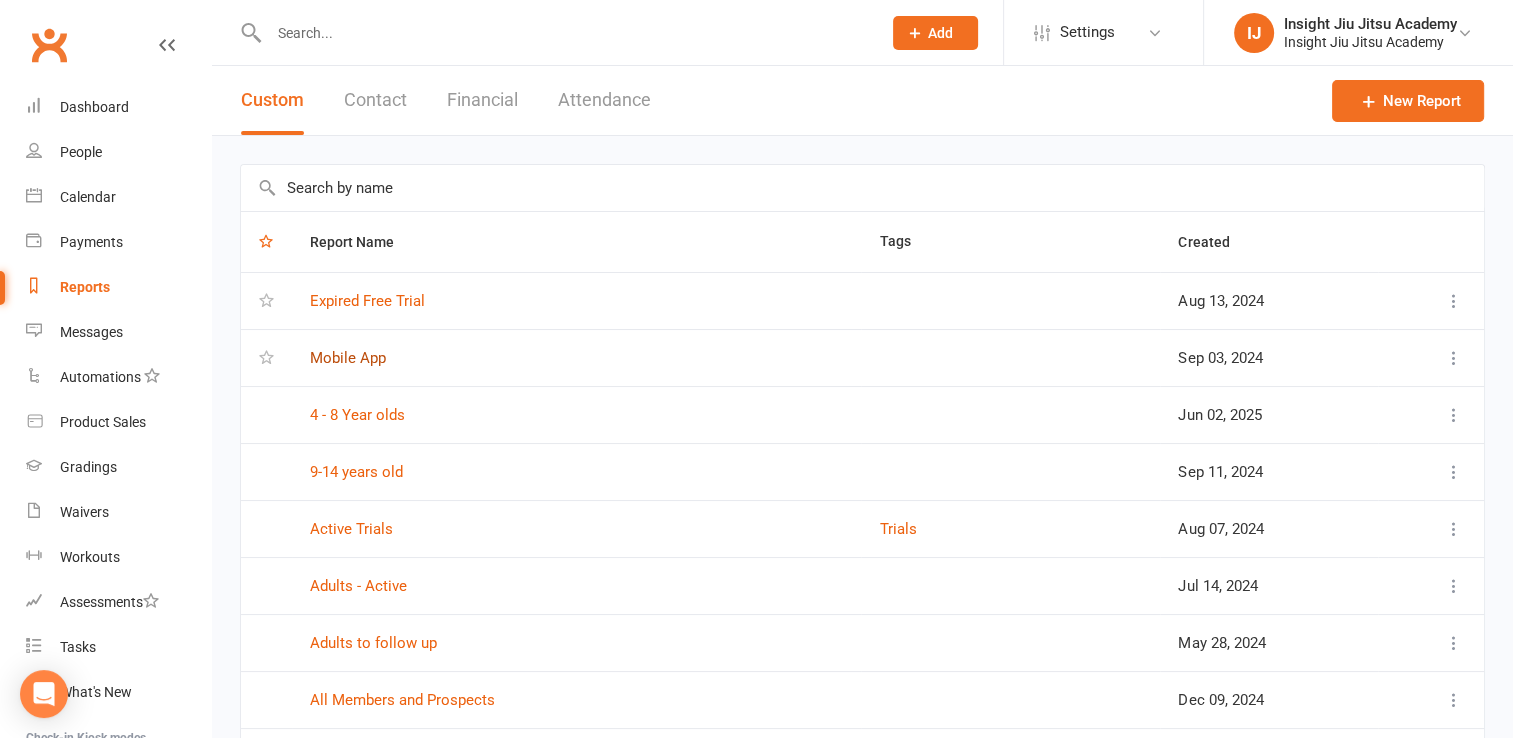 click on "Mobile App" at bounding box center (348, 358) 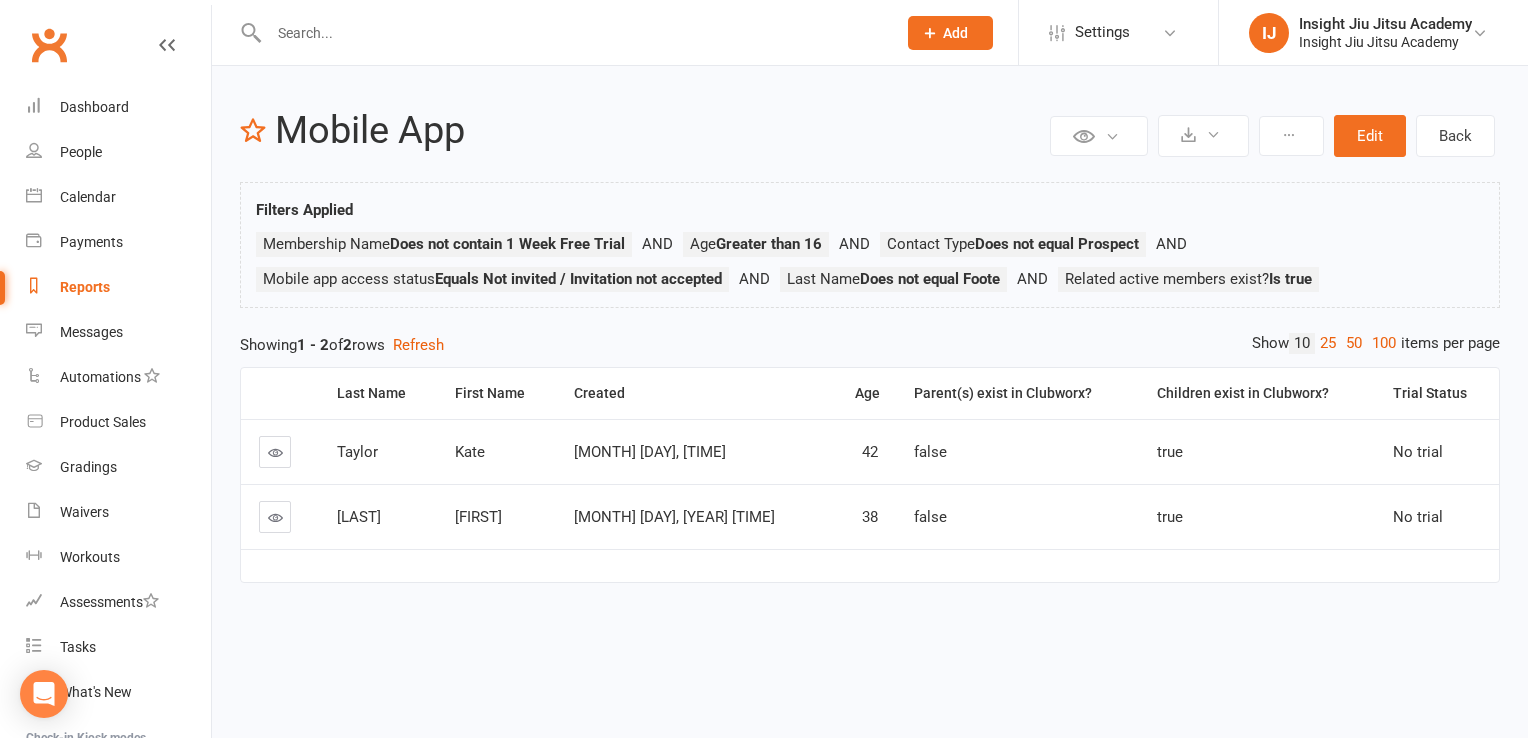 click at bounding box center [275, 517] 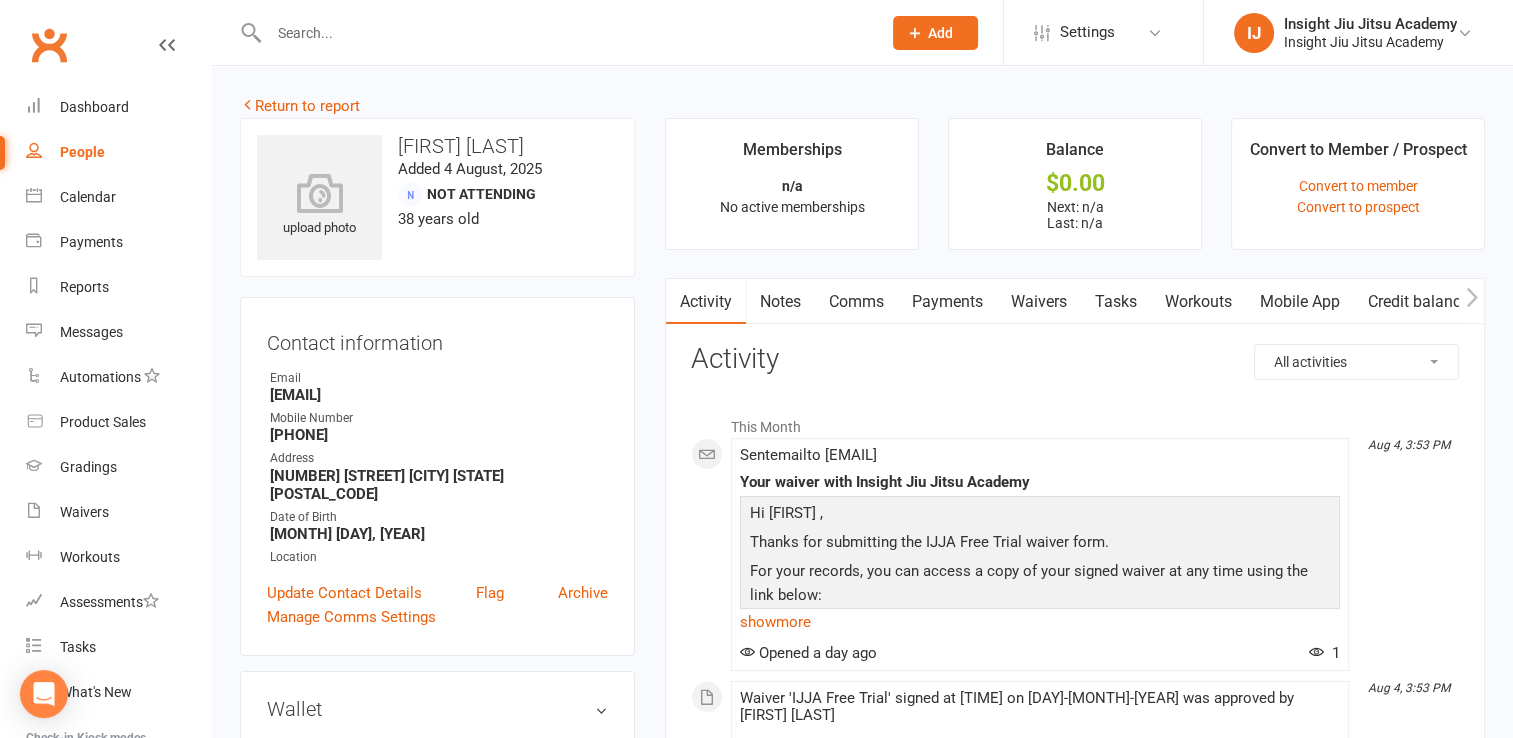 click on "Mobile App" at bounding box center (1300, 302) 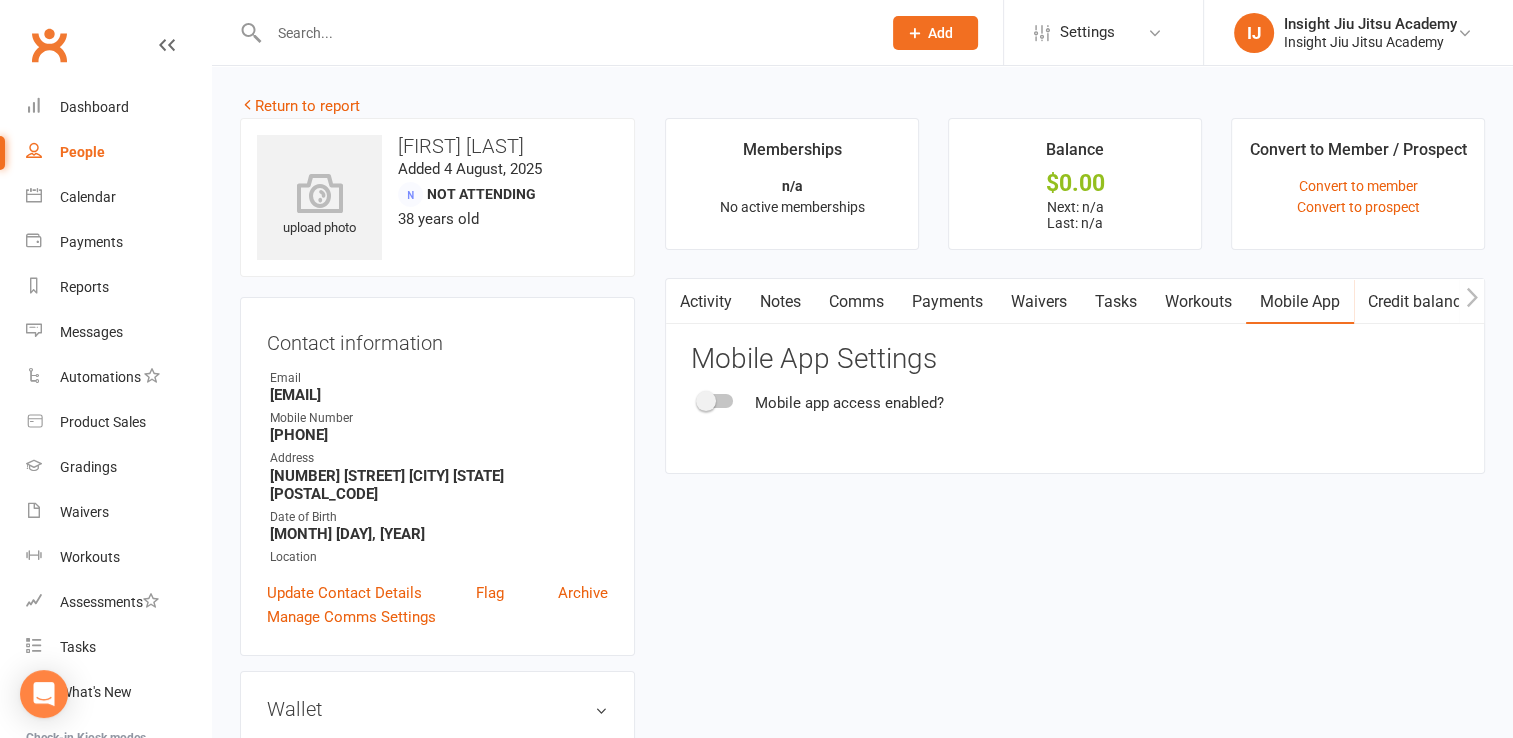 click on "Mobile app access enabled?" at bounding box center [1075, 403] 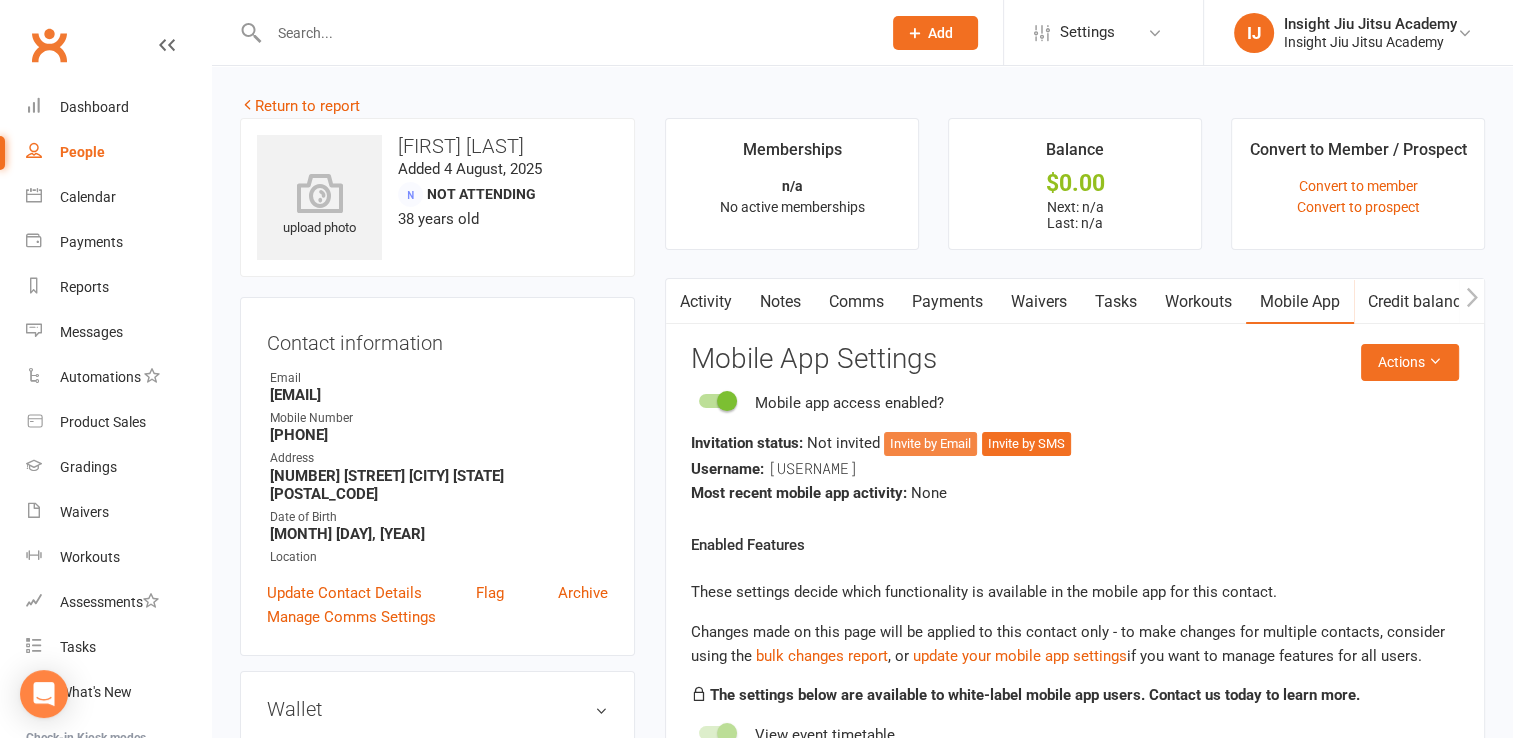 click on "Invite by Email" at bounding box center [930, 444] 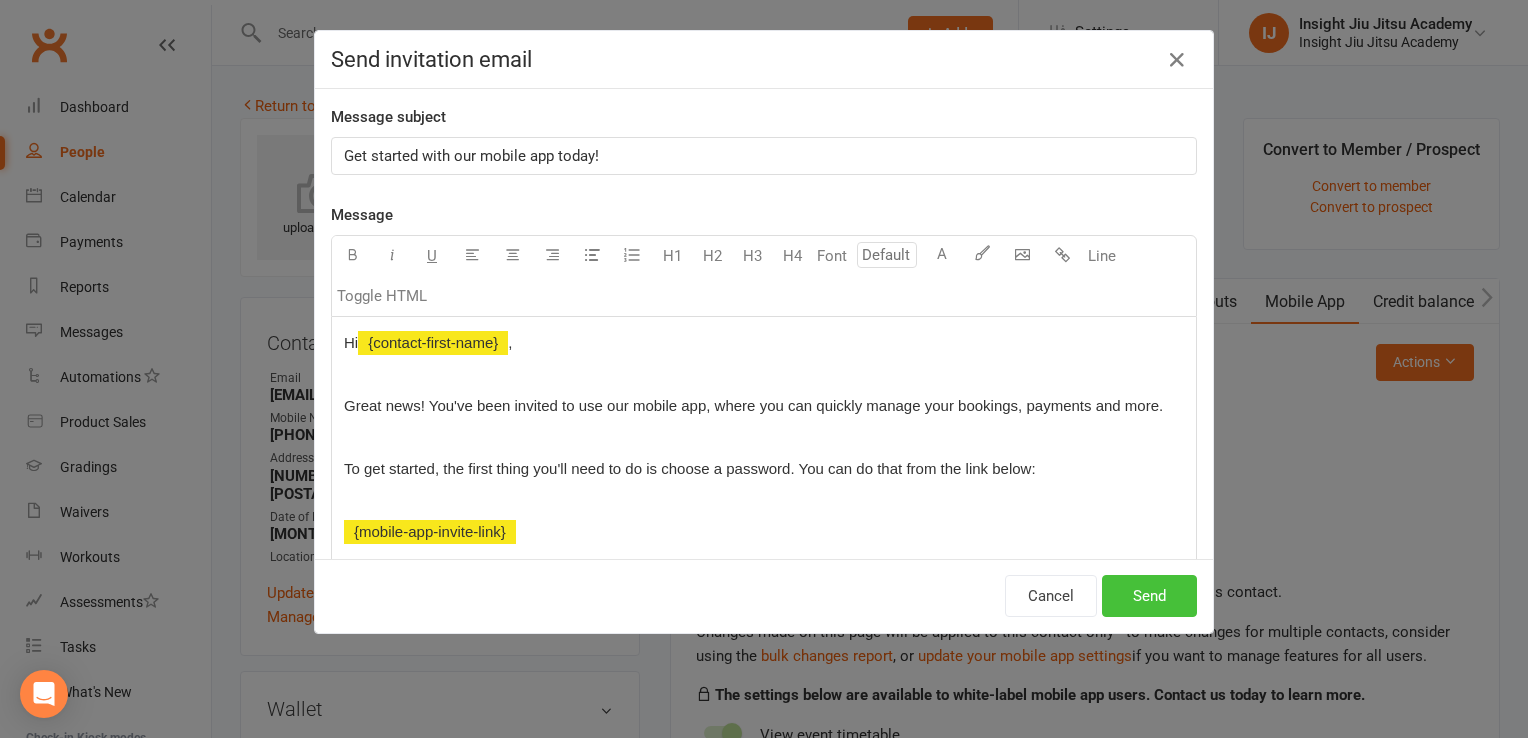 click on "Send" at bounding box center (1149, 596) 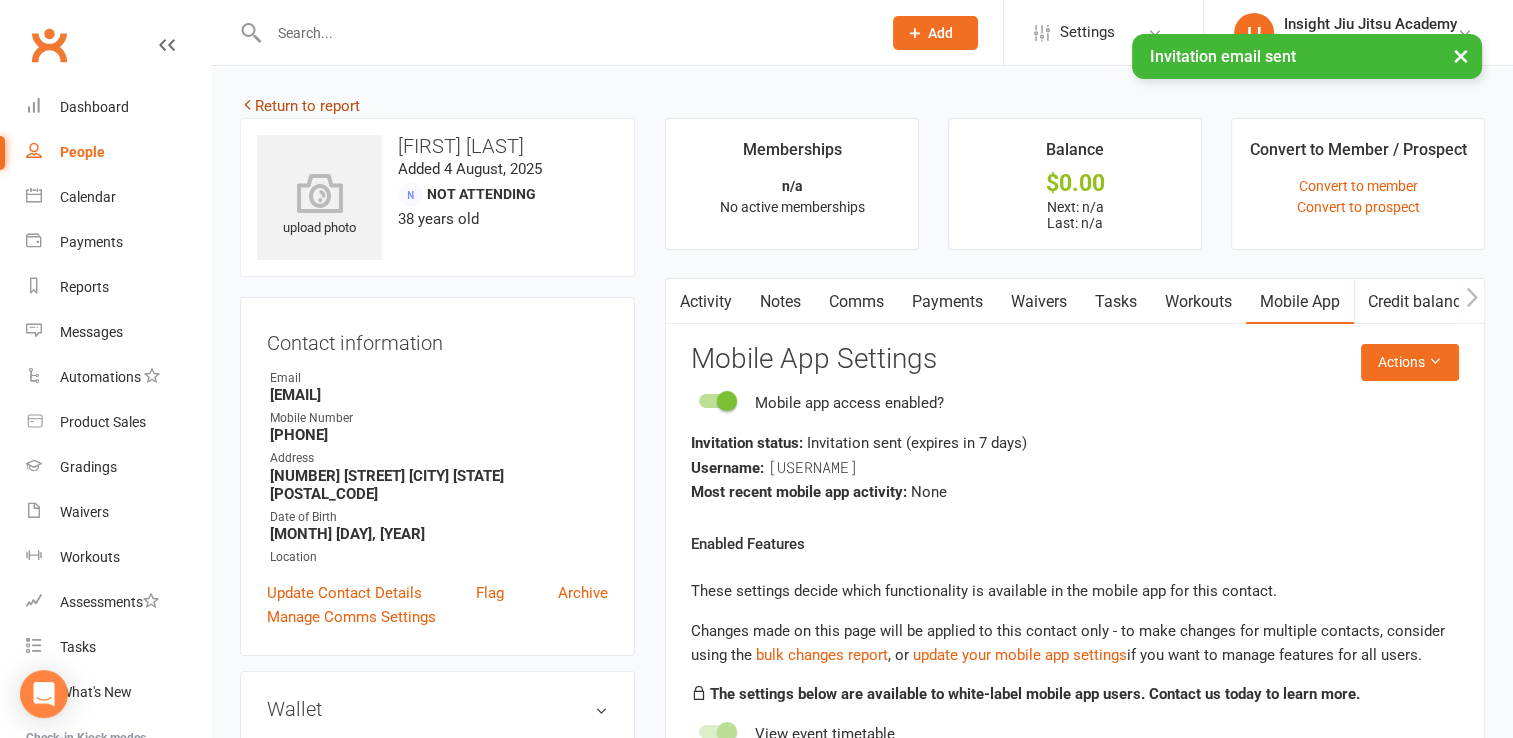click on "Return to report" at bounding box center (300, 106) 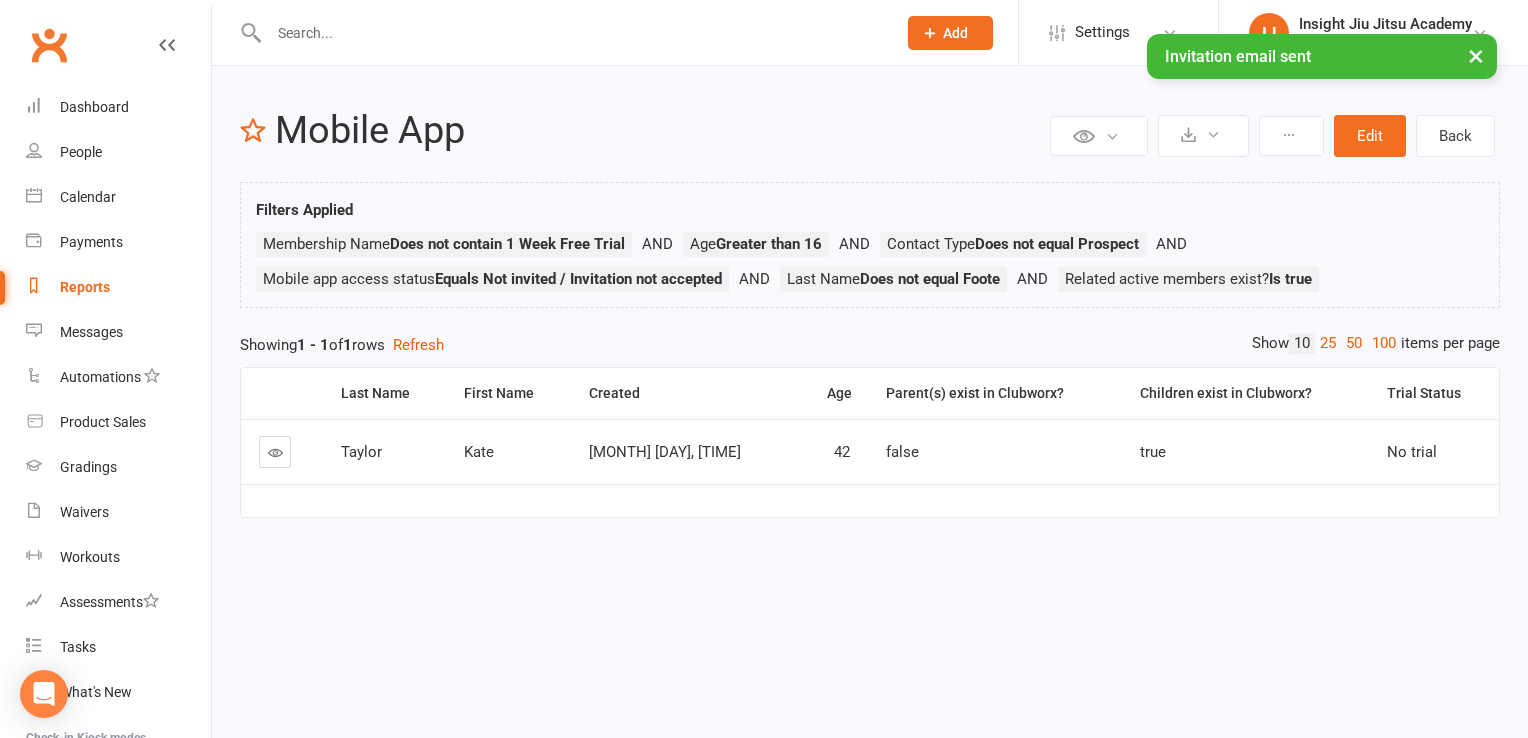 click at bounding box center [275, 452] 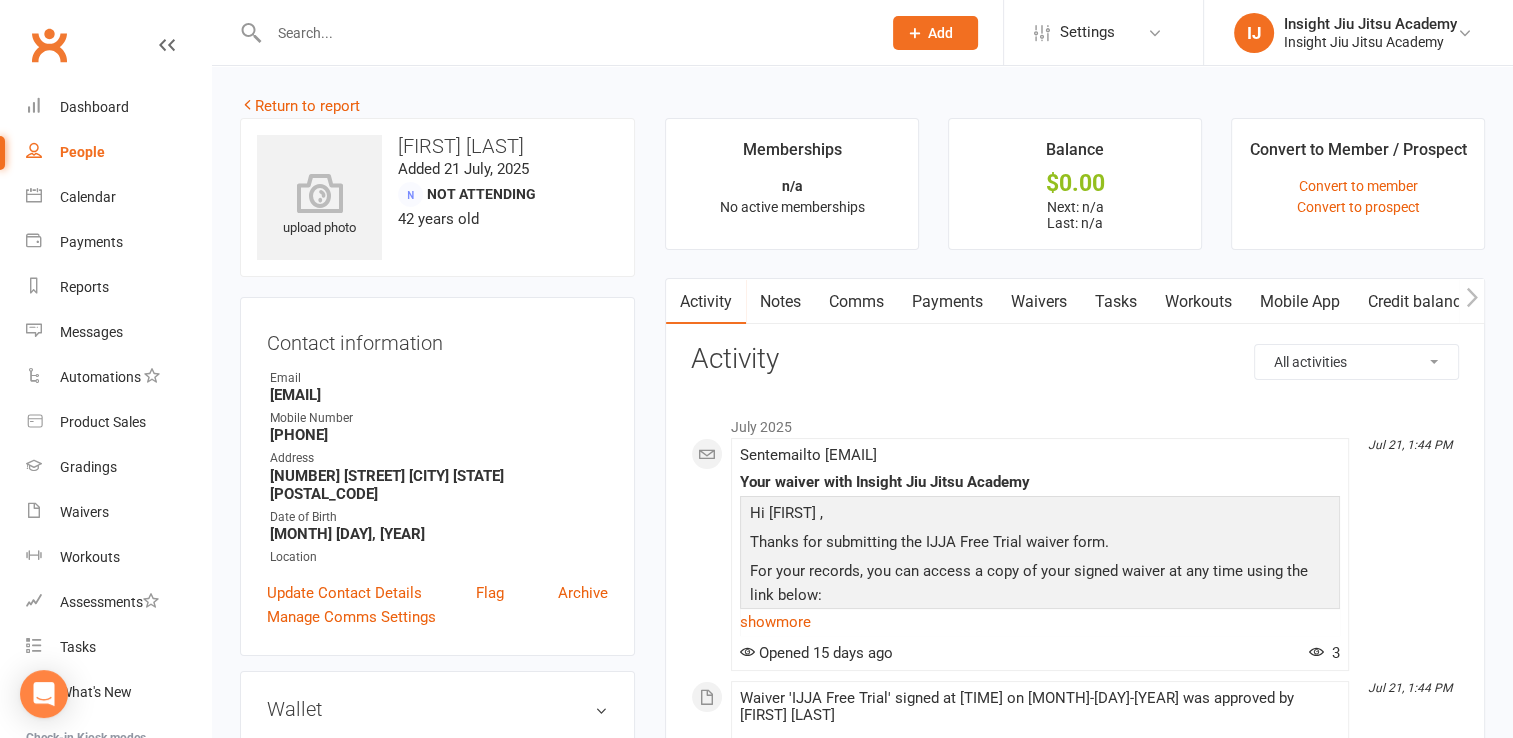 click on "Mobile App" at bounding box center [1300, 302] 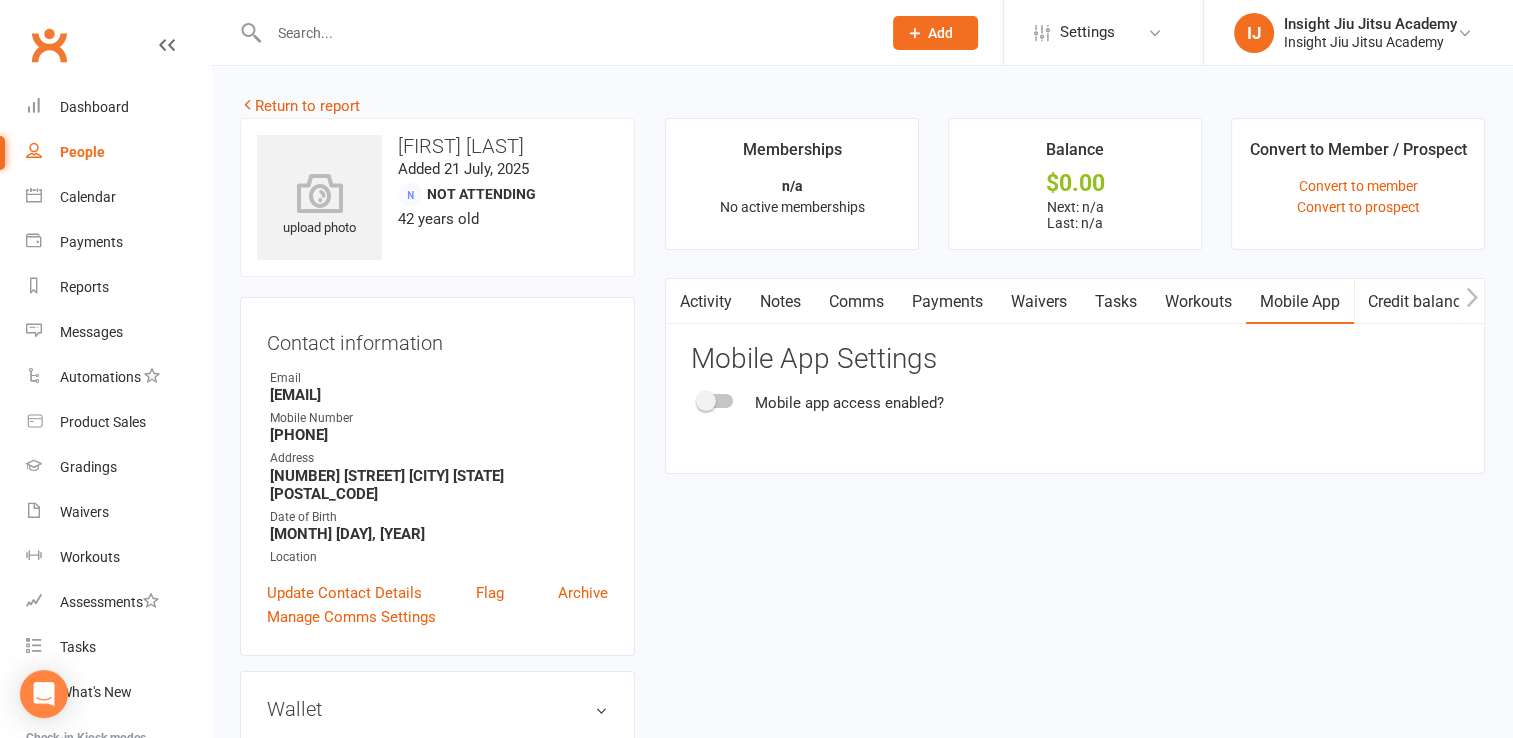 click at bounding box center (706, 401) 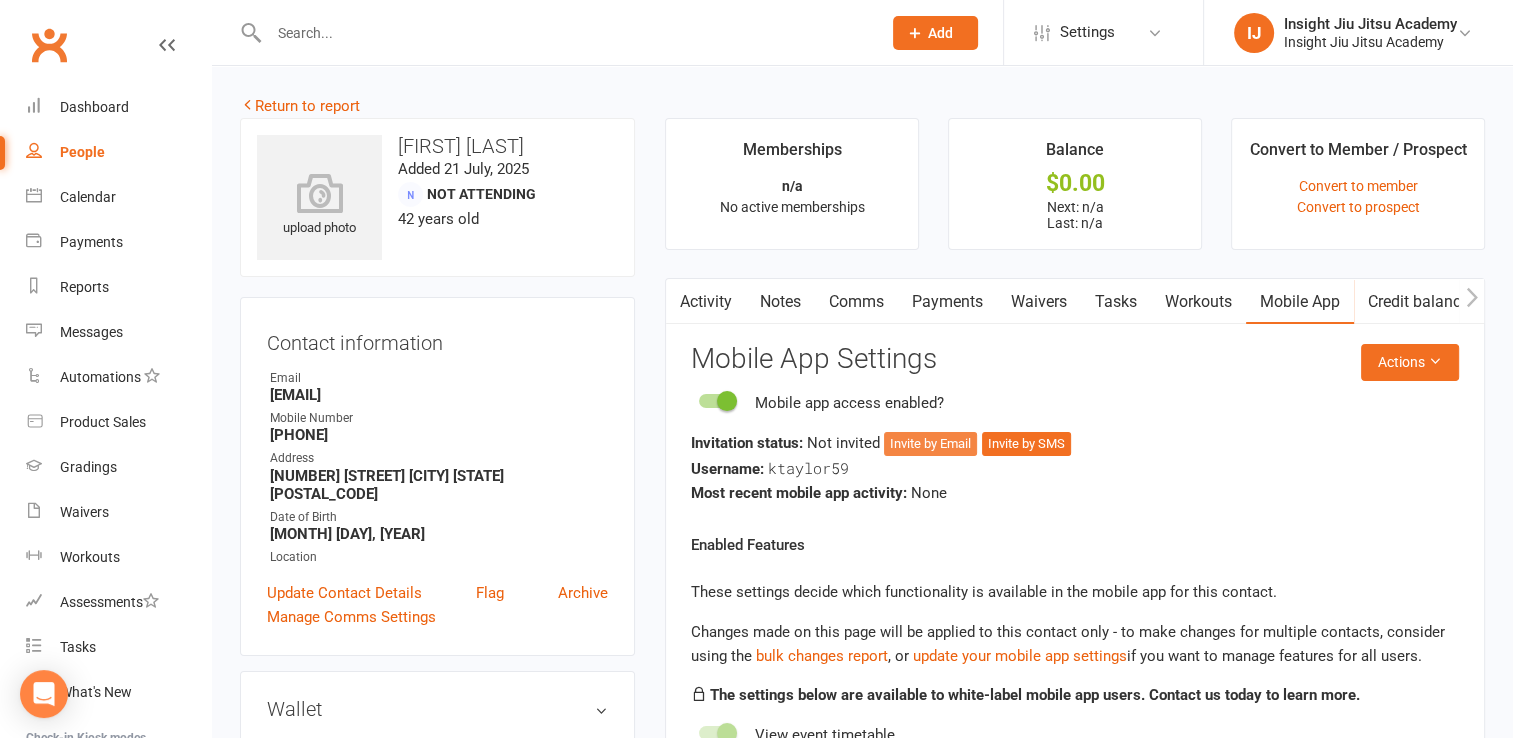 click on "Invite by Email" at bounding box center [930, 444] 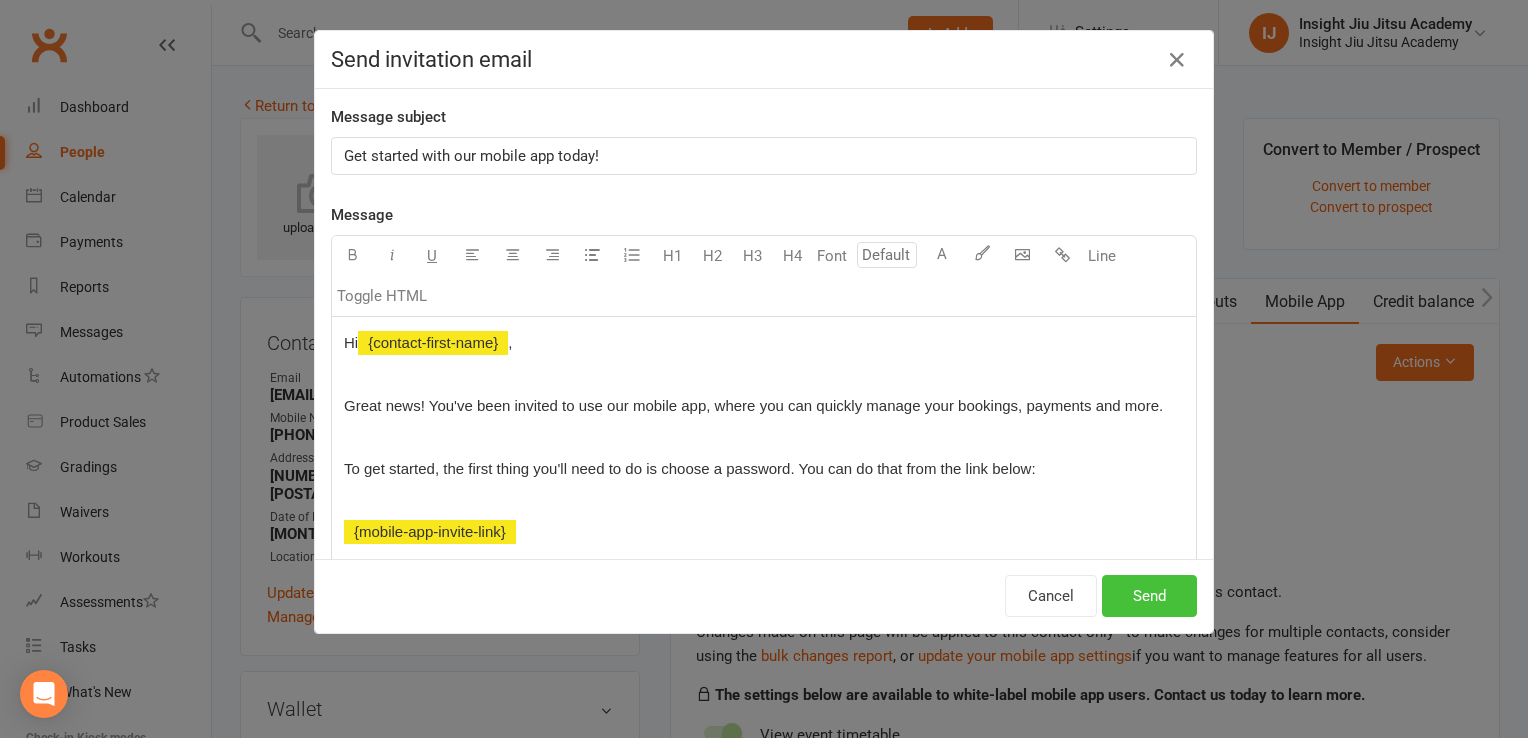 click on "Send" at bounding box center (1149, 596) 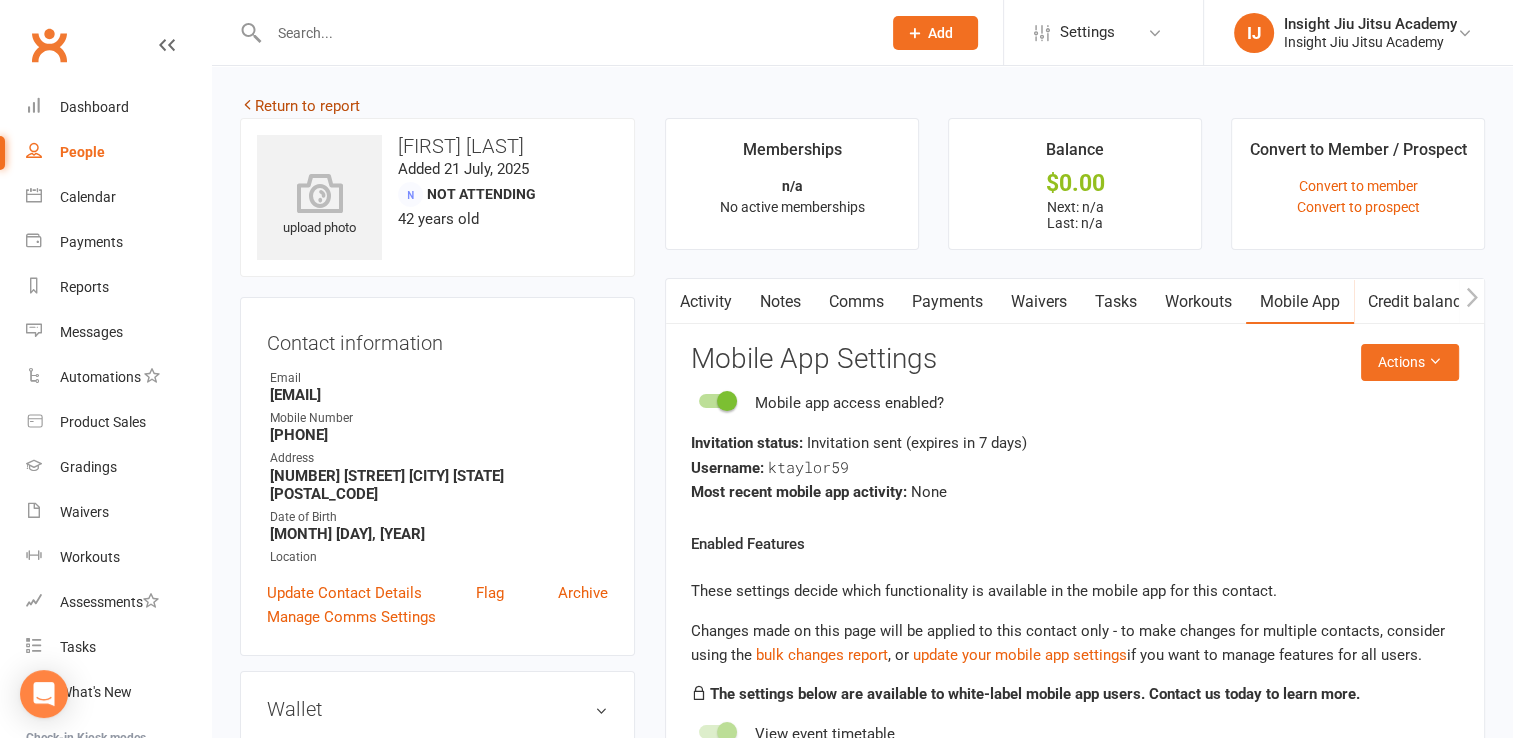 click on "Return to report" at bounding box center (300, 106) 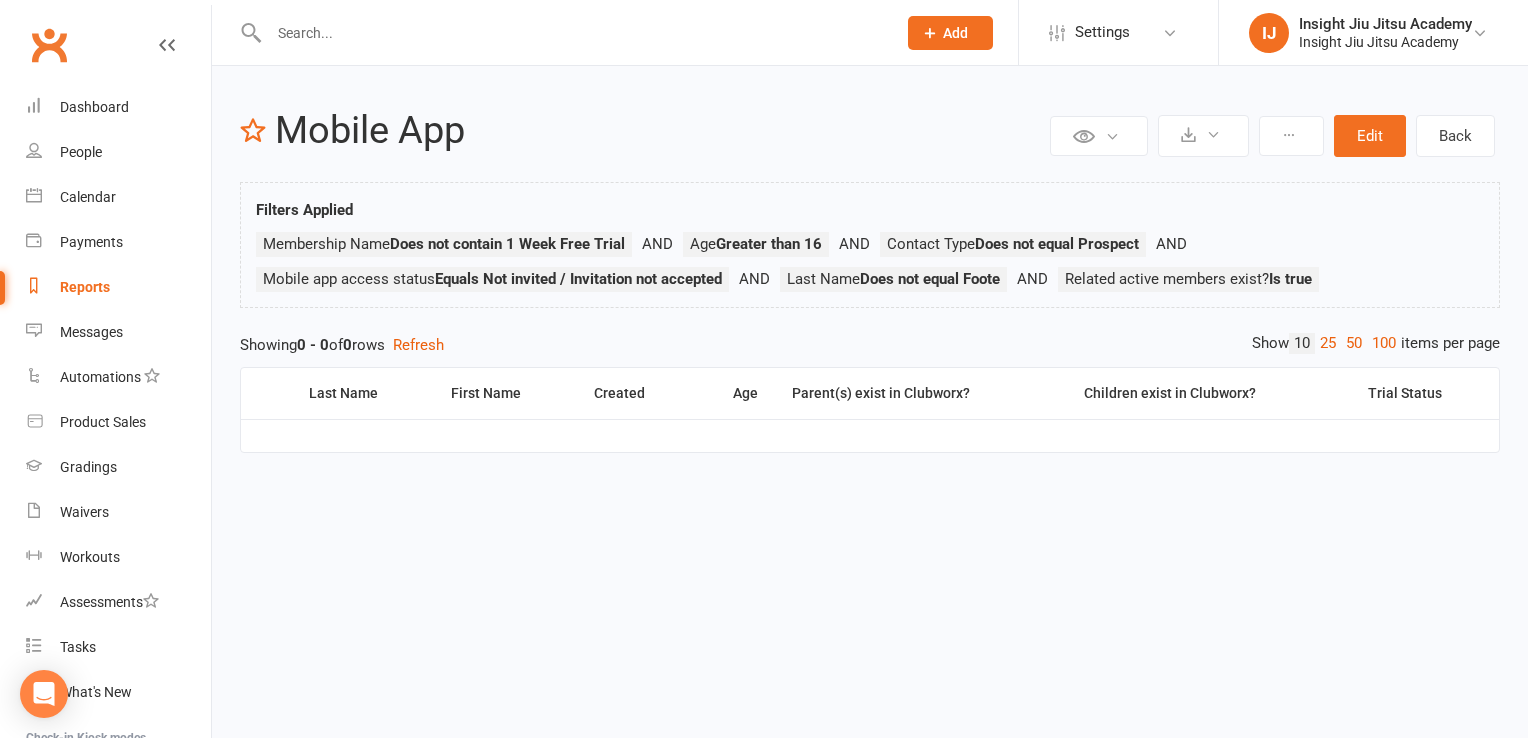 click on "Reports" at bounding box center [118, 287] 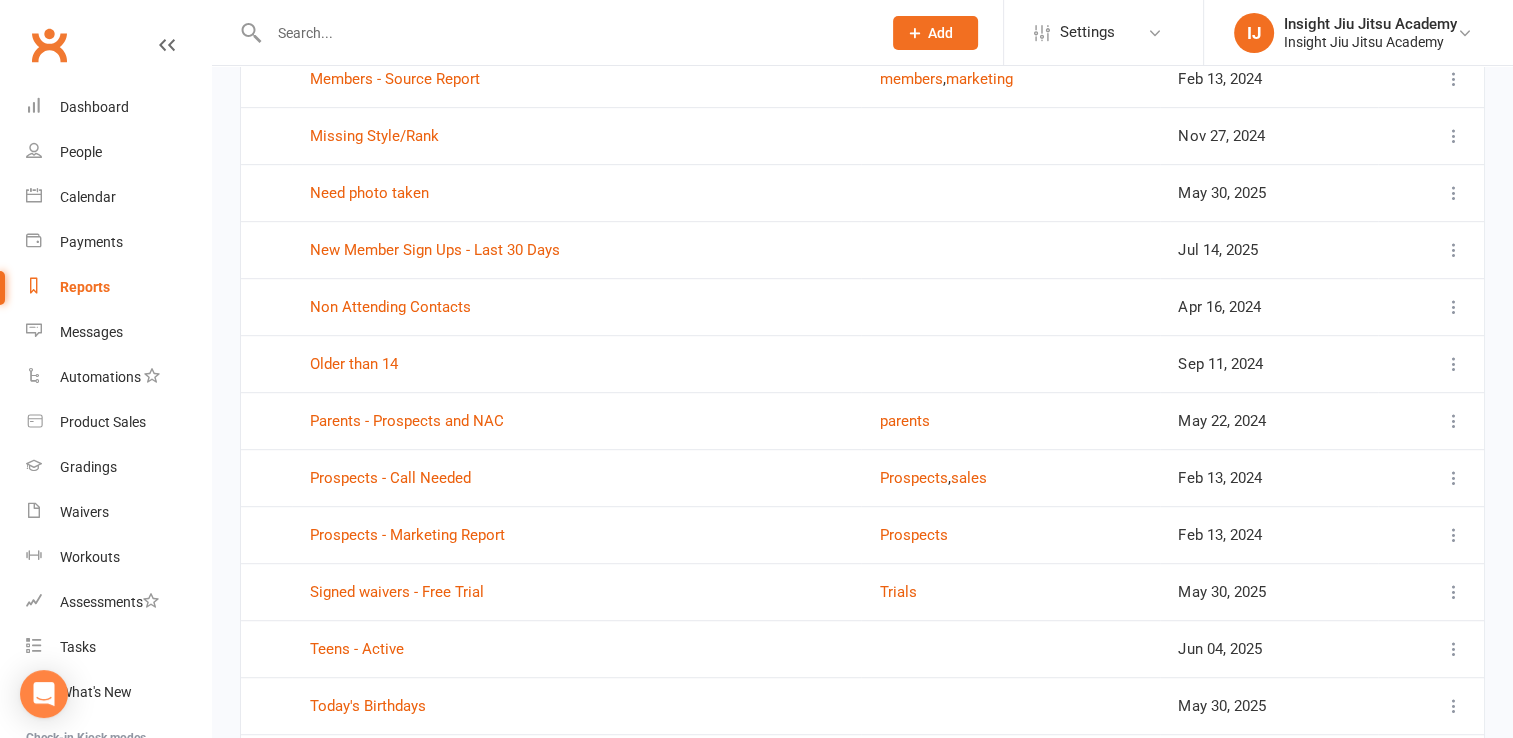 scroll, scrollTop: 1040, scrollLeft: 0, axis: vertical 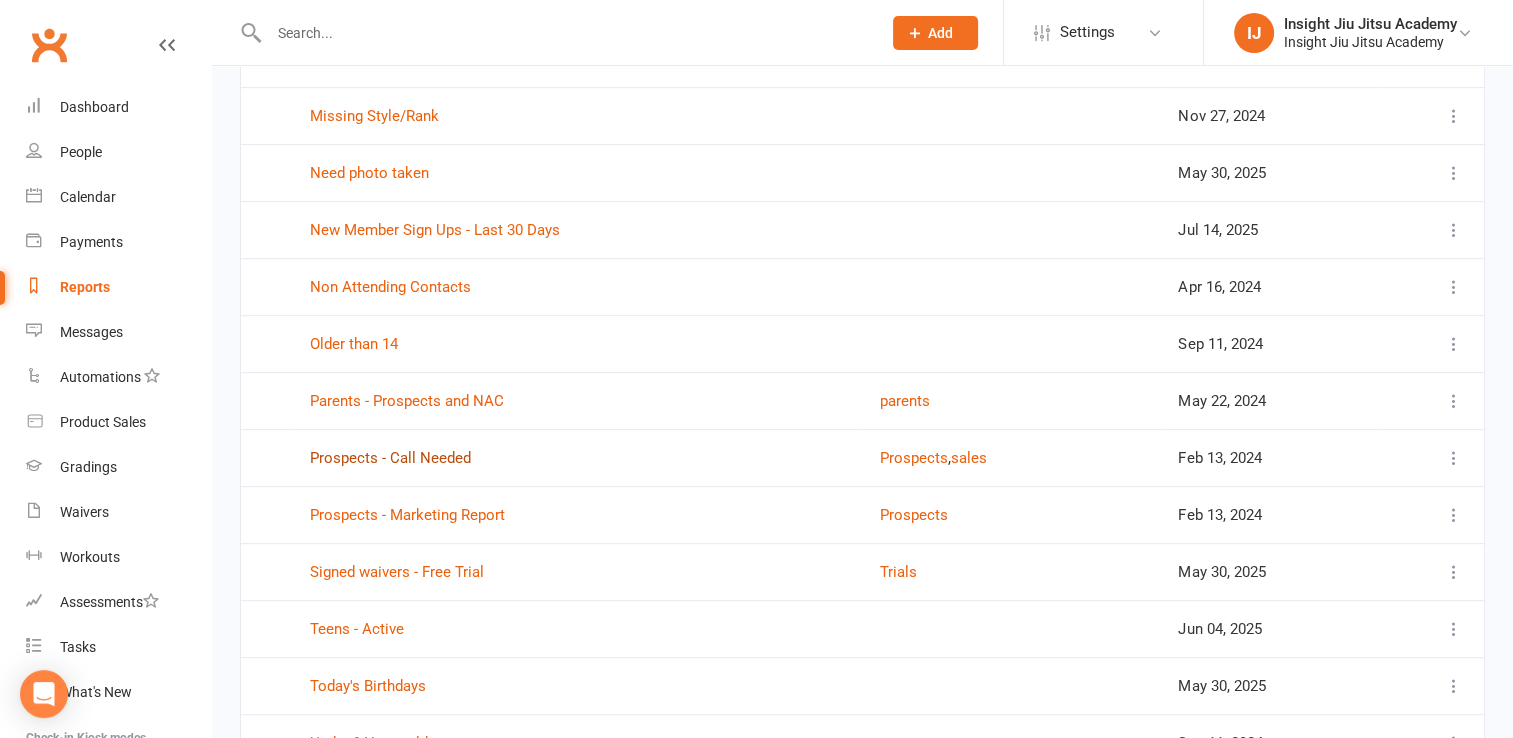 click on "Prospects - Call Needed" at bounding box center [390, 458] 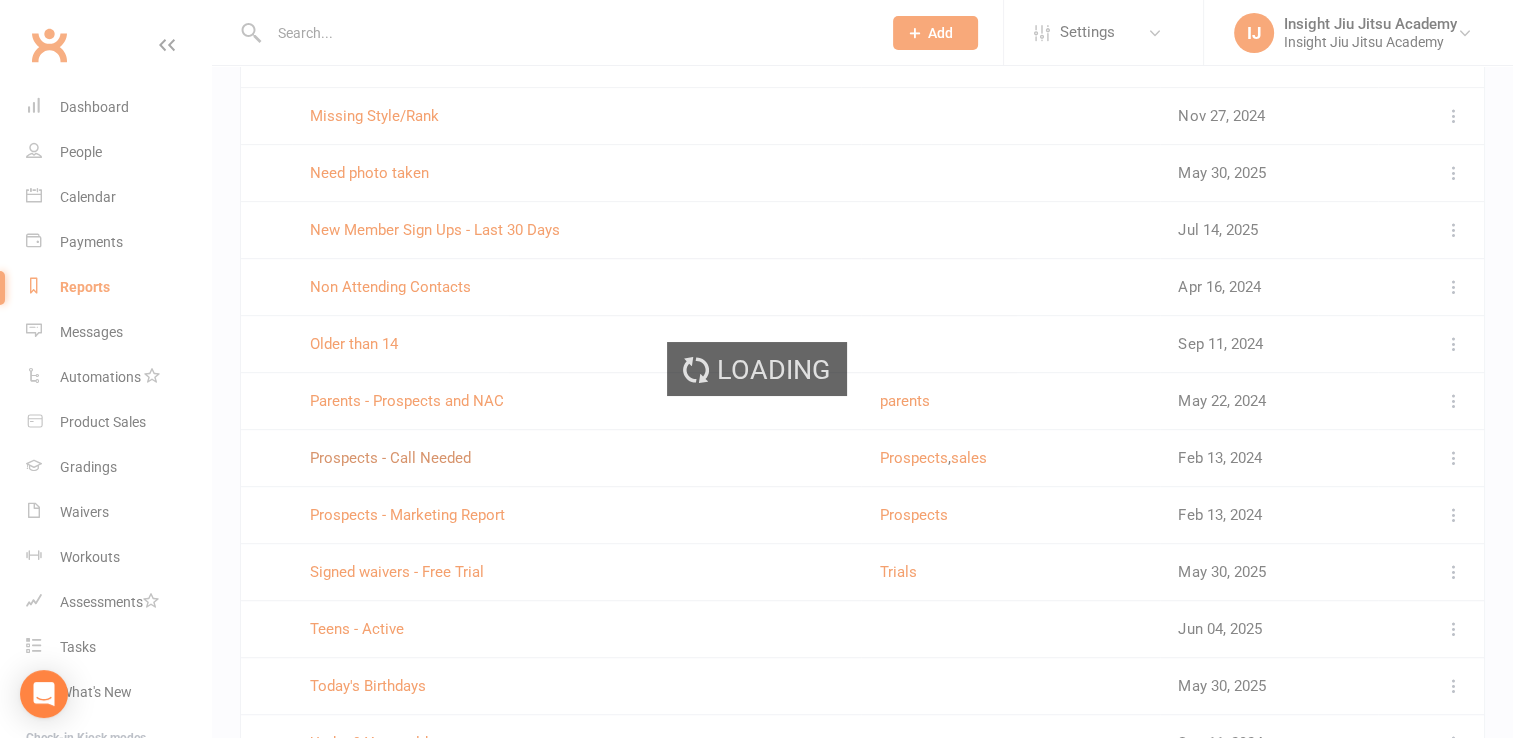 scroll, scrollTop: 0, scrollLeft: 0, axis: both 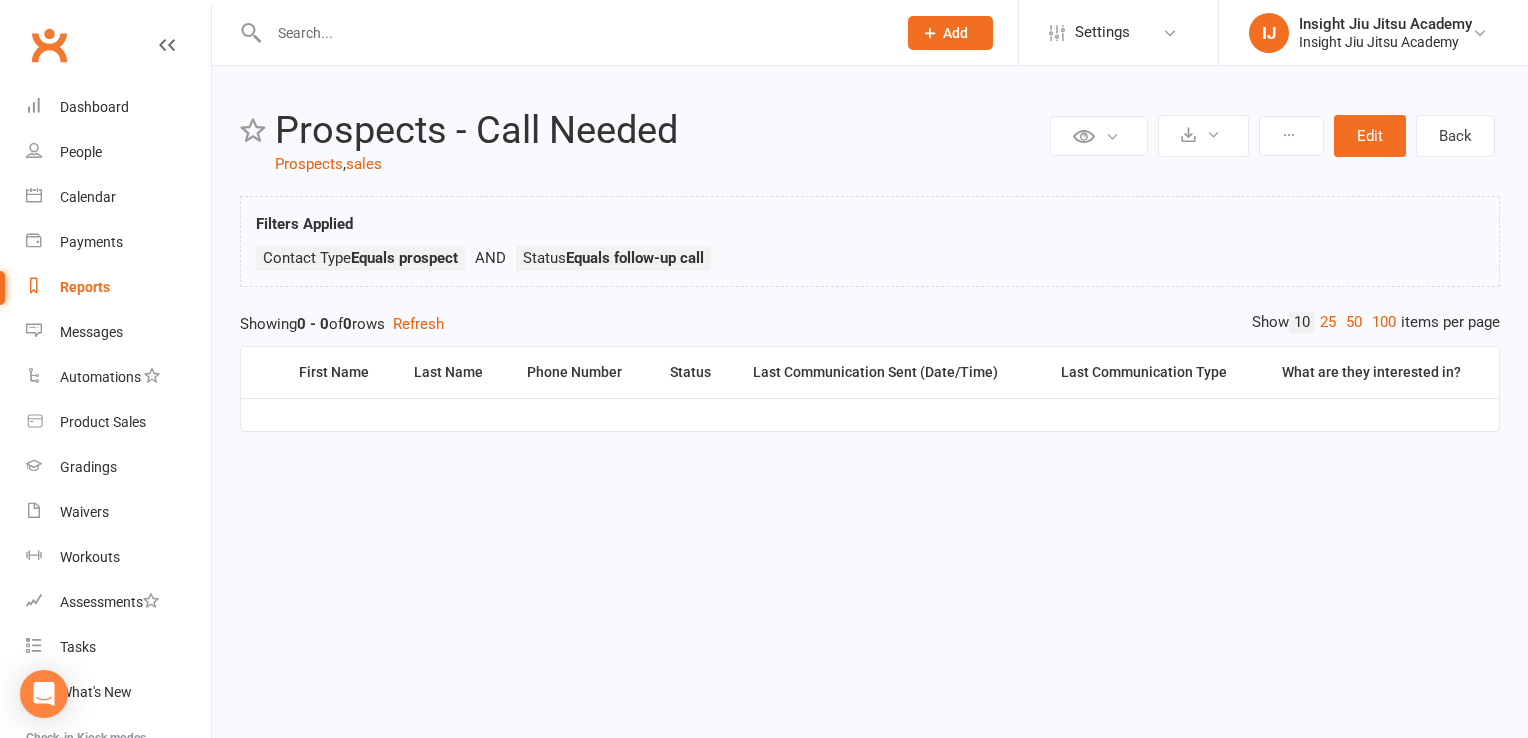 select on "100" 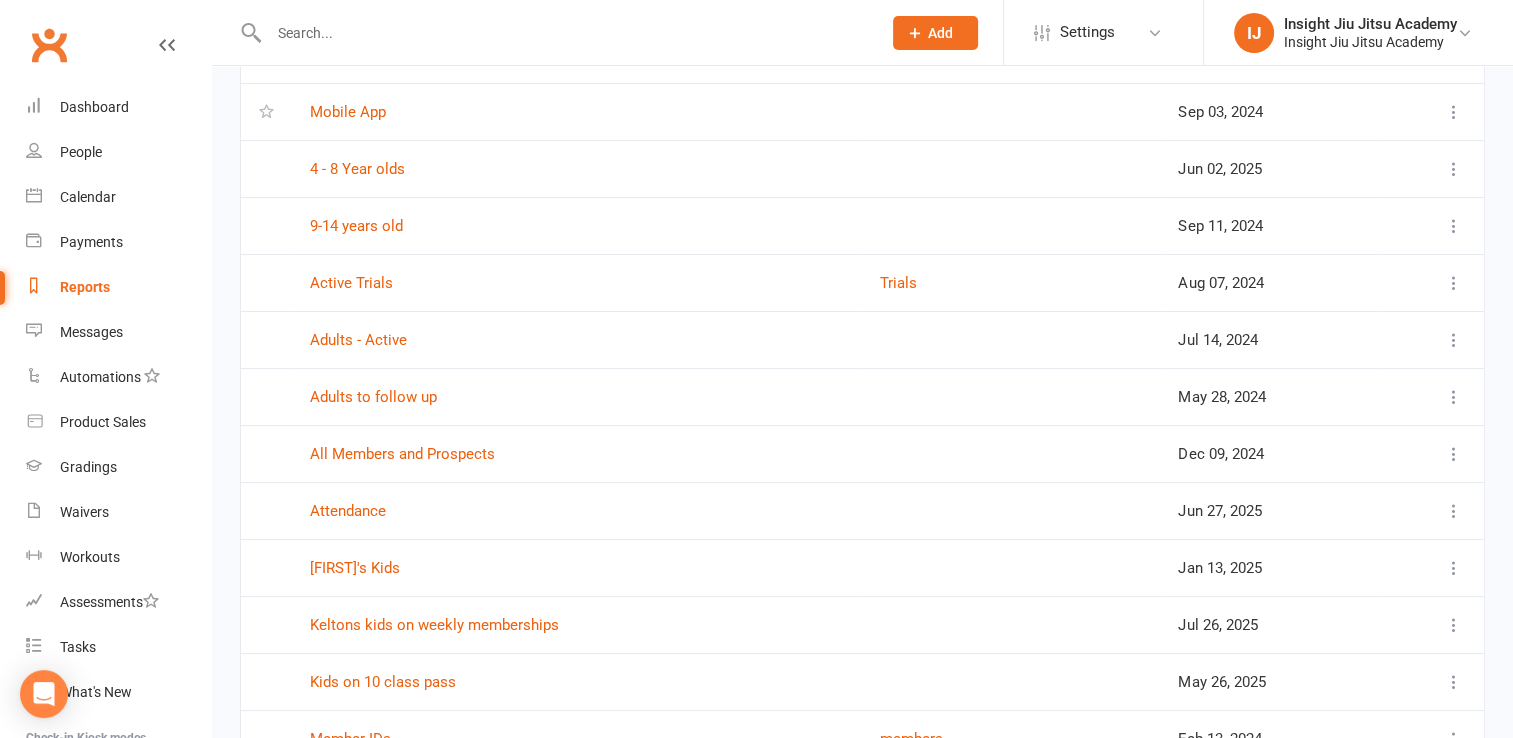 scroll, scrollTop: 247, scrollLeft: 0, axis: vertical 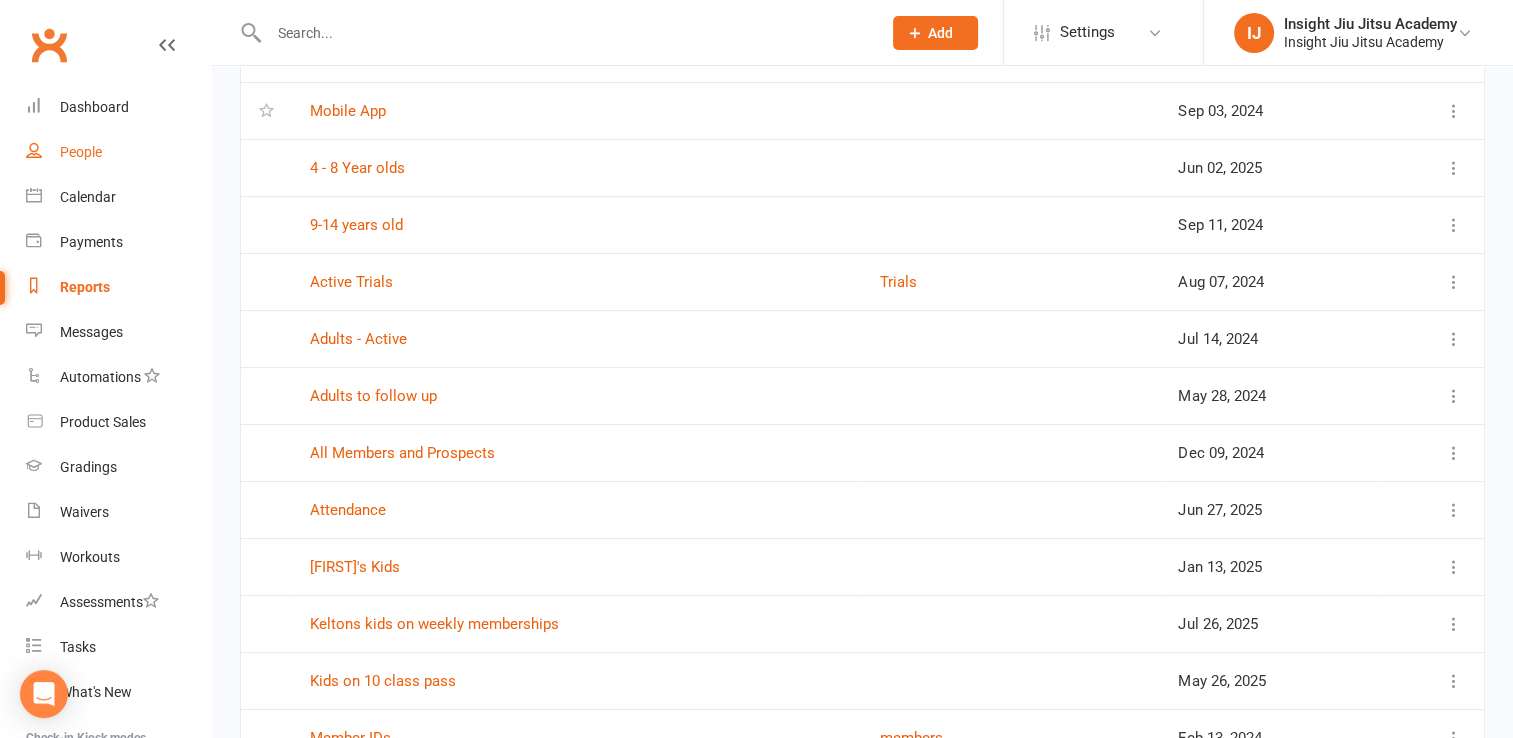 click on "People" at bounding box center [118, 152] 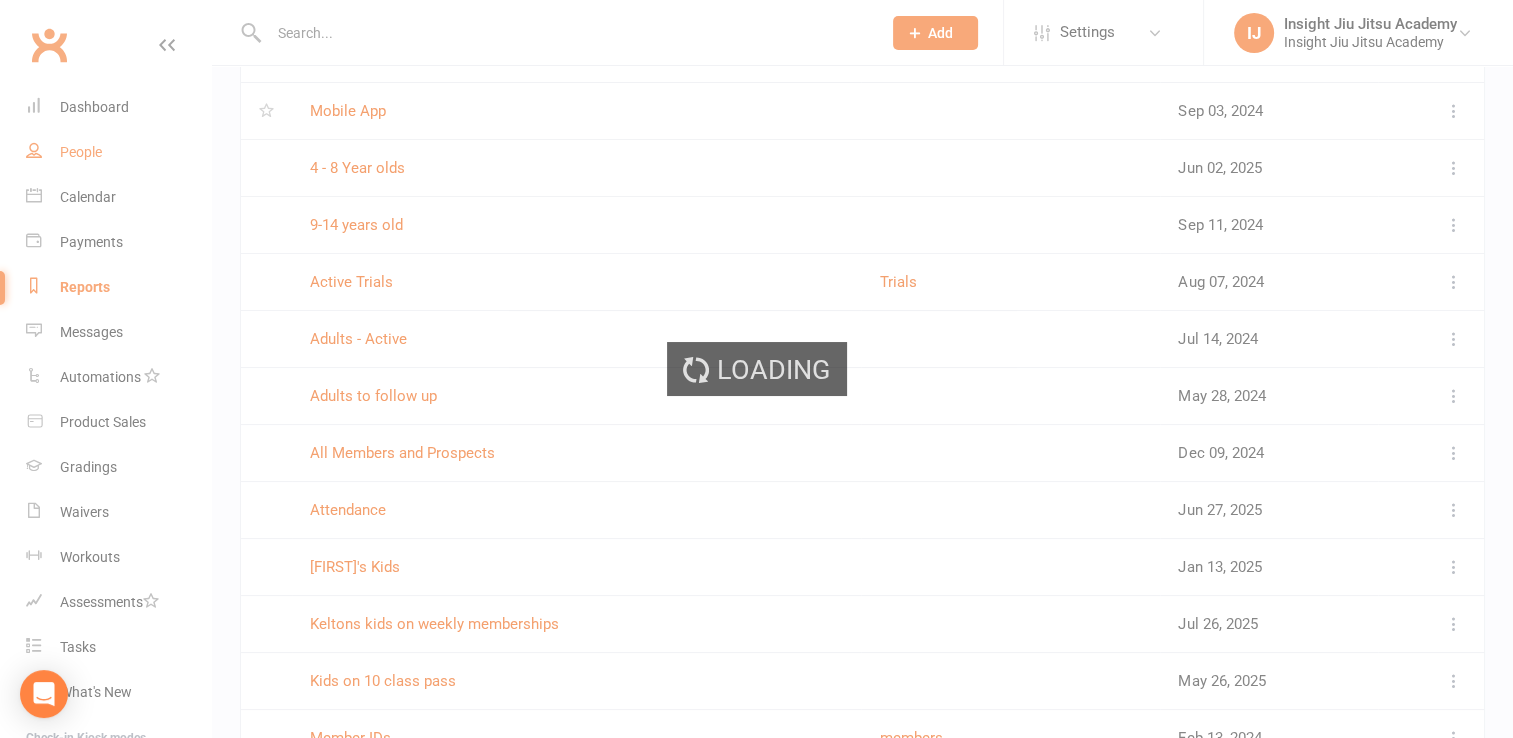 scroll, scrollTop: 0, scrollLeft: 0, axis: both 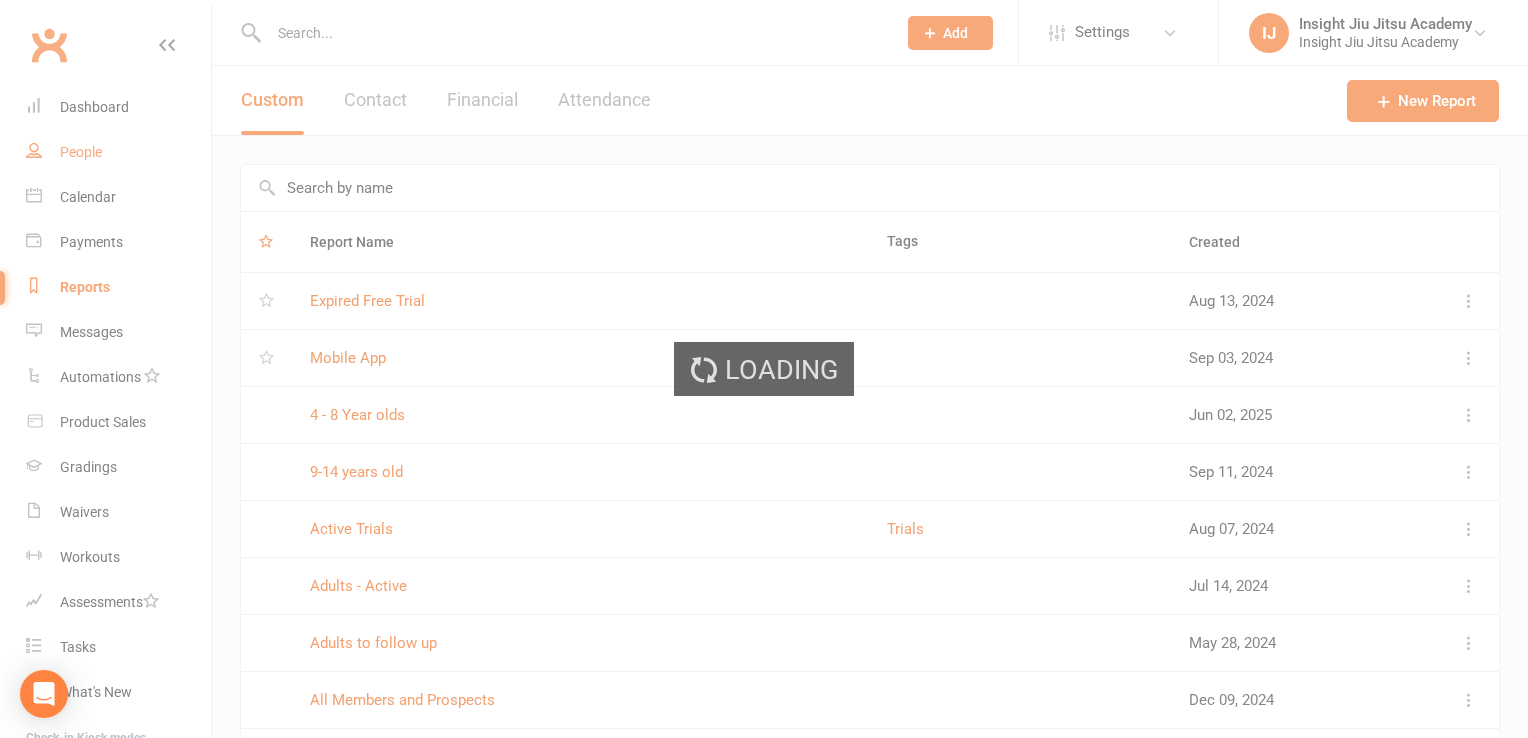 select on "100" 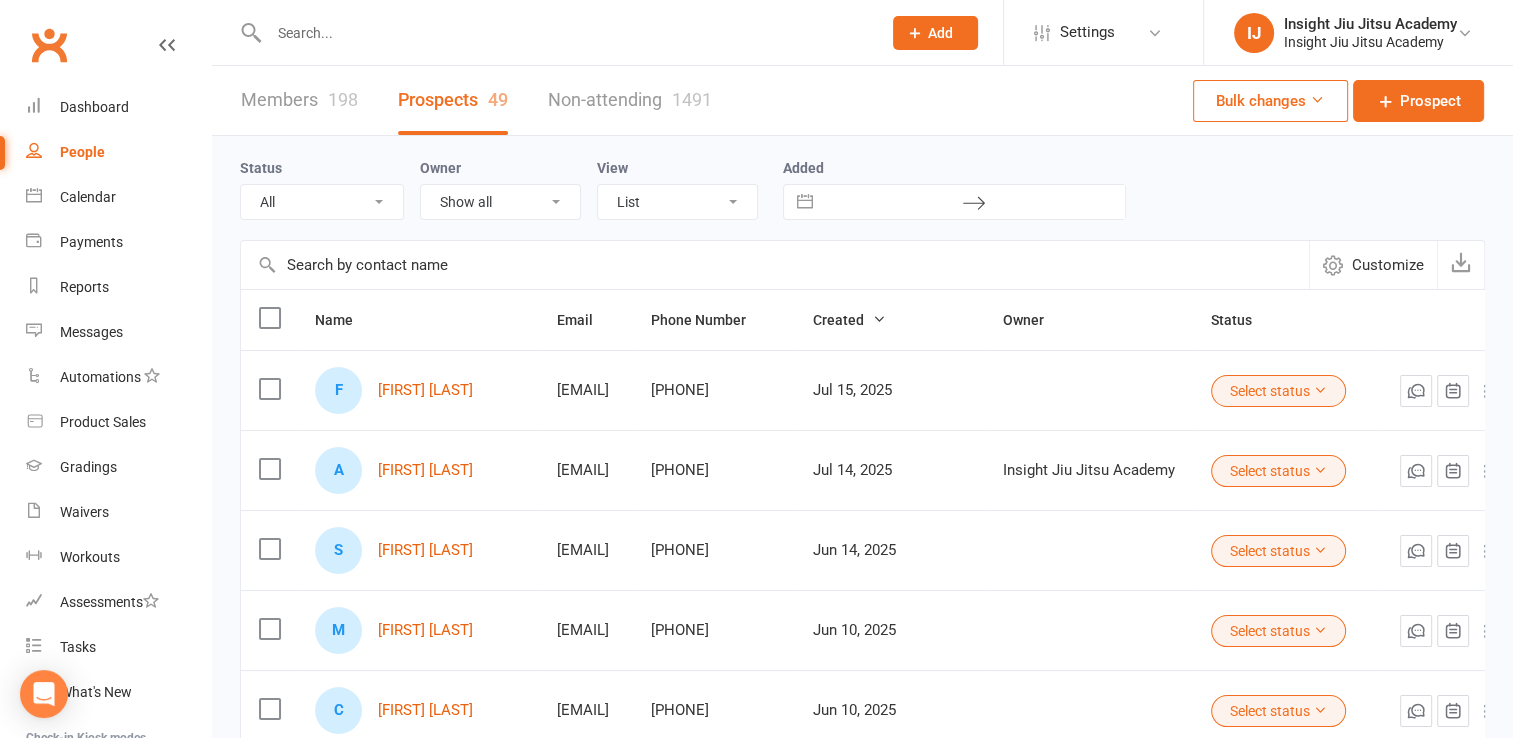 click on "Status" at bounding box center (1287, 320) 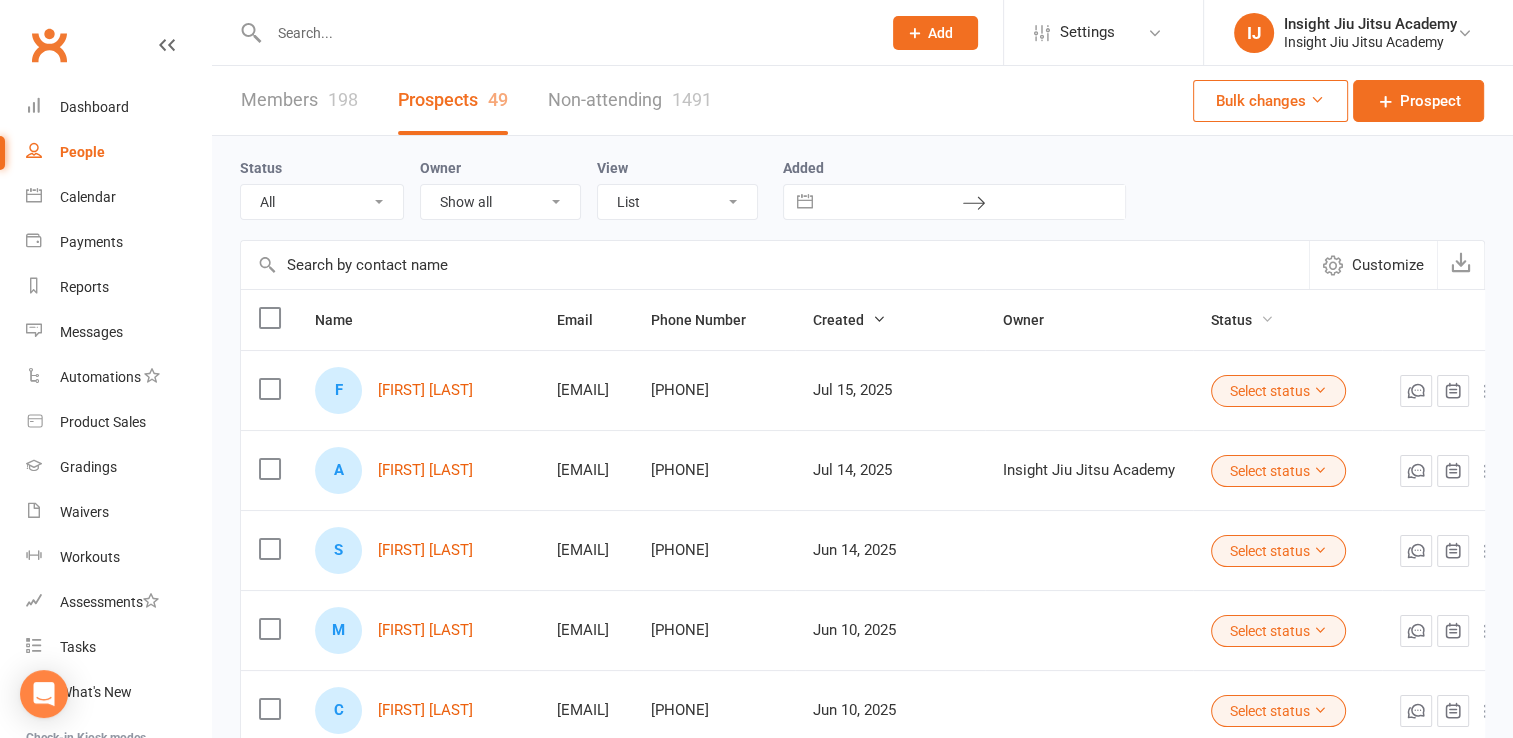 click on "Status" at bounding box center (1242, 320) 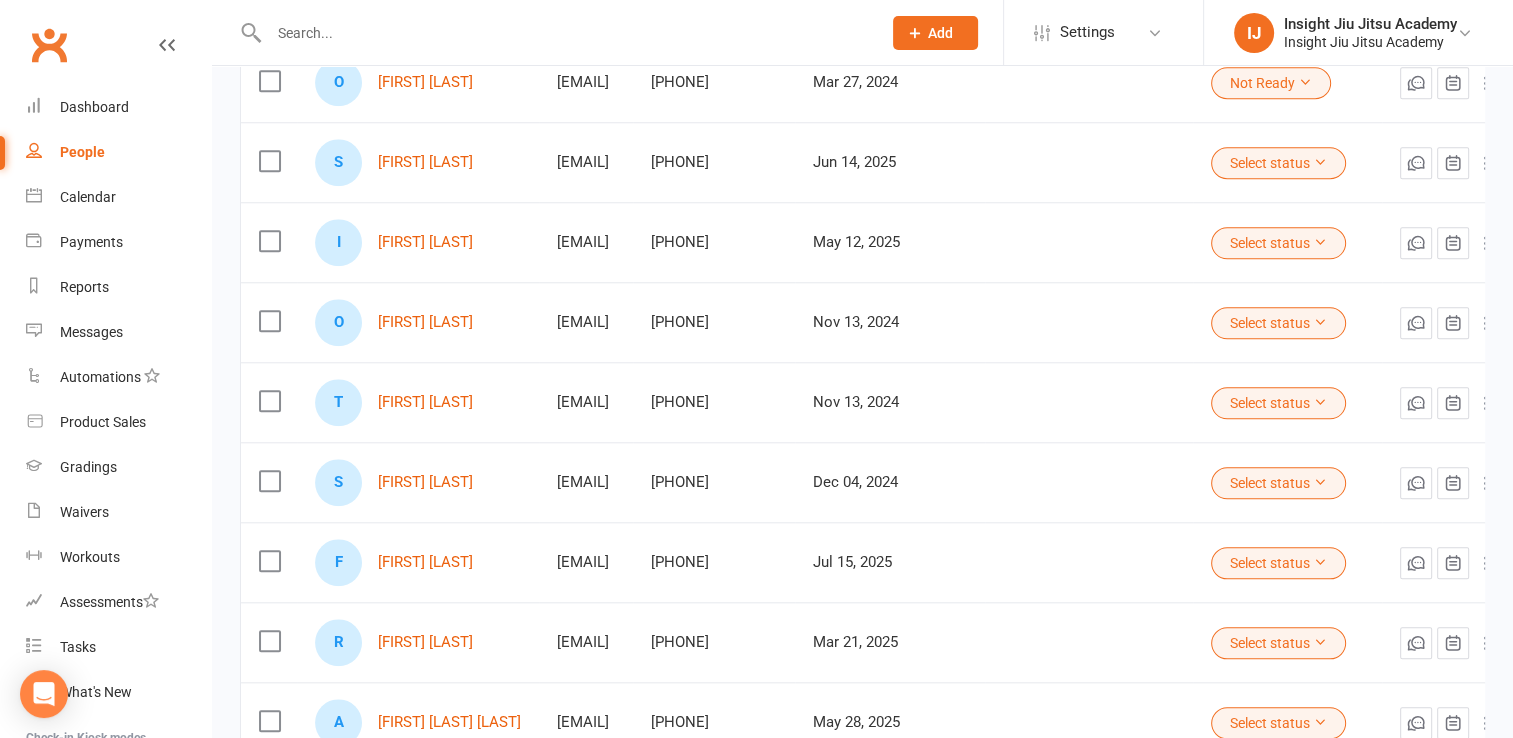 scroll, scrollTop: 1830, scrollLeft: 0, axis: vertical 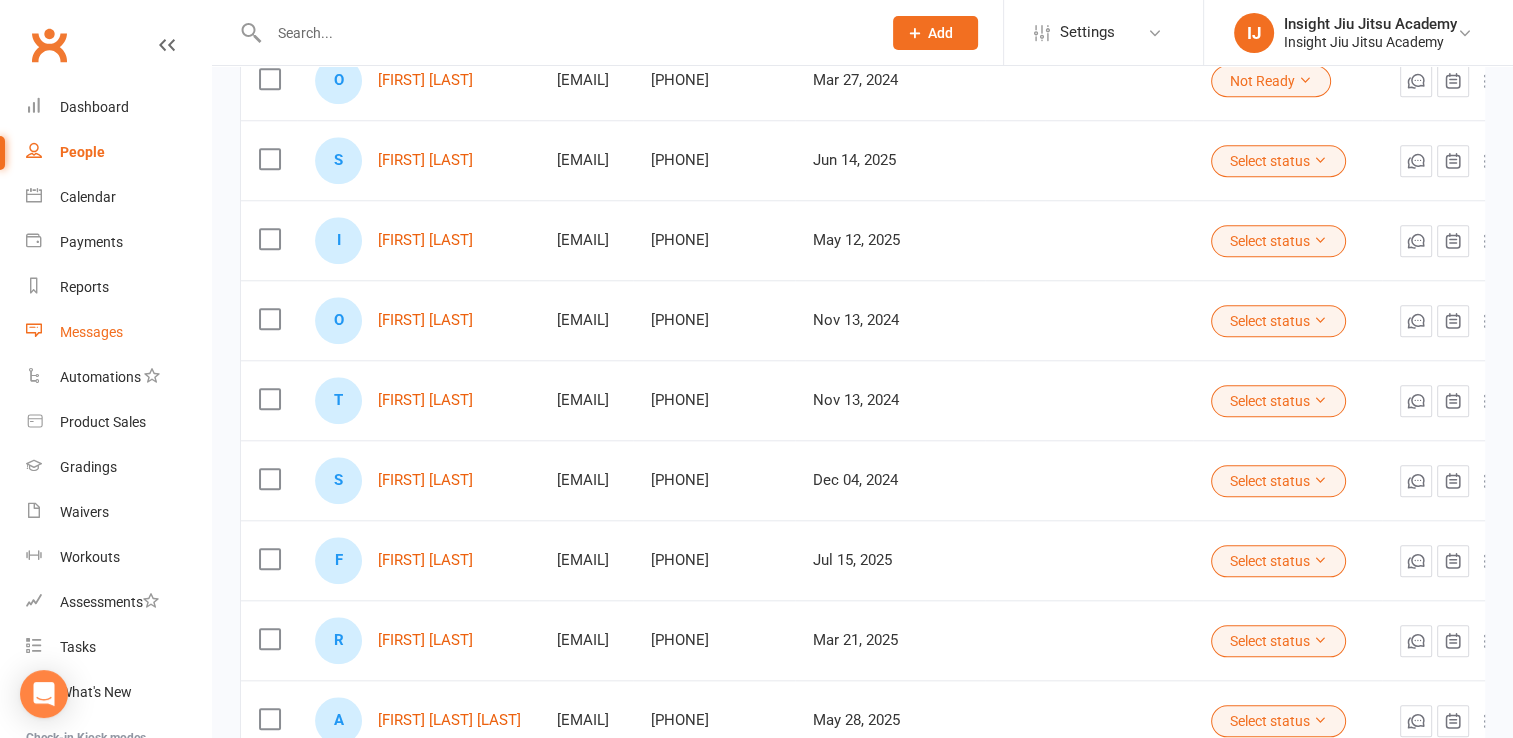 click on "Messages" at bounding box center [91, 332] 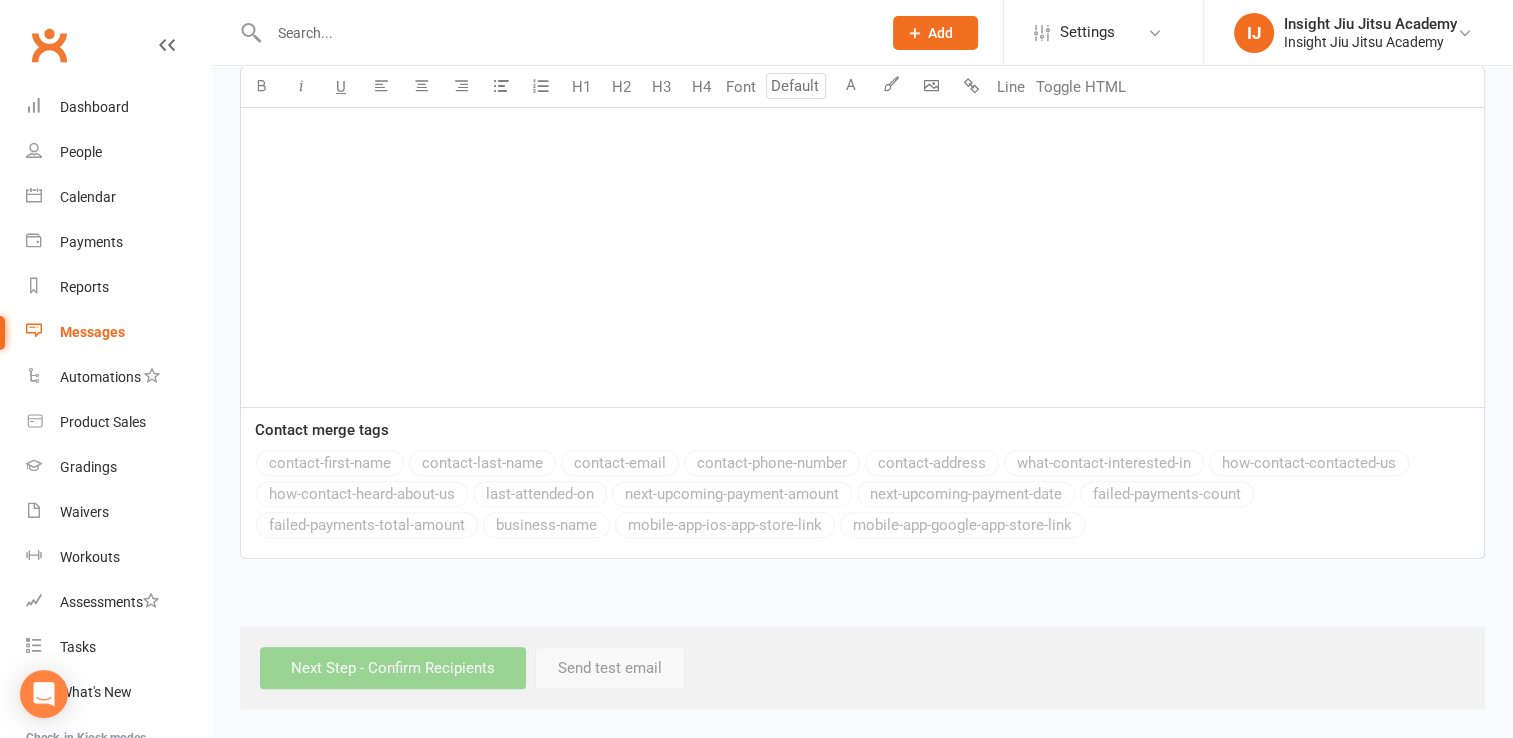 scroll, scrollTop: 0, scrollLeft: 0, axis: both 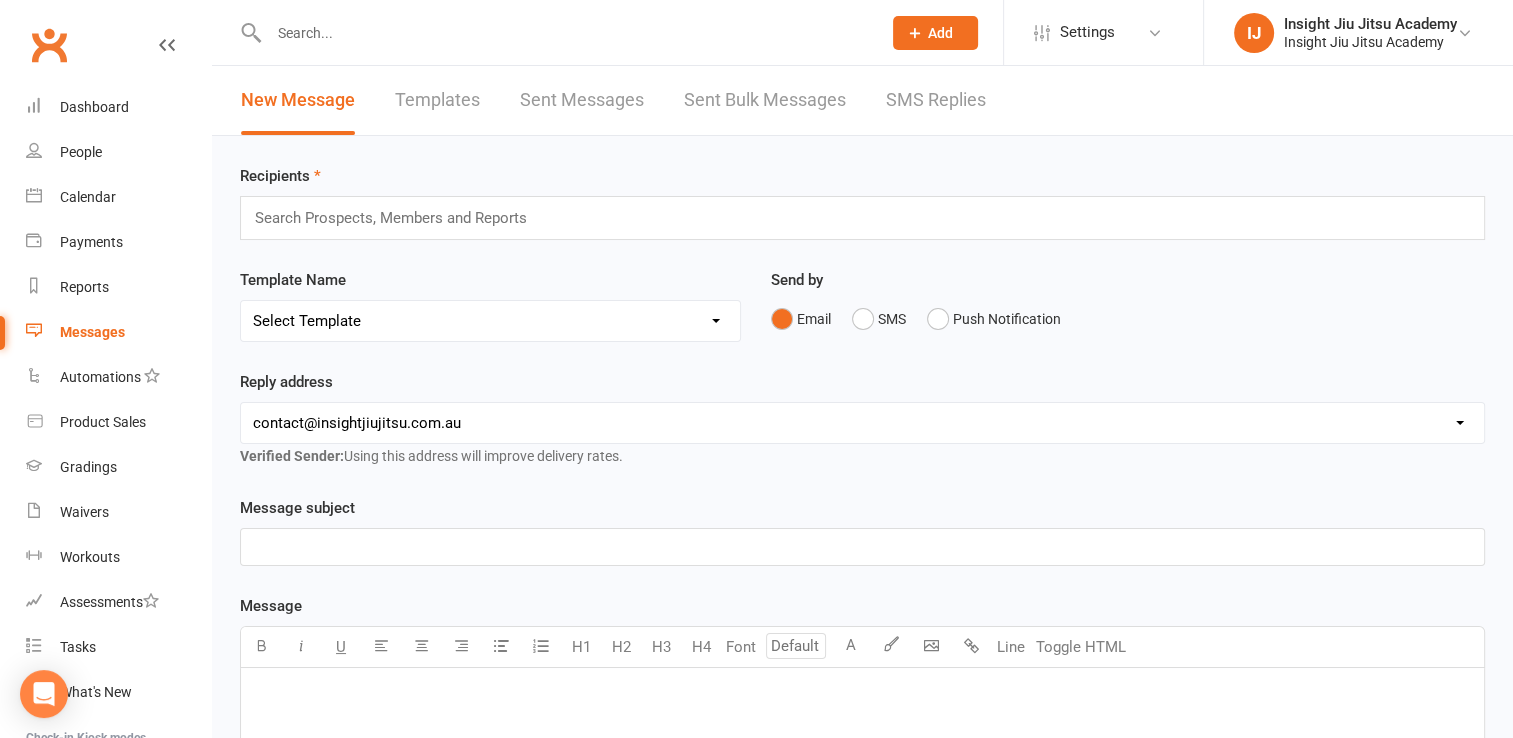 click on "Templates" at bounding box center [437, 100] 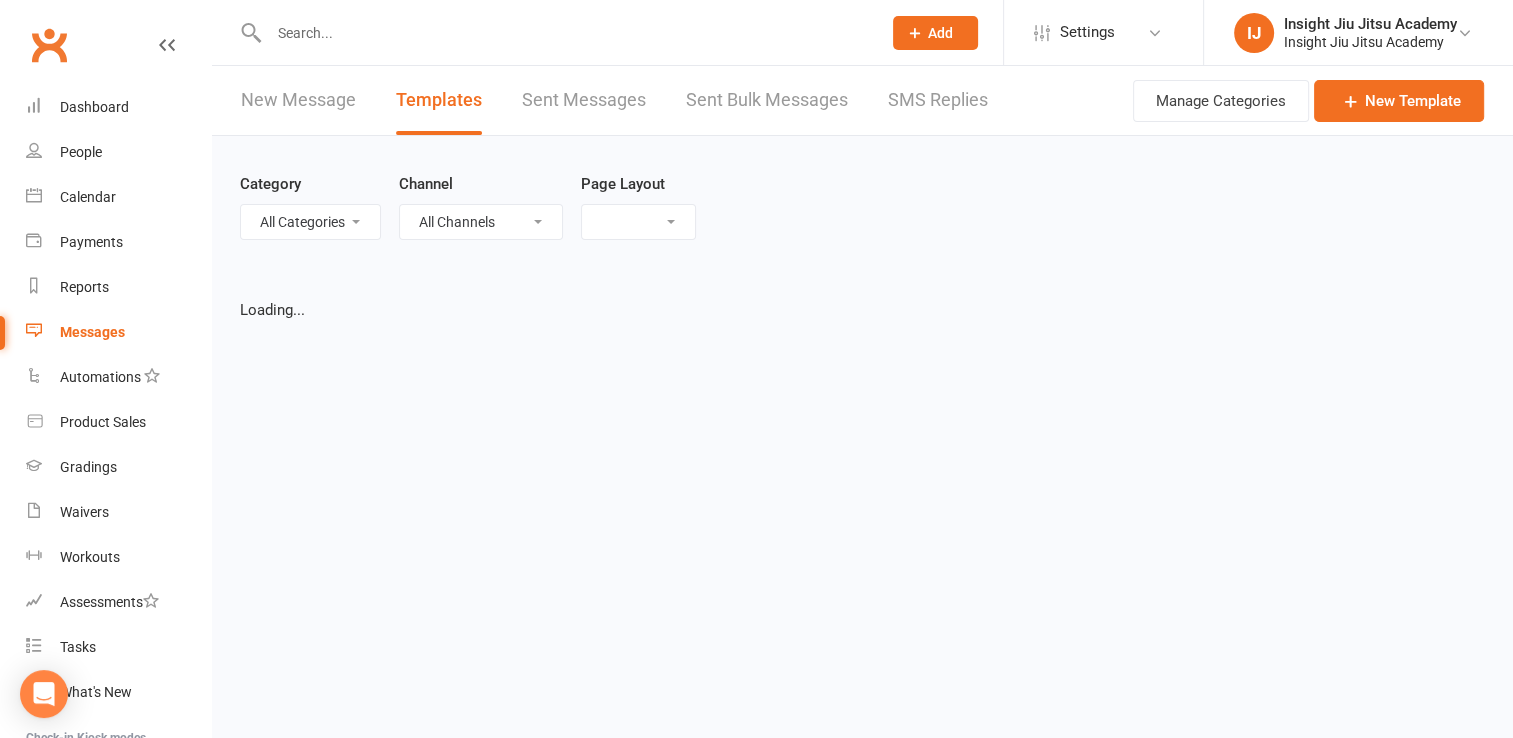 select on "list" 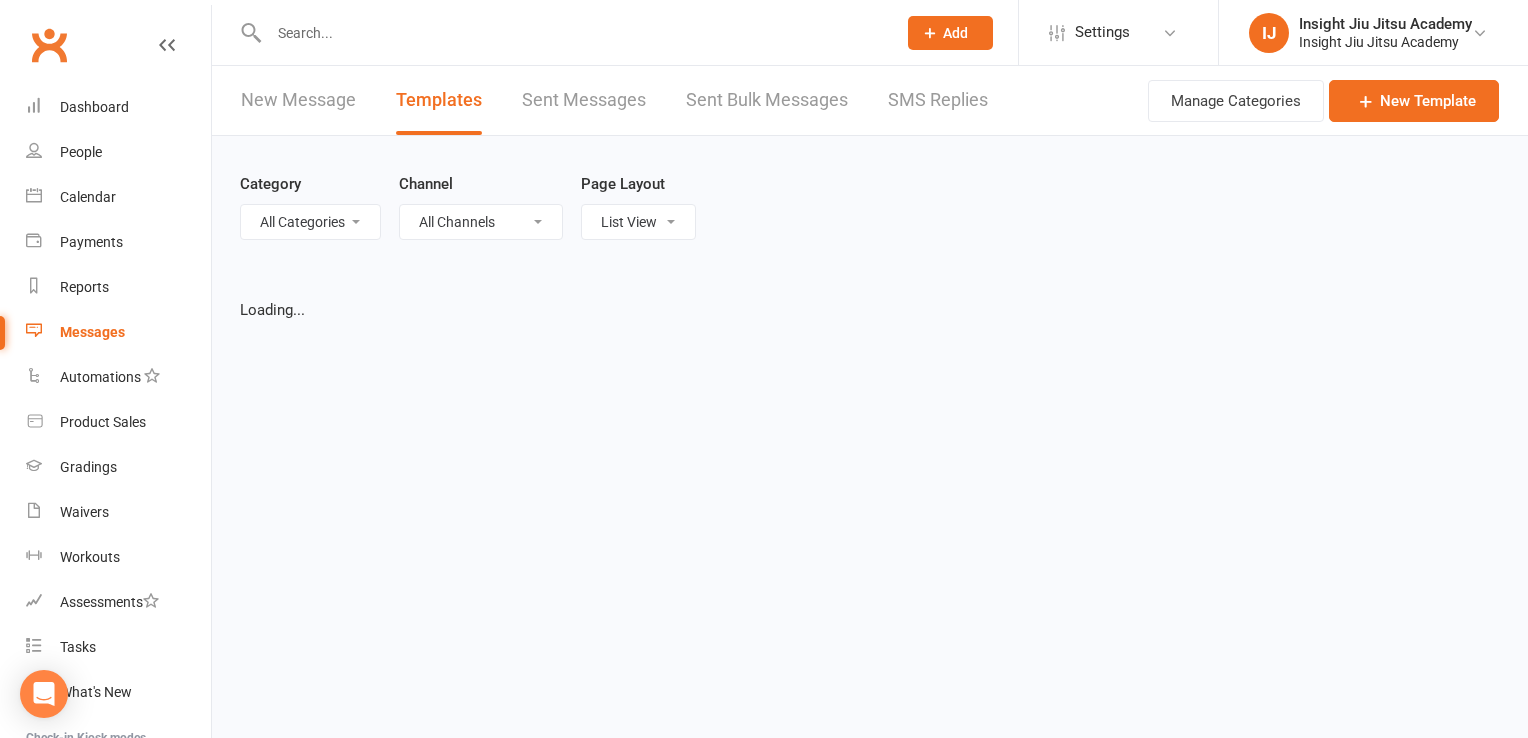 select on "50" 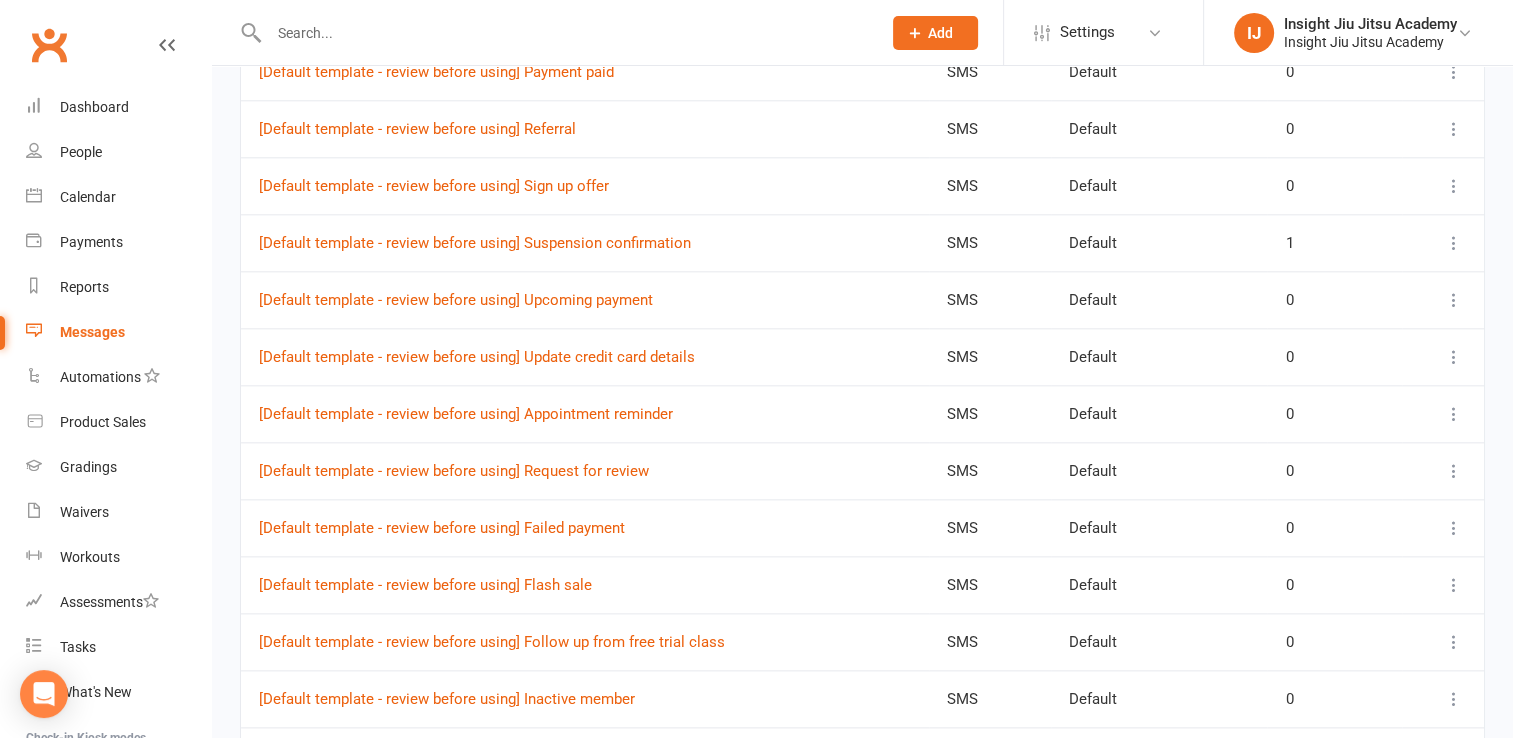 scroll, scrollTop: 2640, scrollLeft: 0, axis: vertical 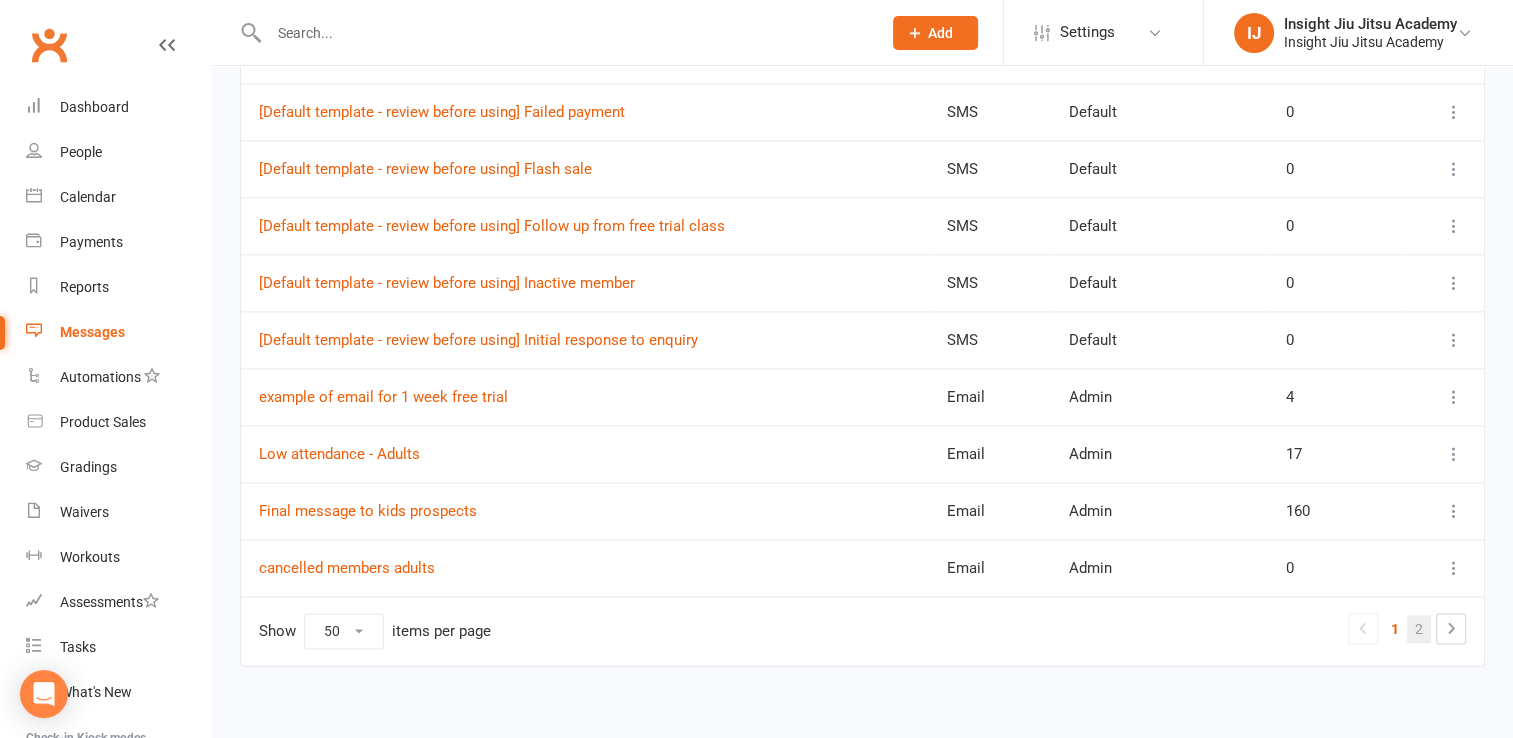 click on "2" at bounding box center (1419, 629) 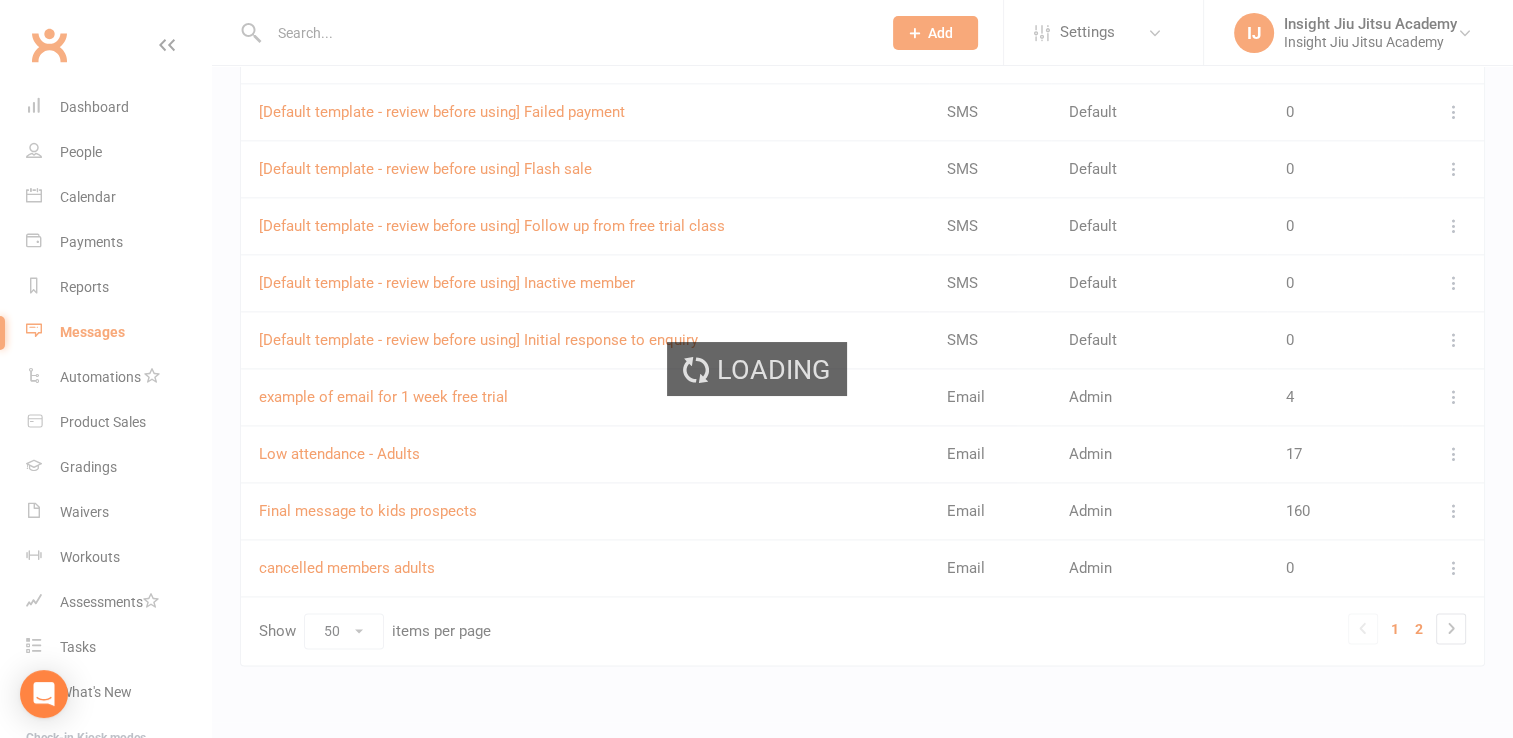 scroll, scrollTop: 84, scrollLeft: 0, axis: vertical 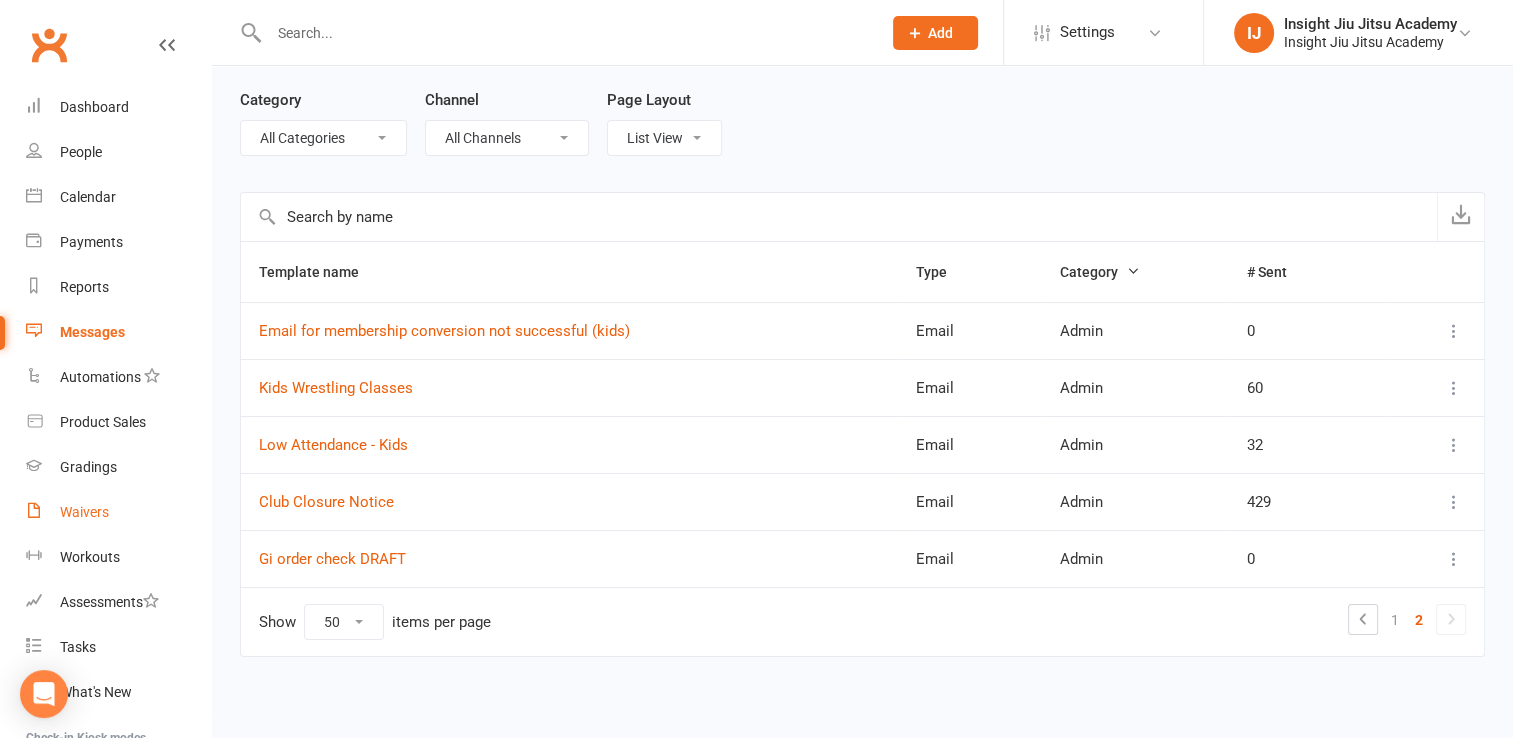 click on "Waivers" at bounding box center [84, 512] 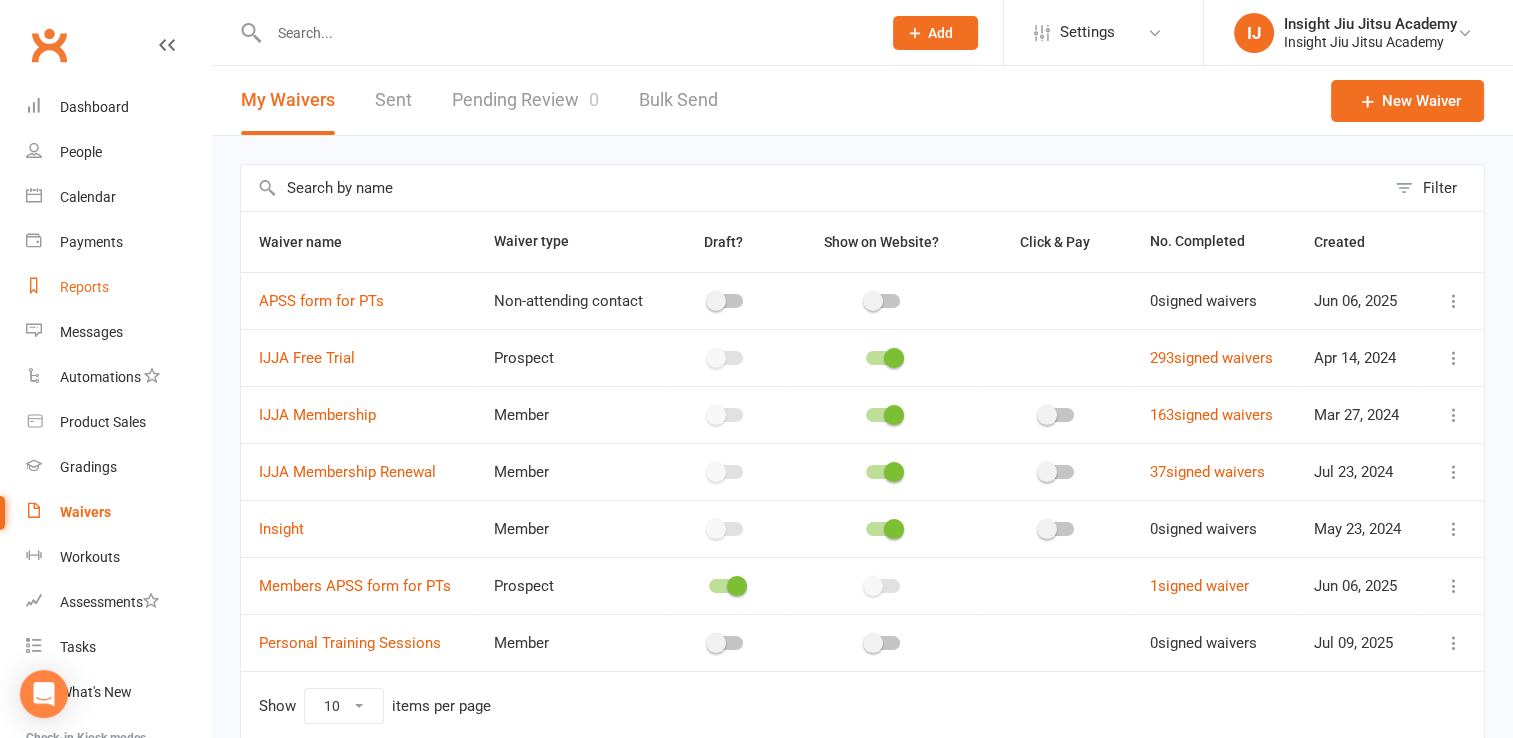 click on "Reports" at bounding box center [118, 287] 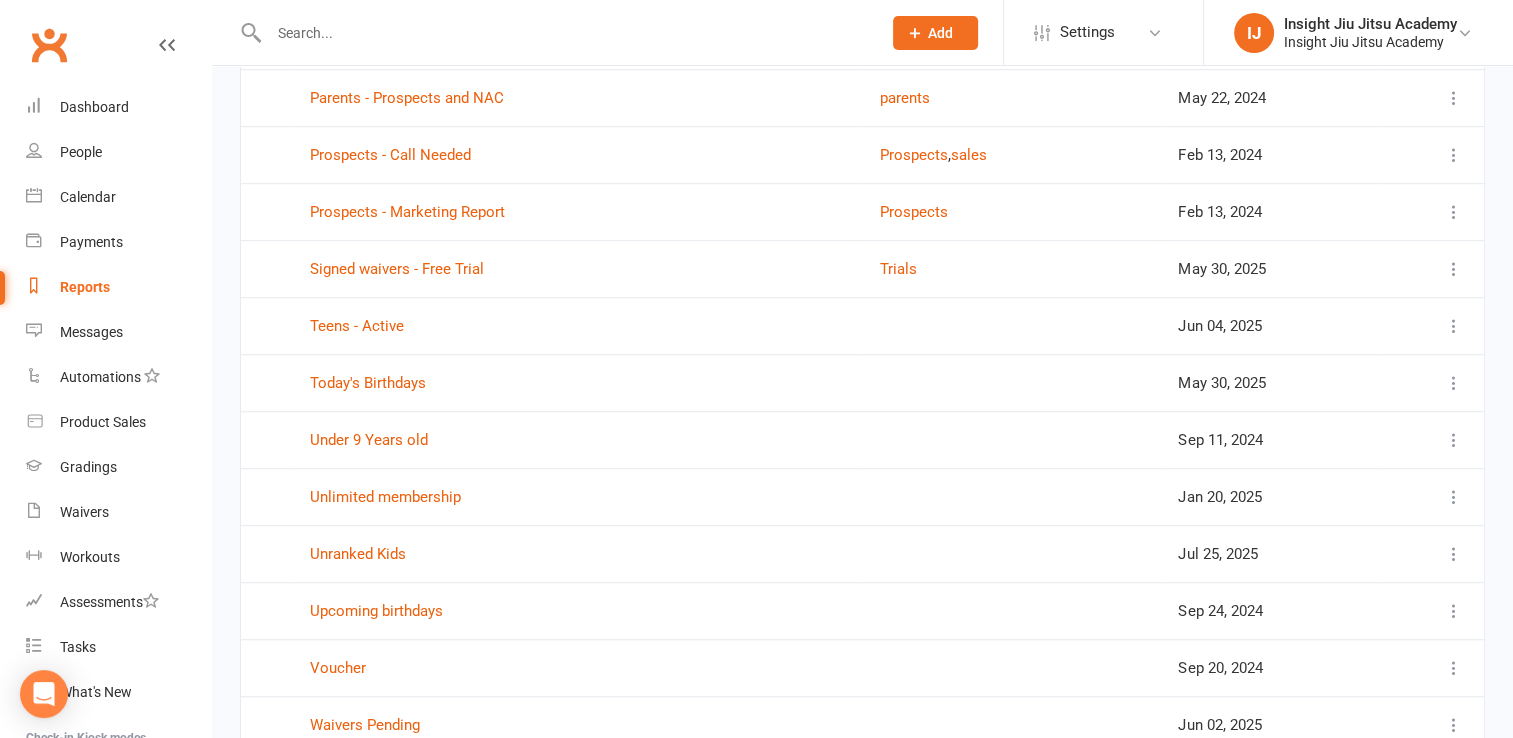 scroll, scrollTop: 1504, scrollLeft: 0, axis: vertical 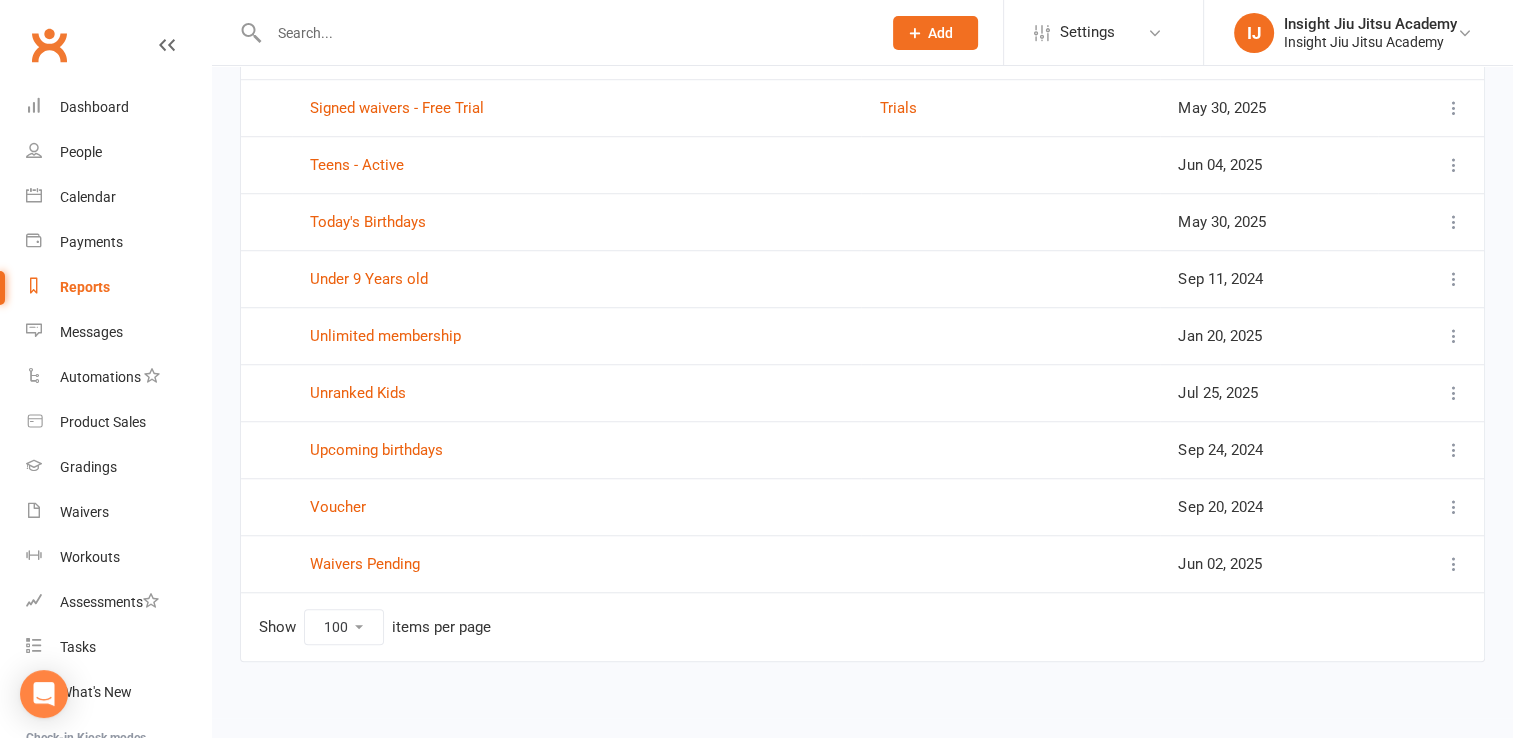 click on "10 25 50 100" at bounding box center [344, 627] 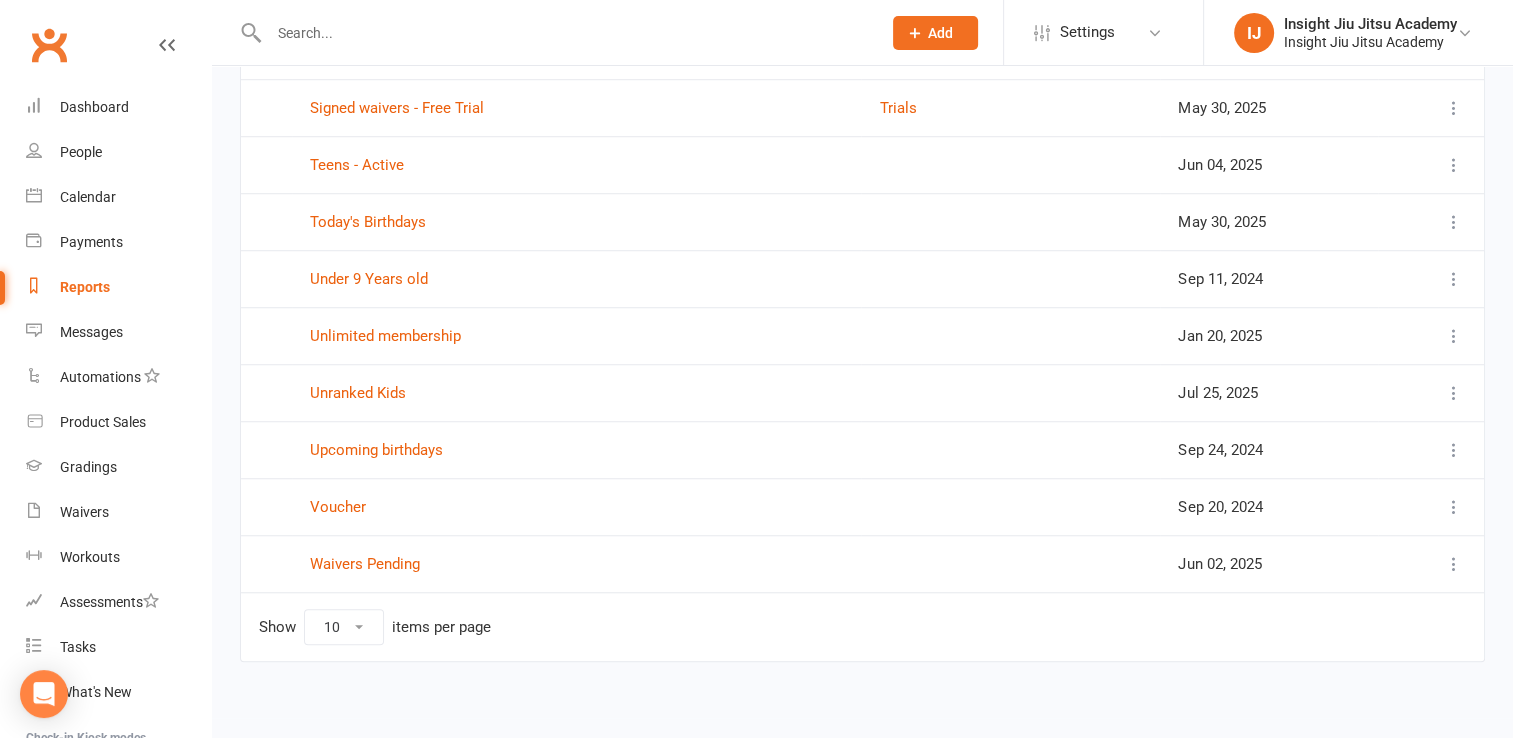 click on "10 25 50 100" at bounding box center [344, 627] 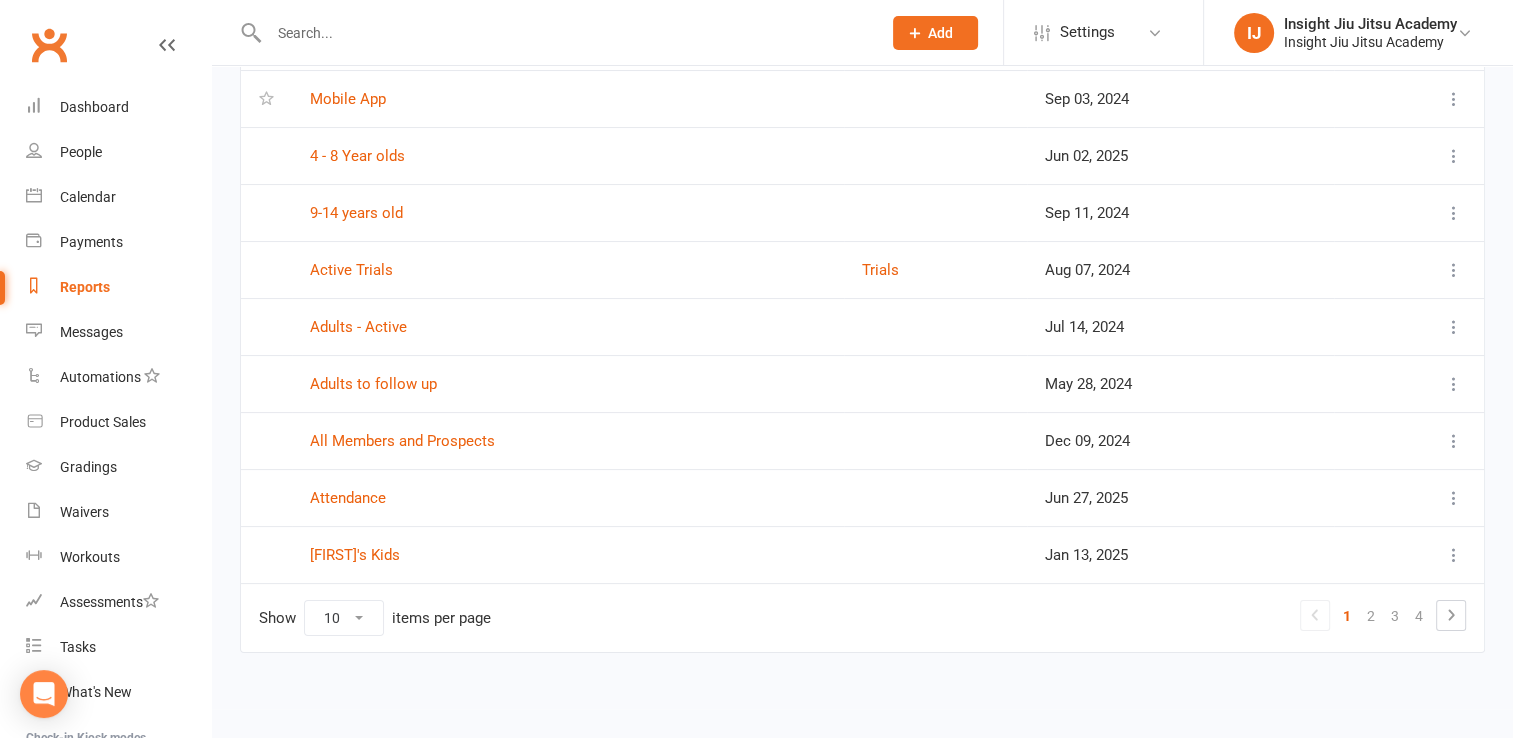 scroll, scrollTop: 255, scrollLeft: 0, axis: vertical 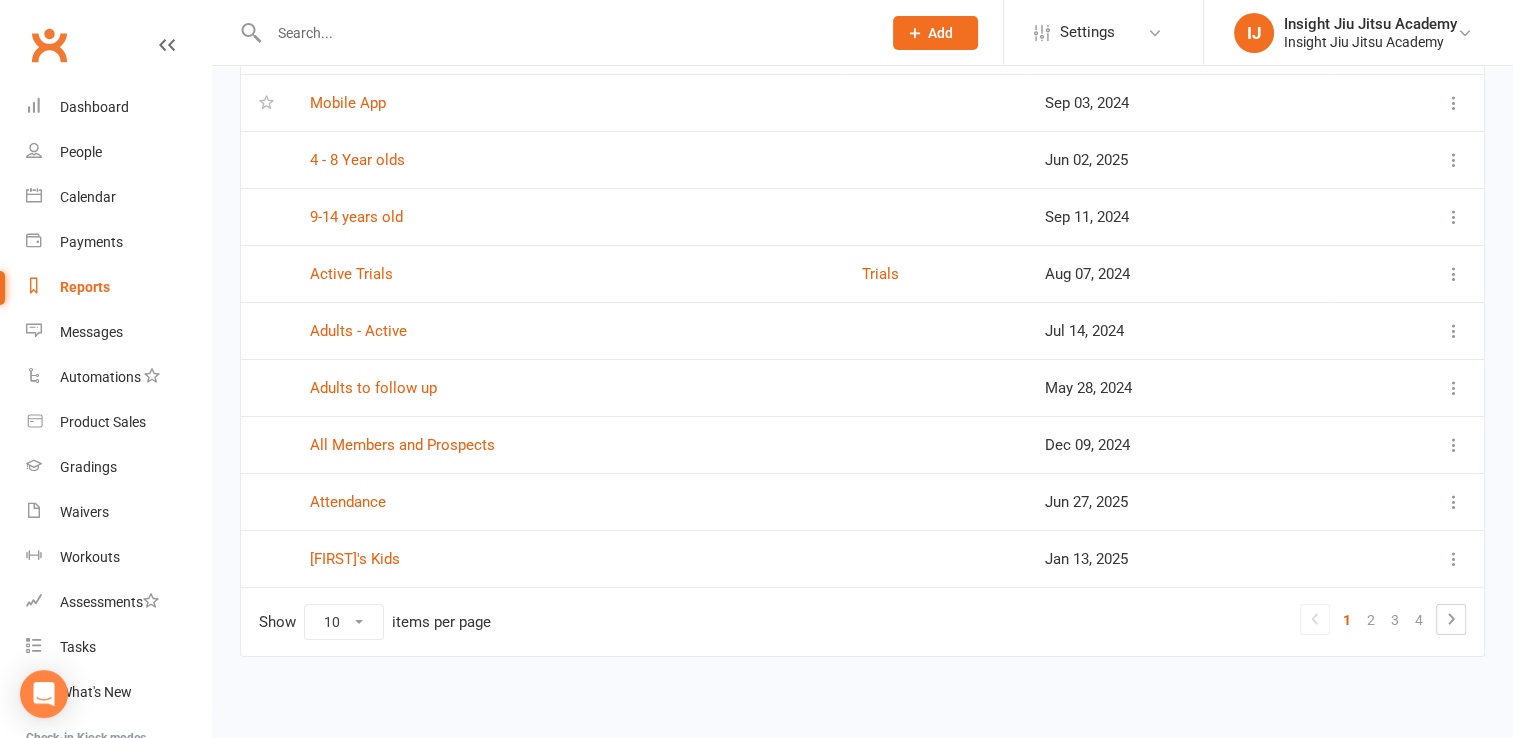 click on "10 25 50 100" at bounding box center (344, 622) 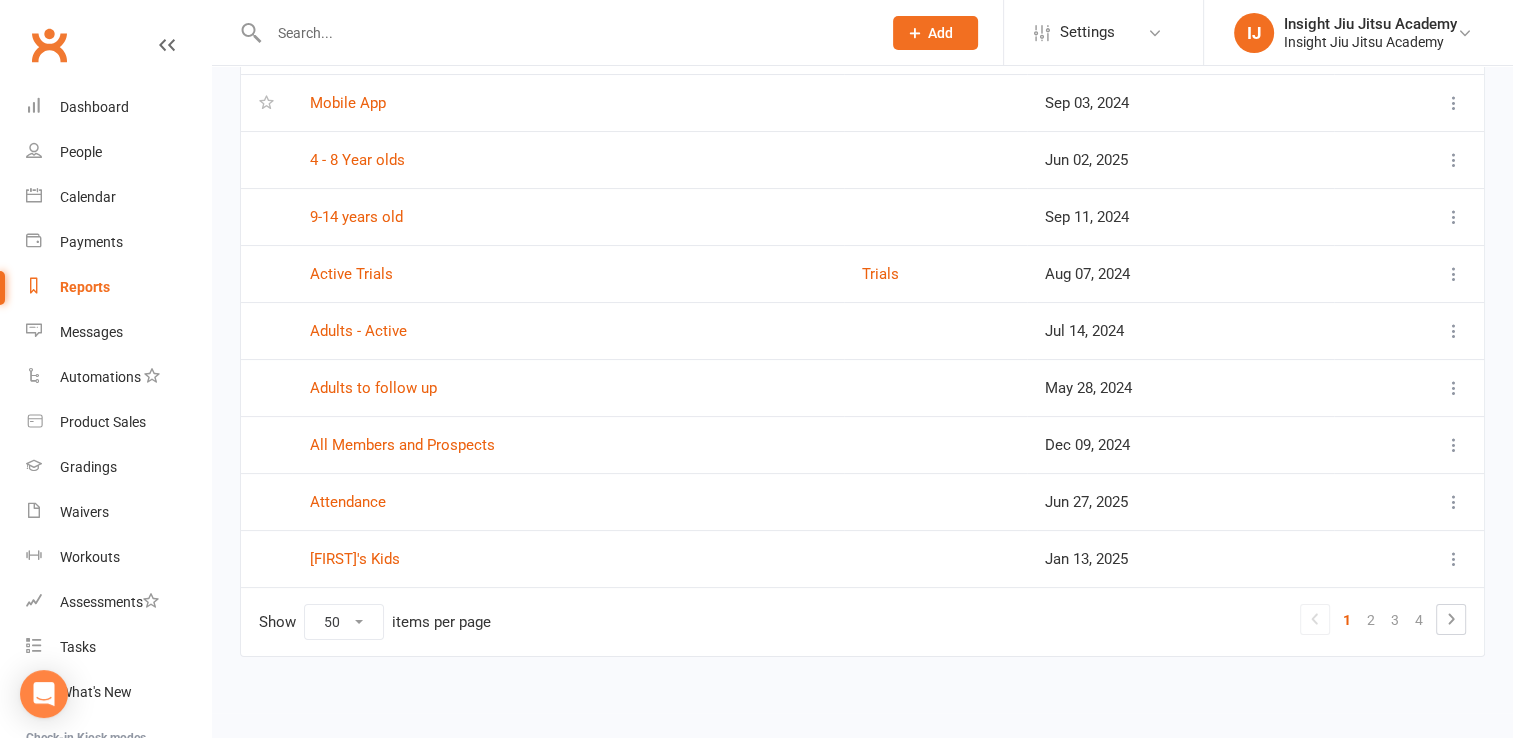 click on "10 25 50 100" at bounding box center (344, 622) 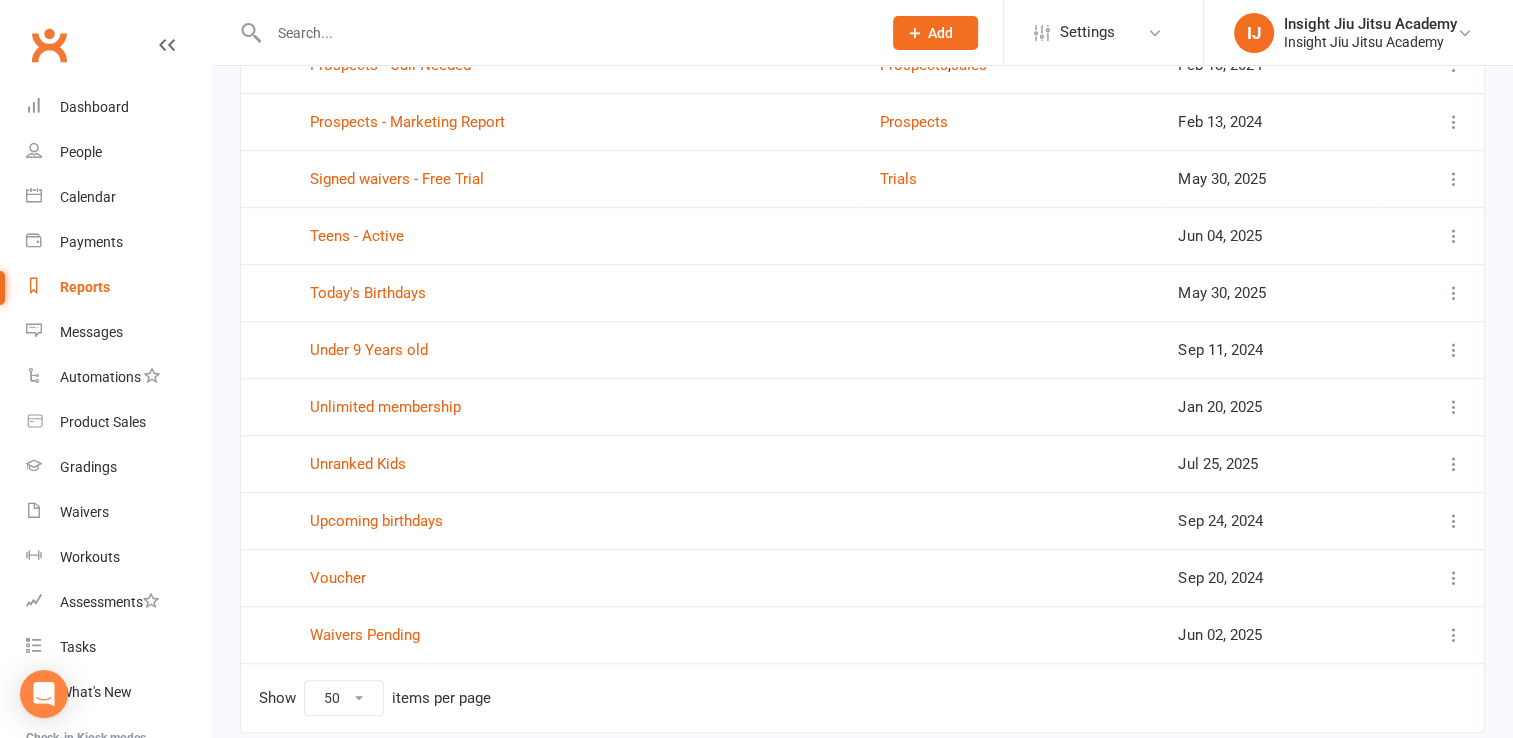 scroll, scrollTop: 1504, scrollLeft: 0, axis: vertical 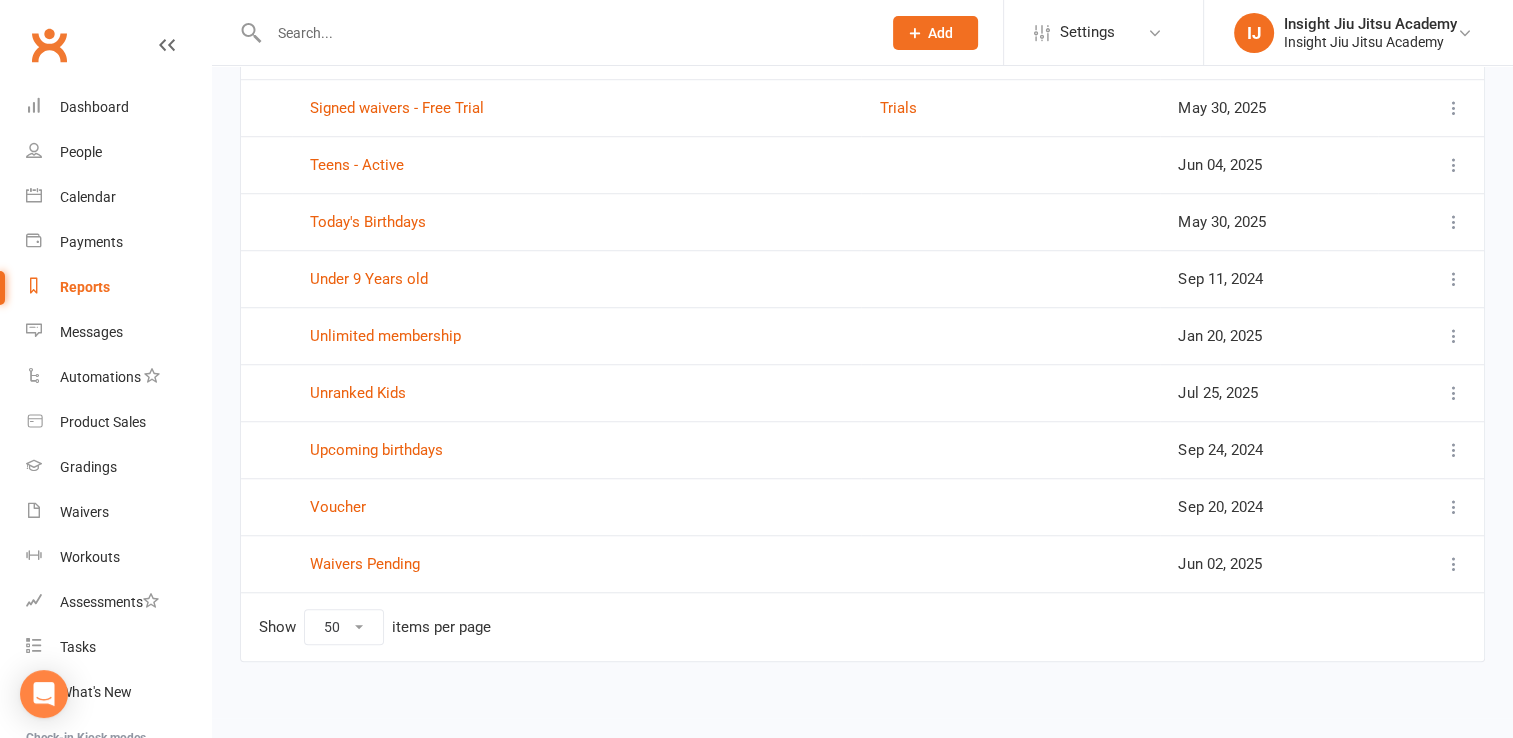 click on "10 25 50 100" at bounding box center [344, 627] 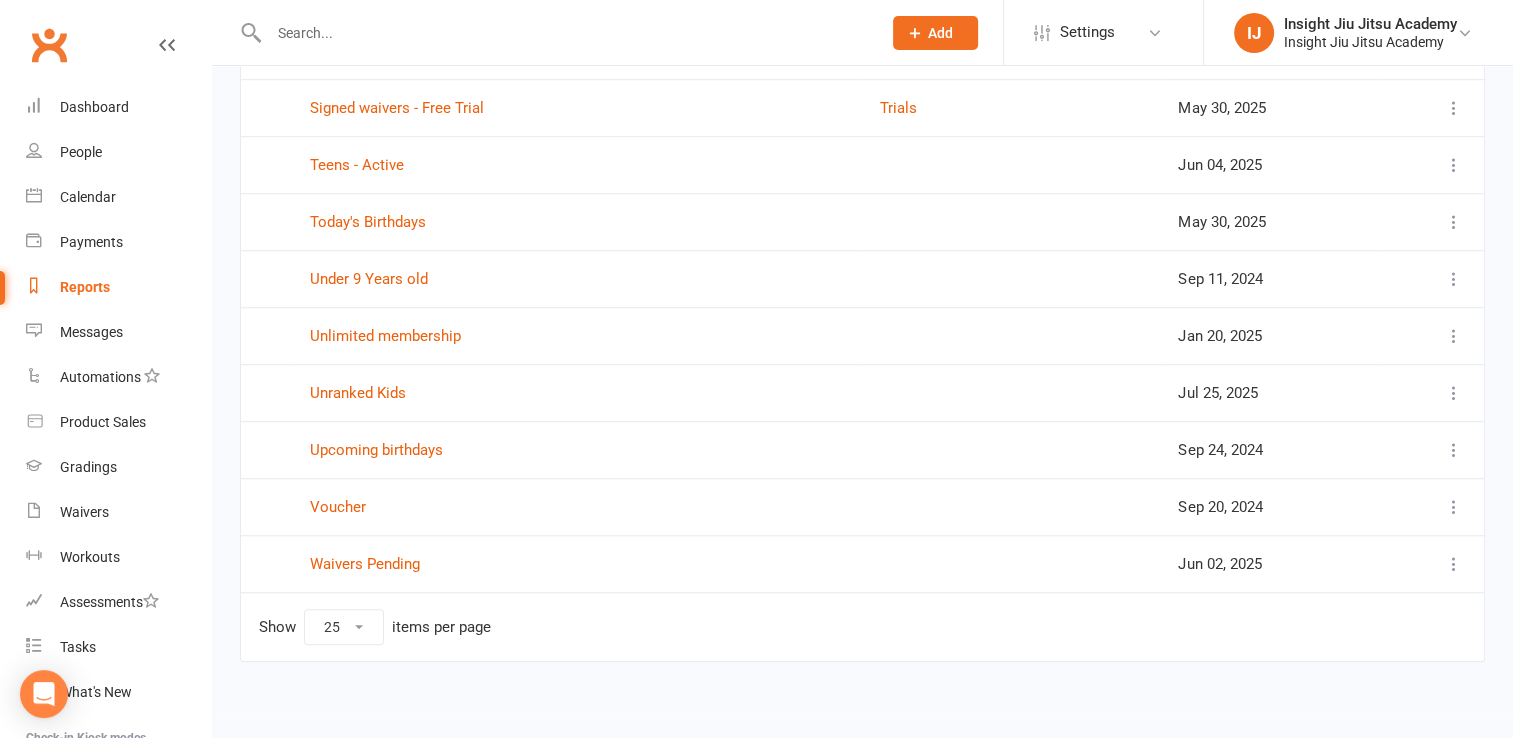 click on "10 25 50 100" at bounding box center (344, 627) 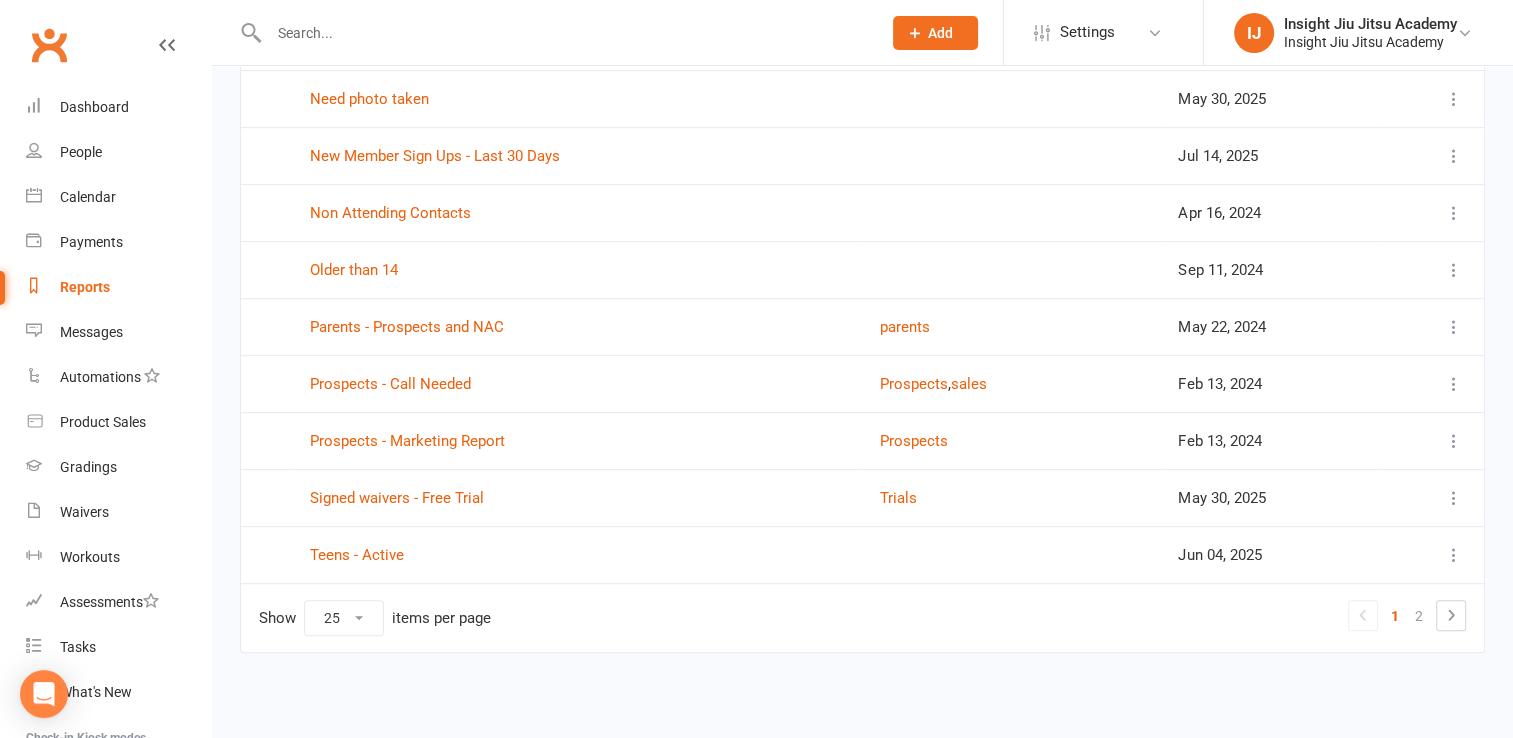 scroll, scrollTop: 1107, scrollLeft: 0, axis: vertical 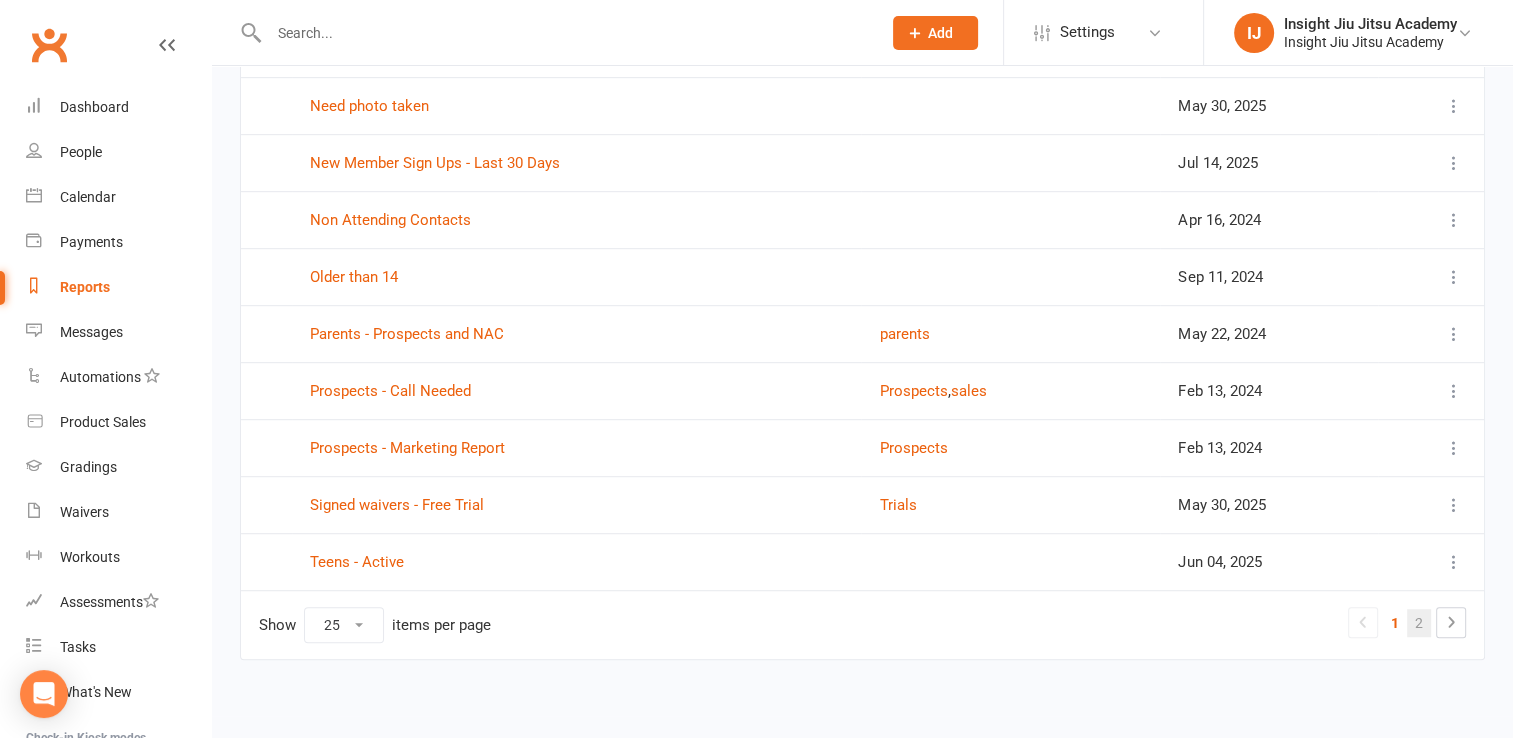 click on "2" at bounding box center [1419, 623] 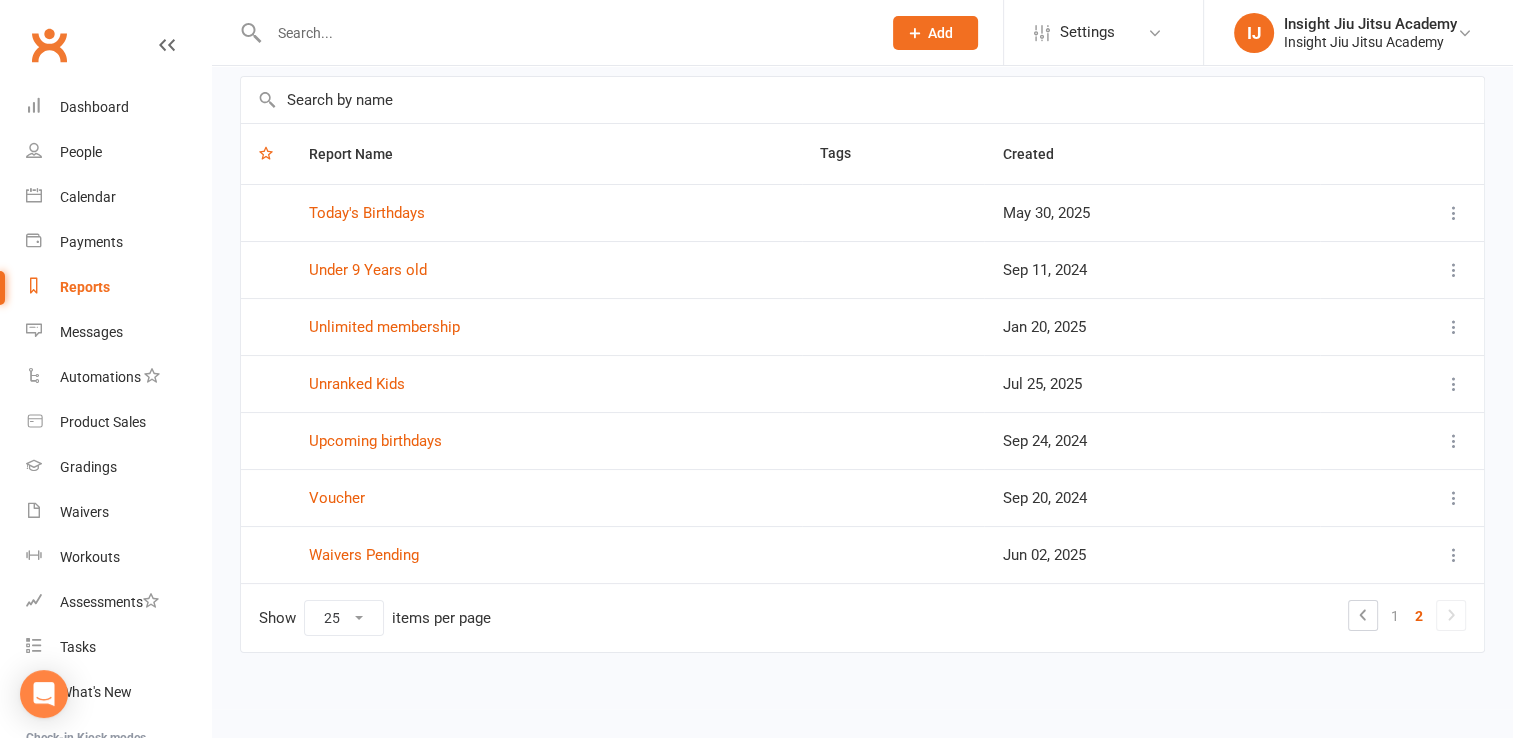 scroll, scrollTop: 84, scrollLeft: 0, axis: vertical 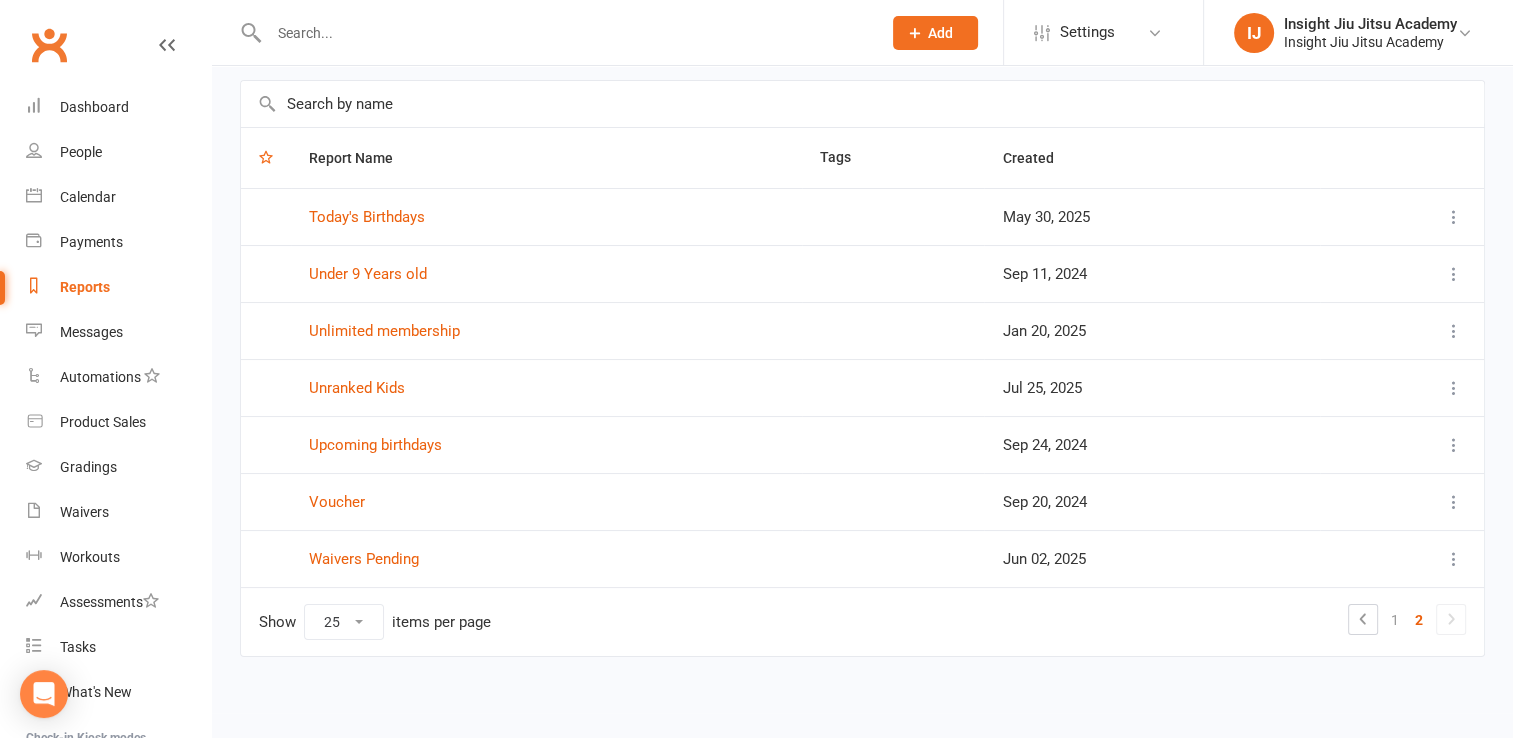 click on "10 25 50 100" at bounding box center [344, 622] 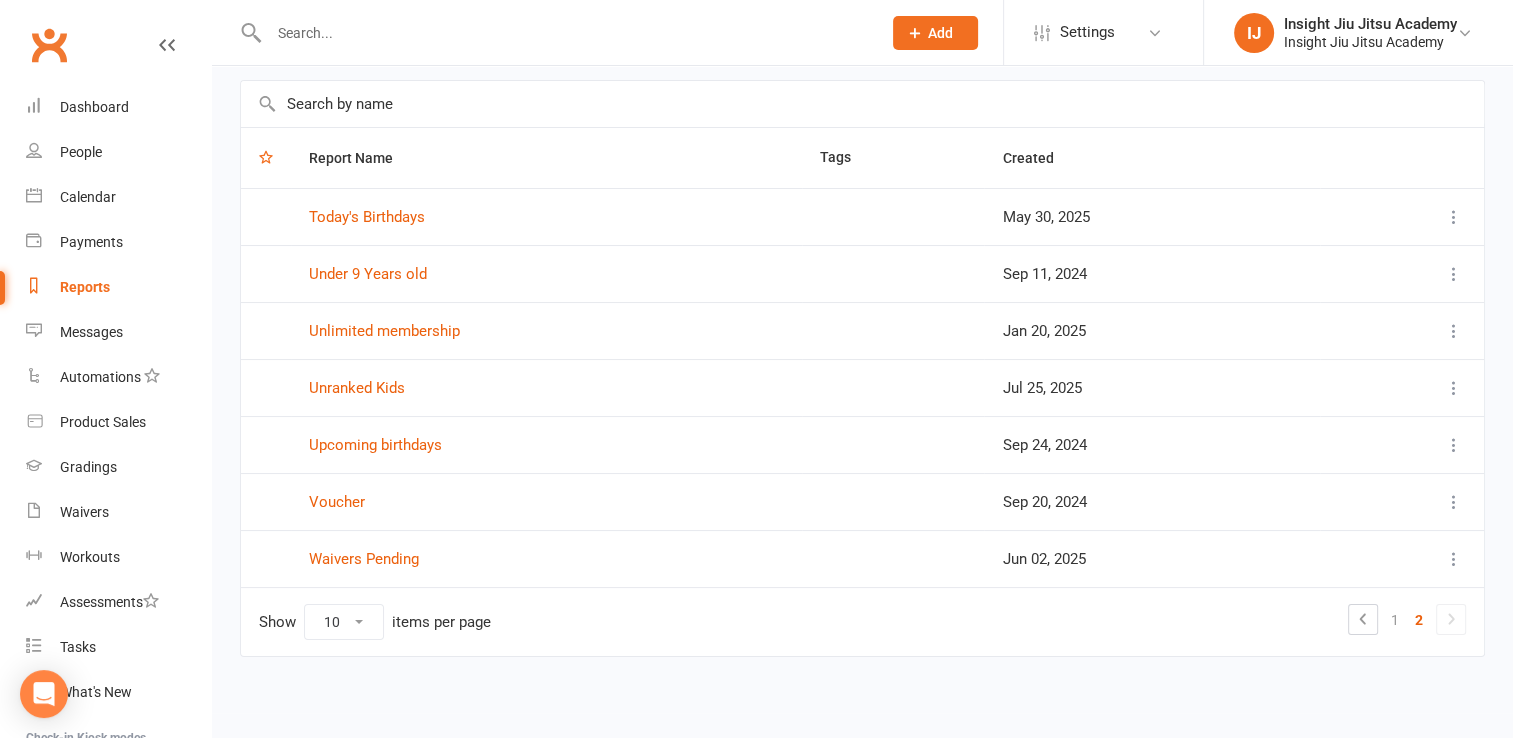 click on "10 25 50 100" at bounding box center (344, 622) 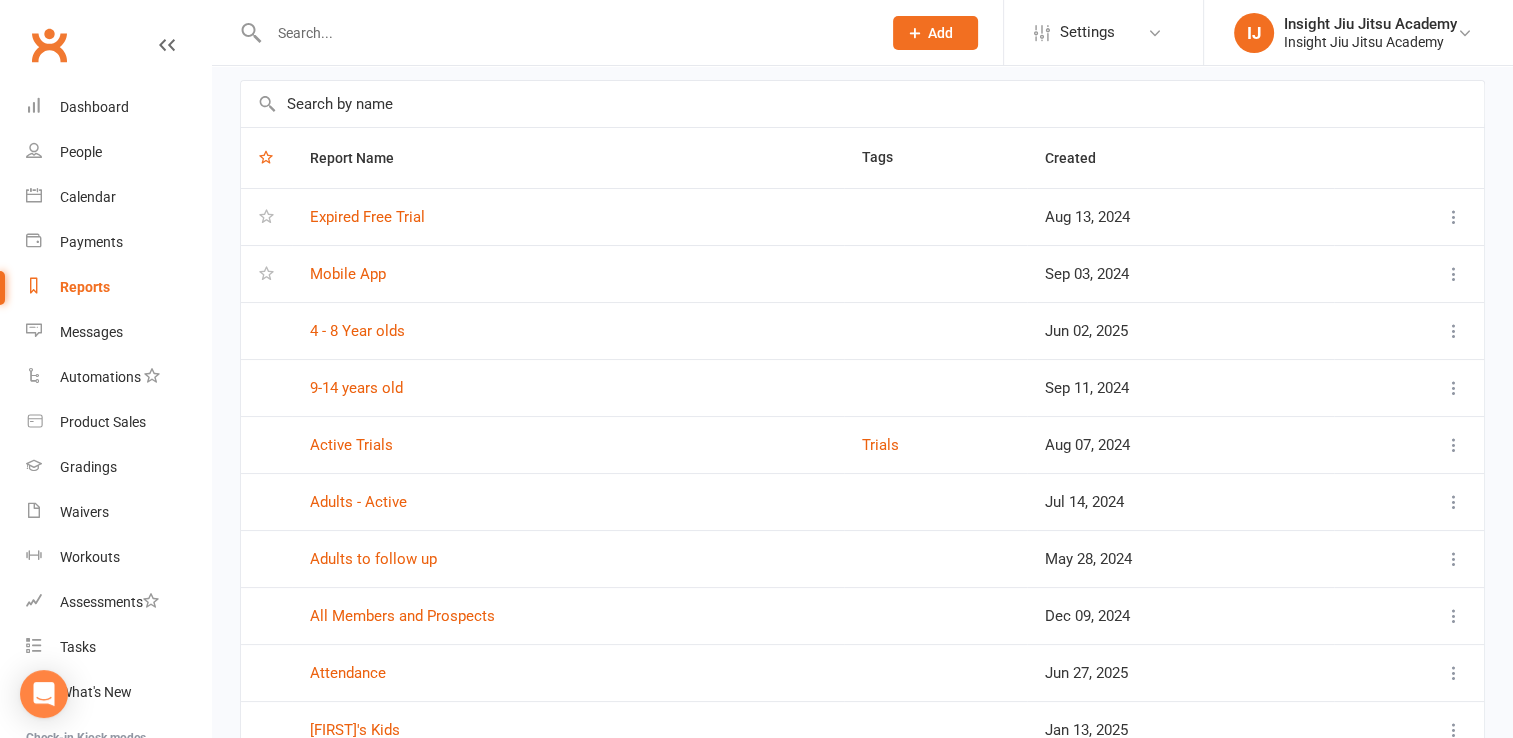 scroll, scrollTop: 0, scrollLeft: 0, axis: both 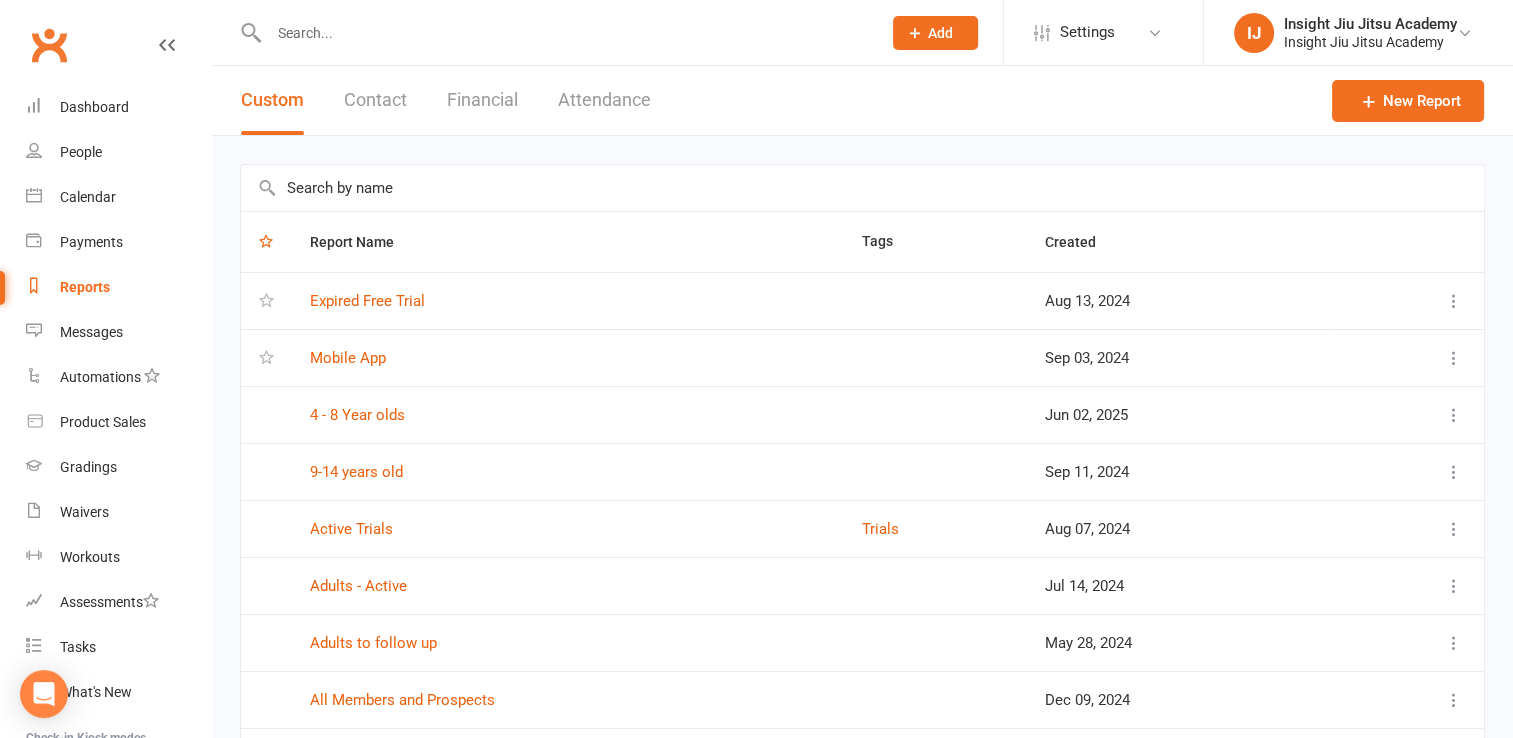 click on "Contact" at bounding box center [375, 100] 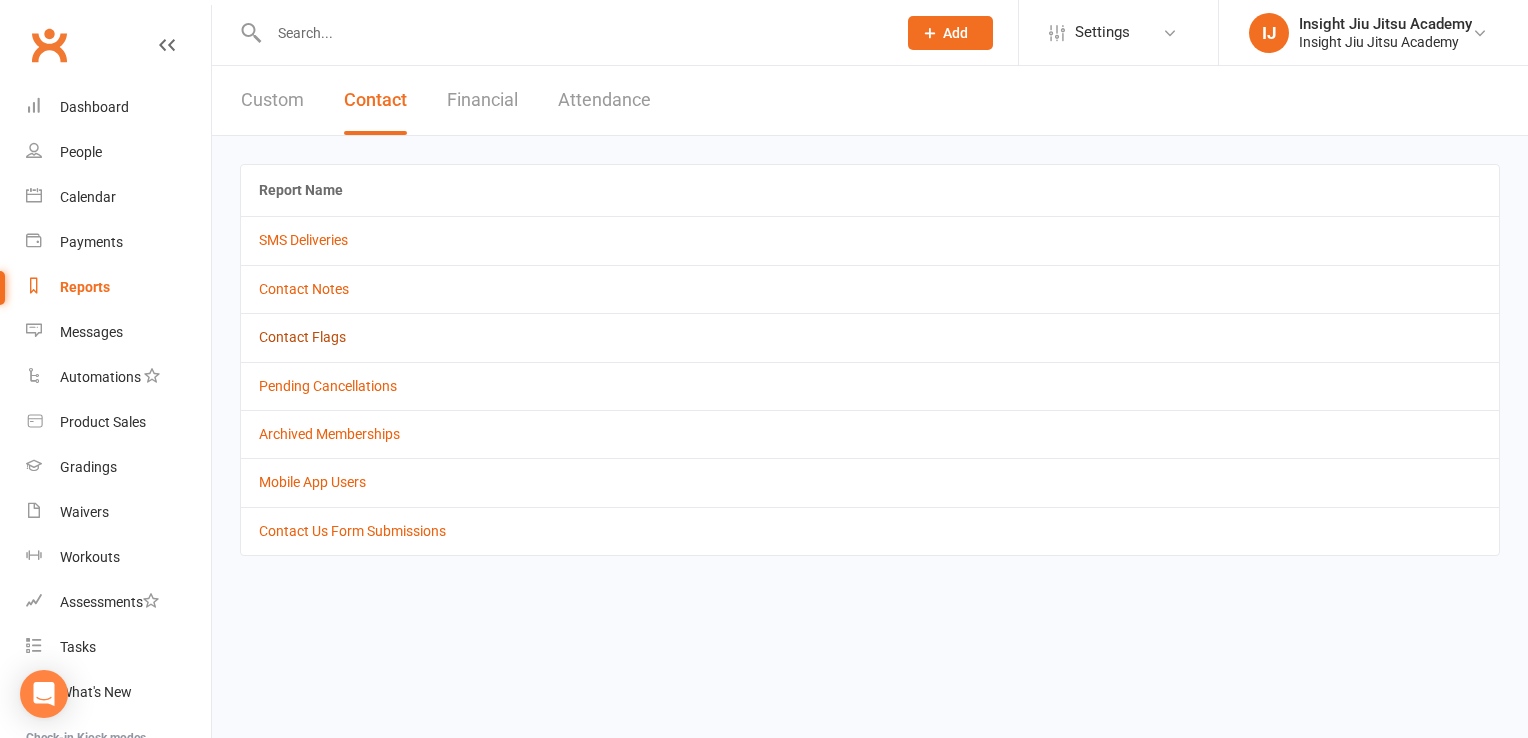 click on "Contact Flags" at bounding box center (302, 337) 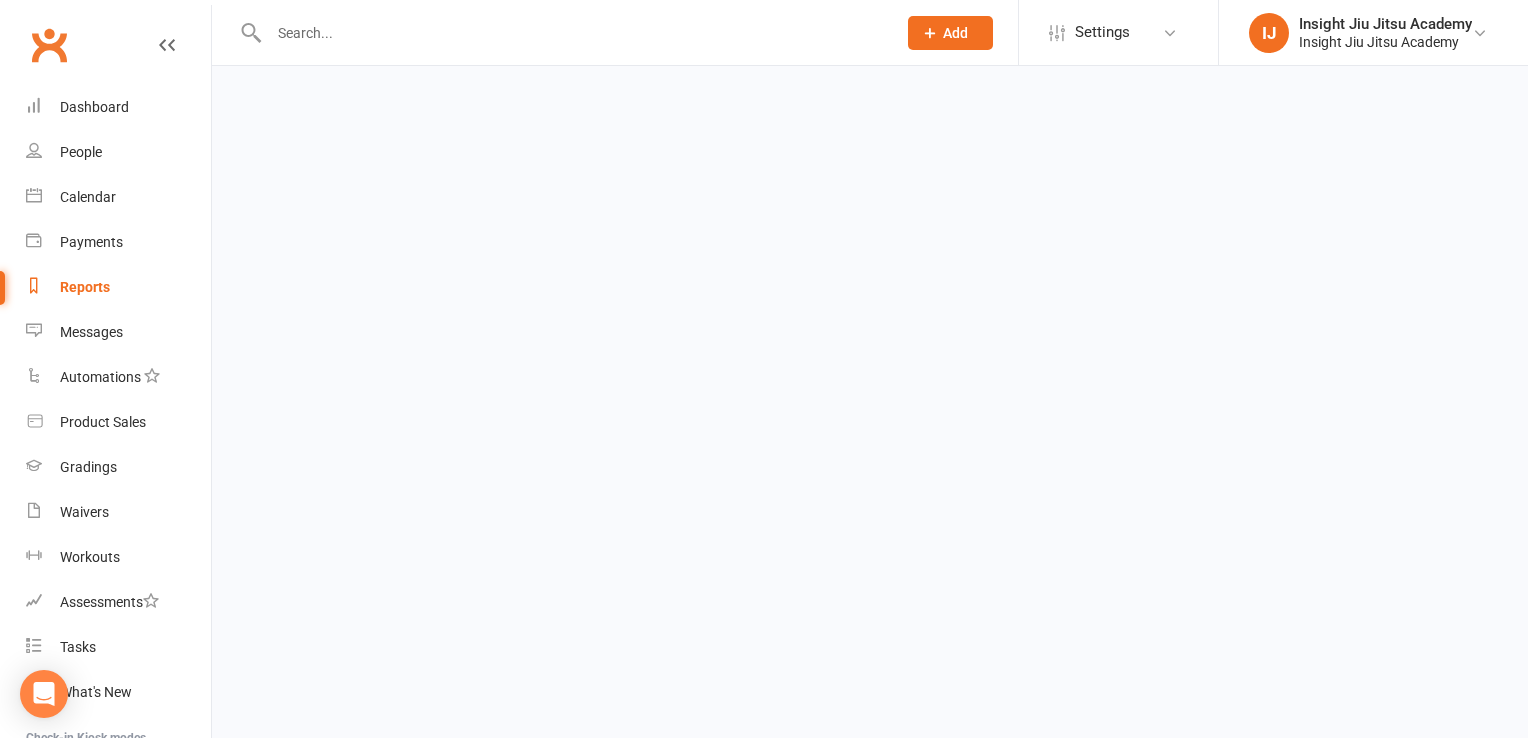 select on "active_only" 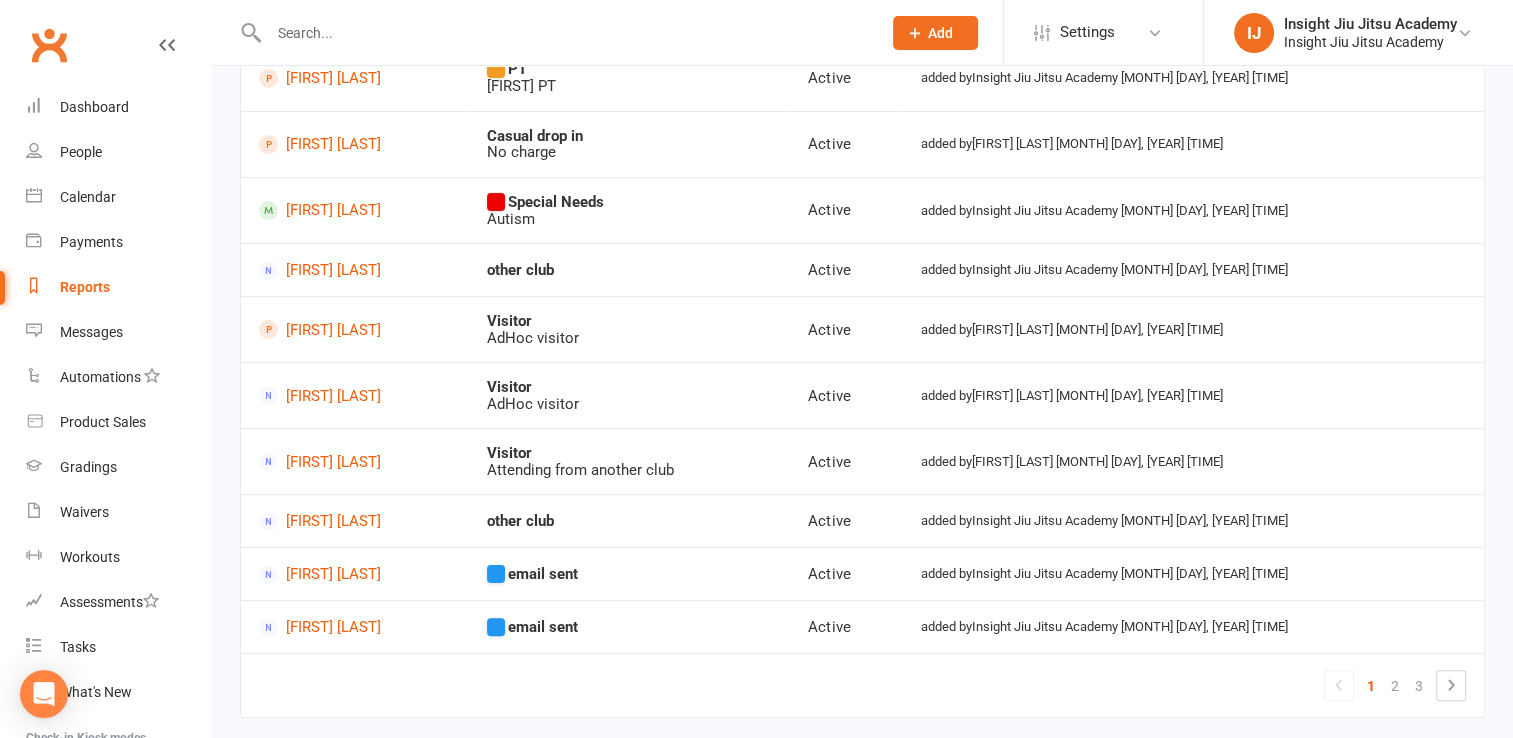 scroll, scrollTop: 391, scrollLeft: 0, axis: vertical 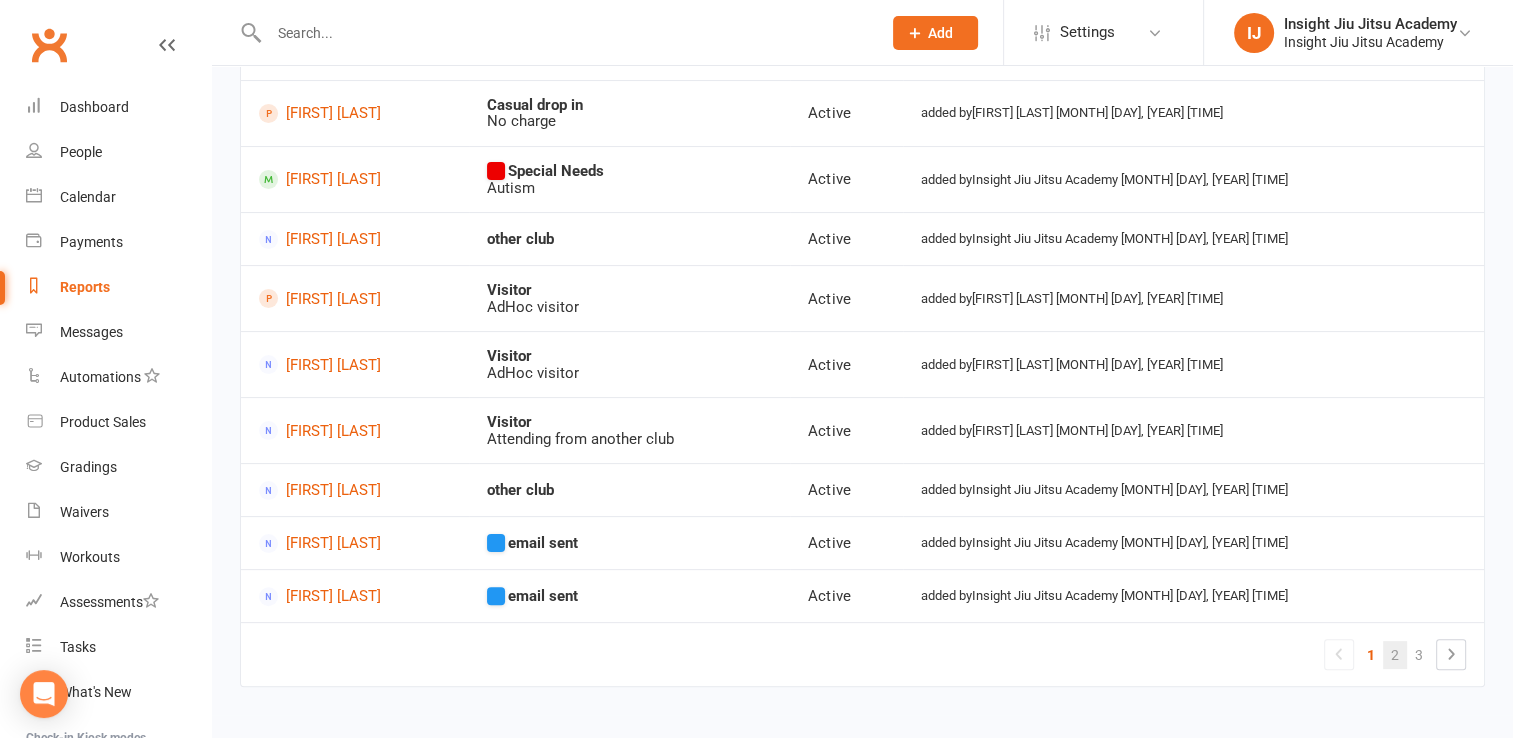 click on "2" at bounding box center (1395, 655) 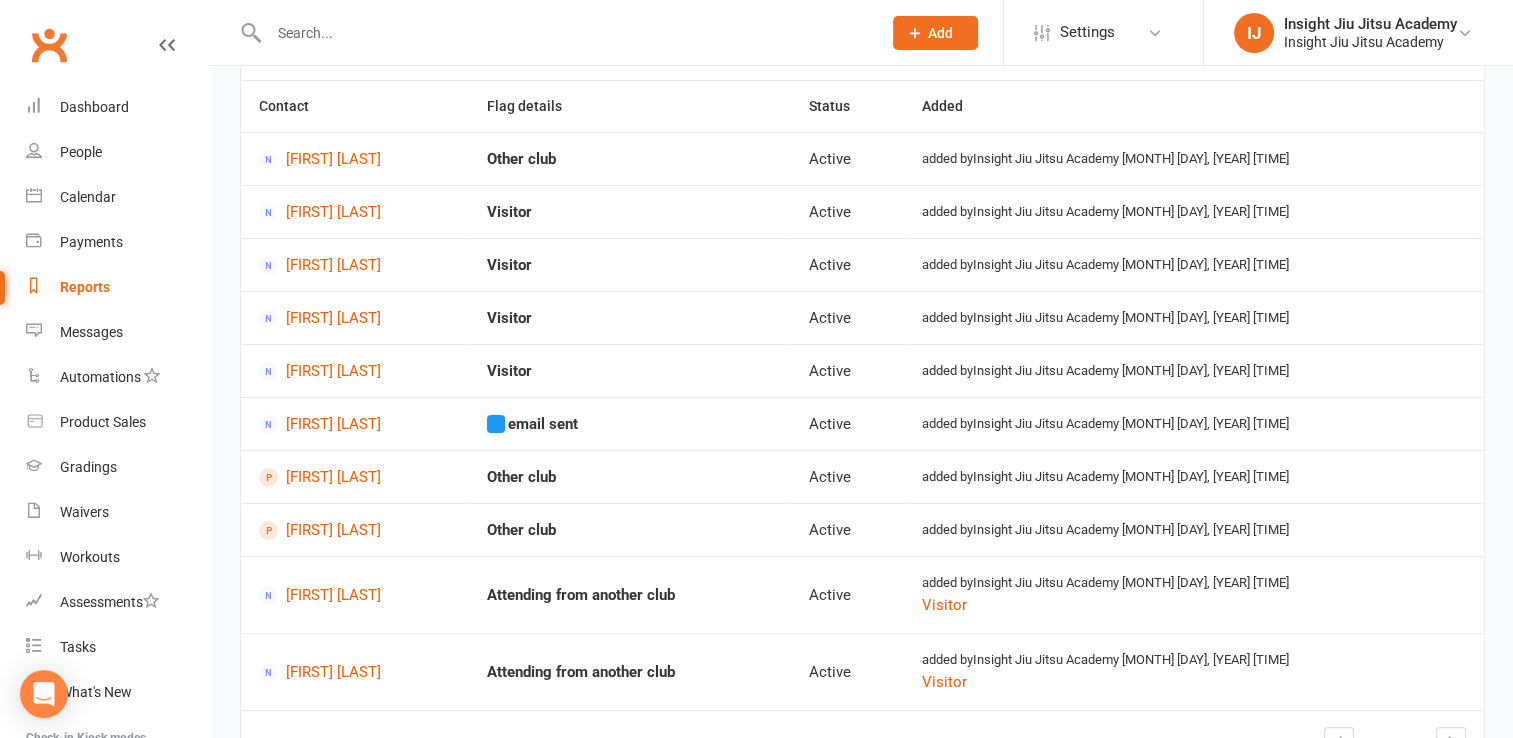 scroll, scrollTop: 284, scrollLeft: 0, axis: vertical 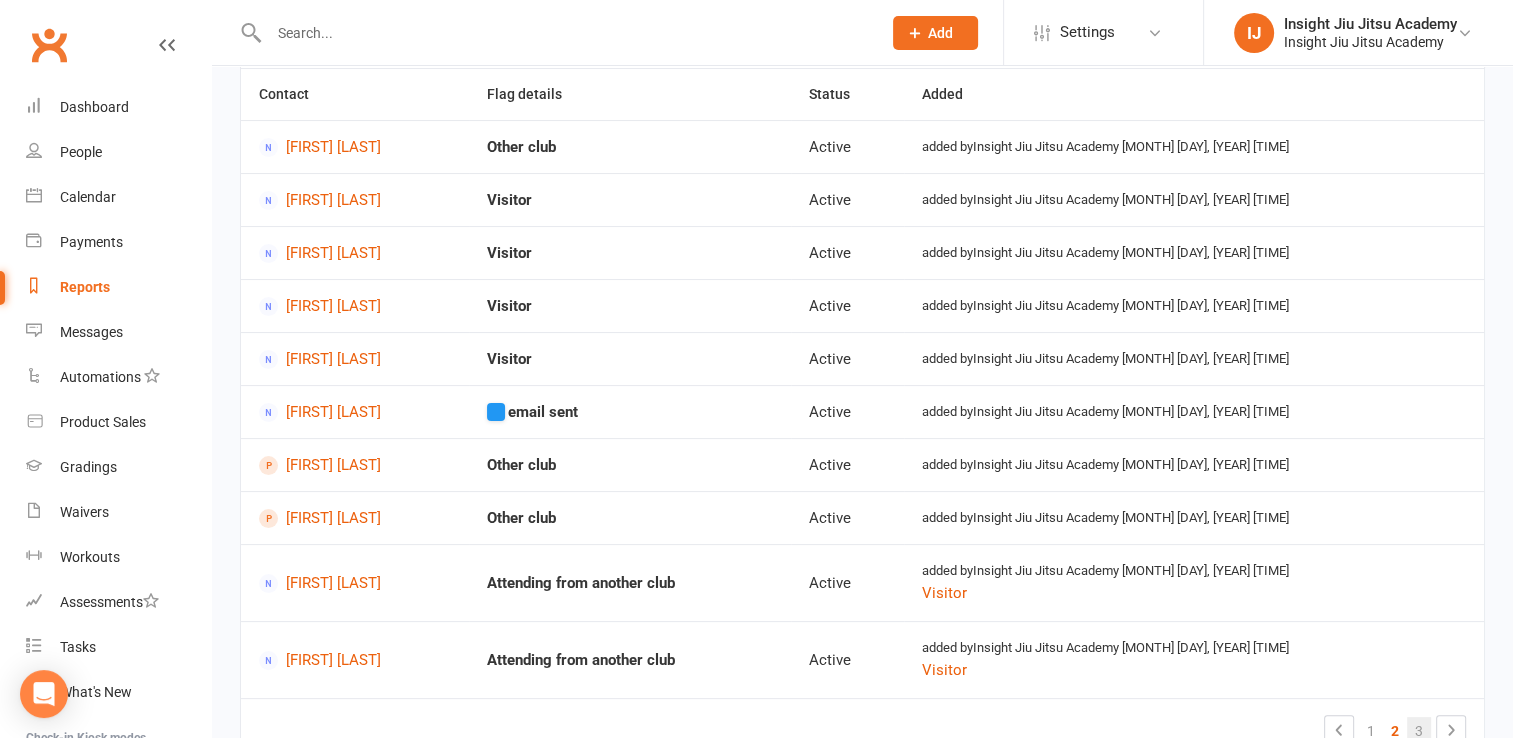 click on "3" at bounding box center (1419, 731) 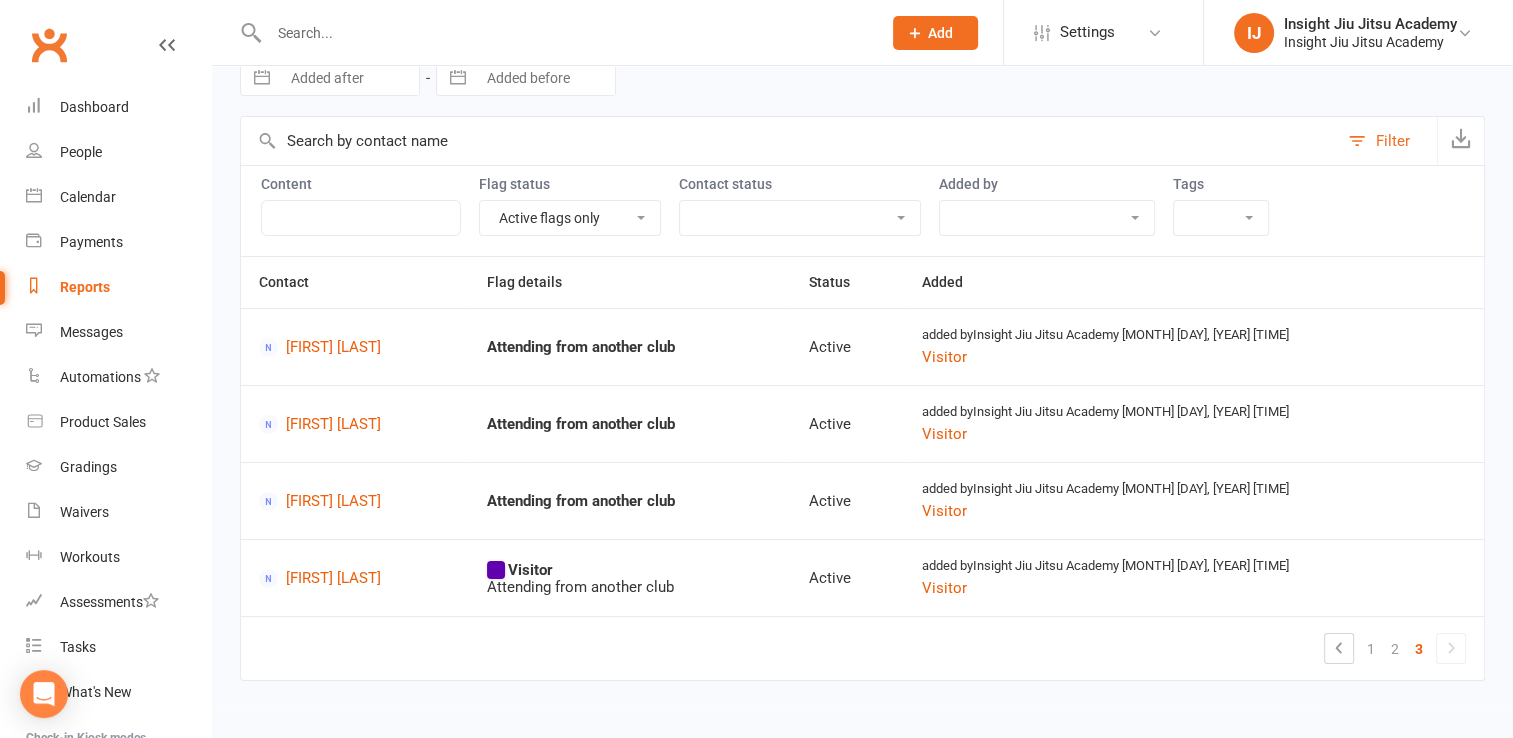 scroll, scrollTop: 92, scrollLeft: 0, axis: vertical 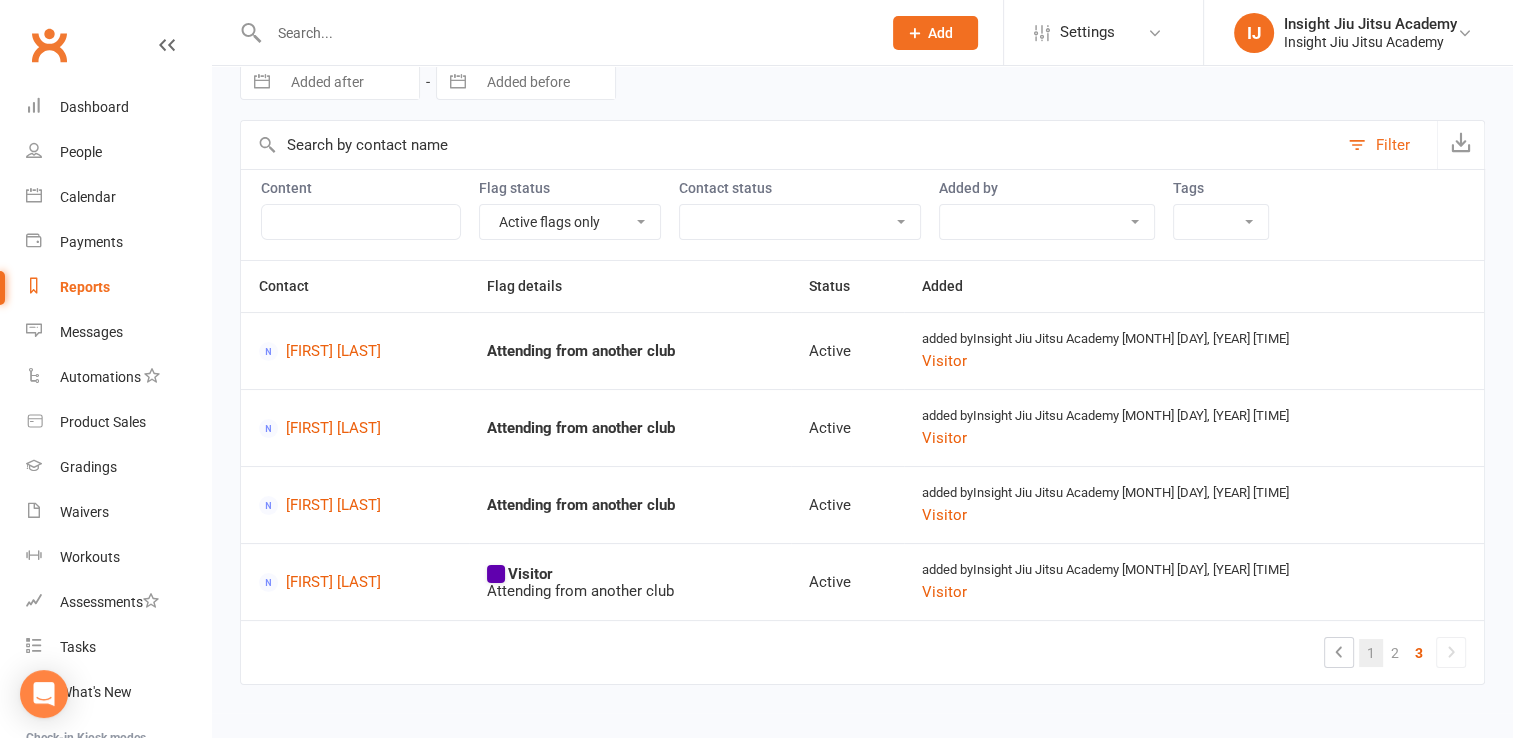 click on "1" at bounding box center [1371, 653] 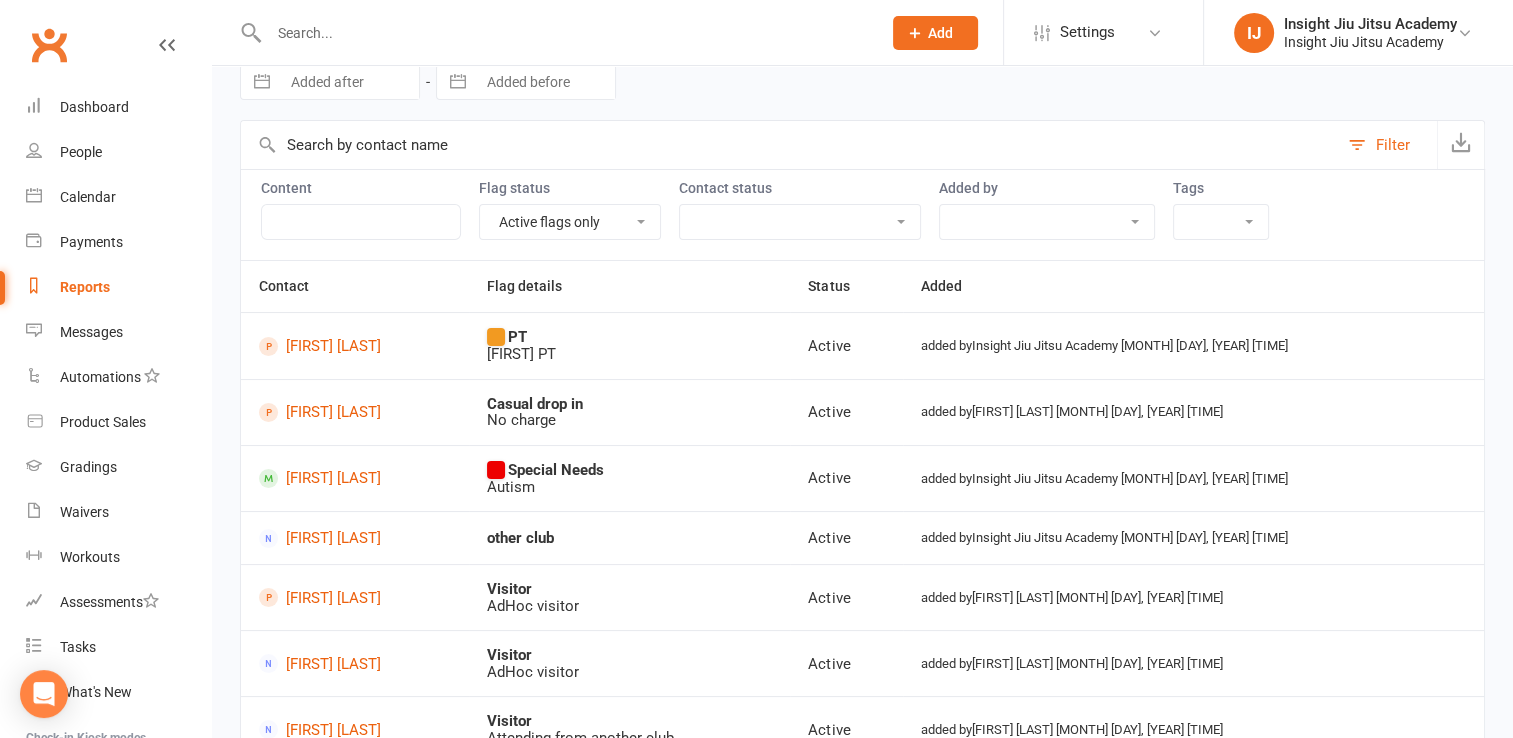scroll, scrollTop: 284, scrollLeft: 0, axis: vertical 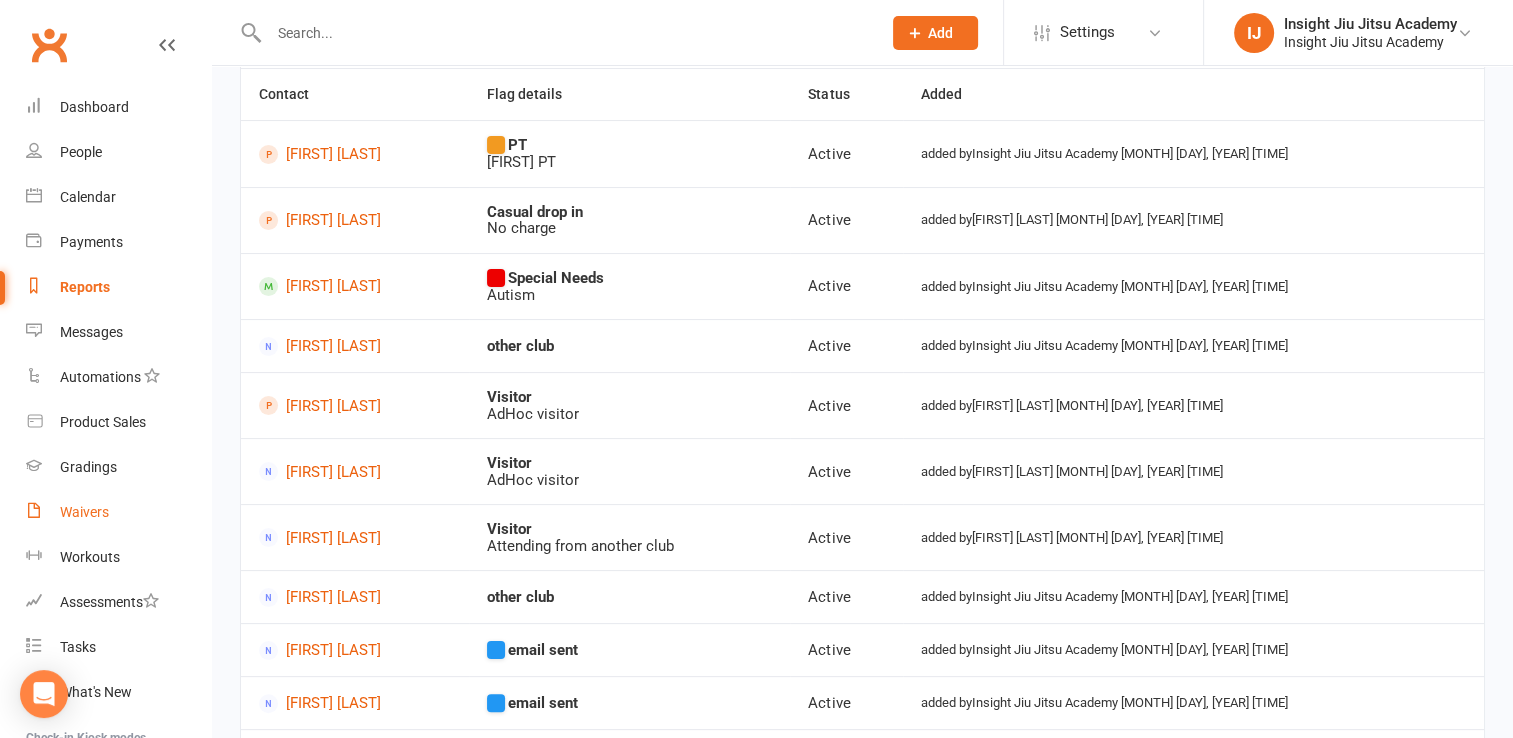 click on "Waivers" at bounding box center (118, 512) 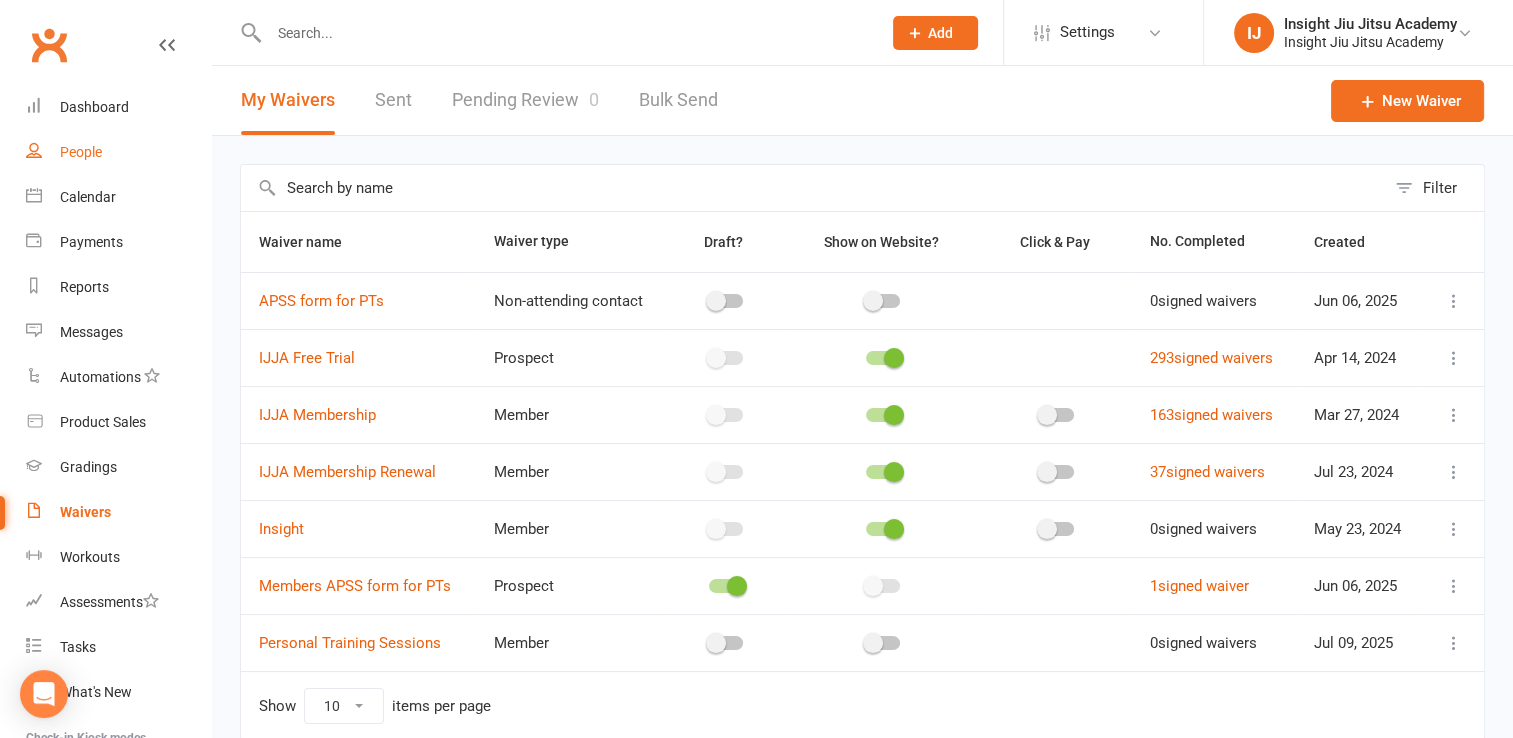 click on "People" at bounding box center (81, 152) 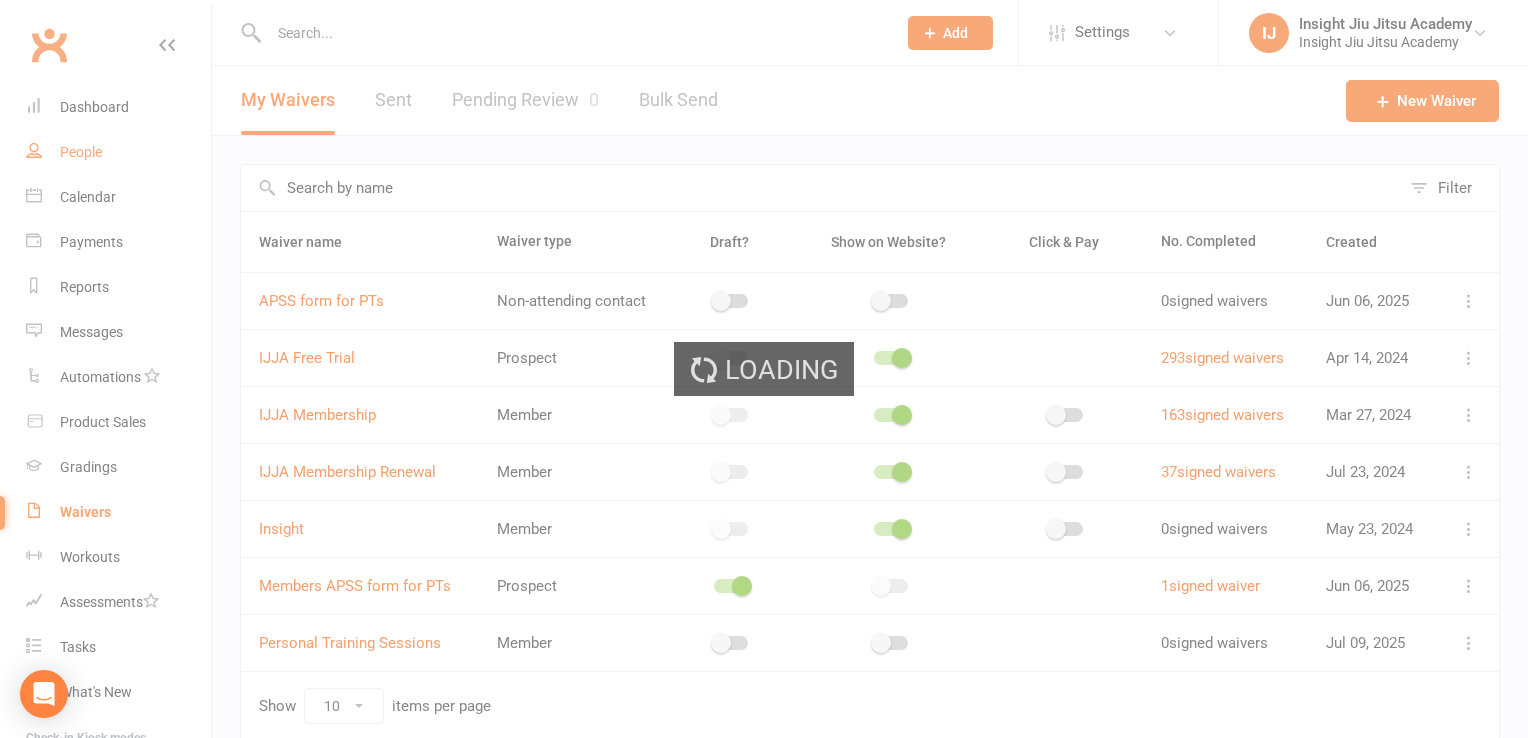 select on "100" 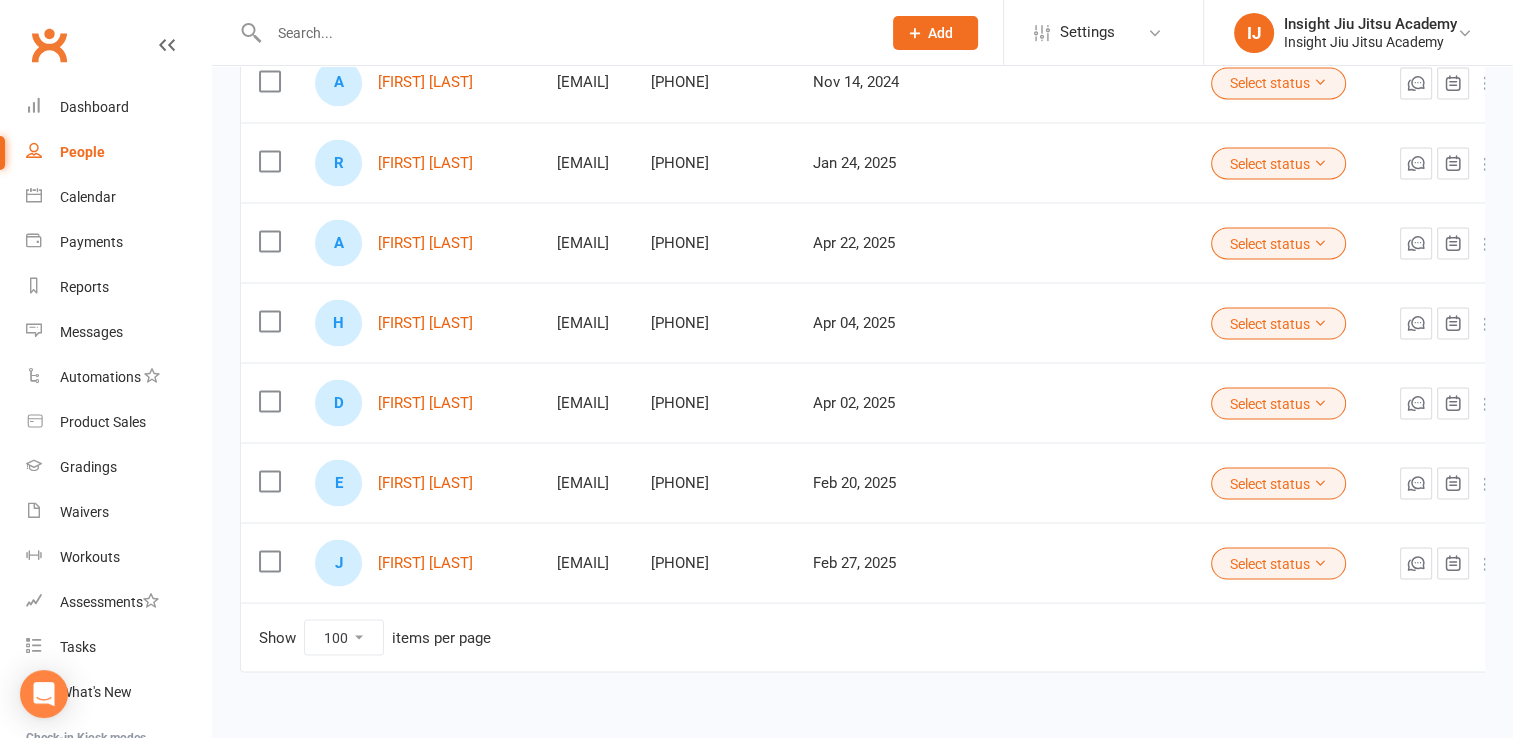 scroll, scrollTop: 3691, scrollLeft: 0, axis: vertical 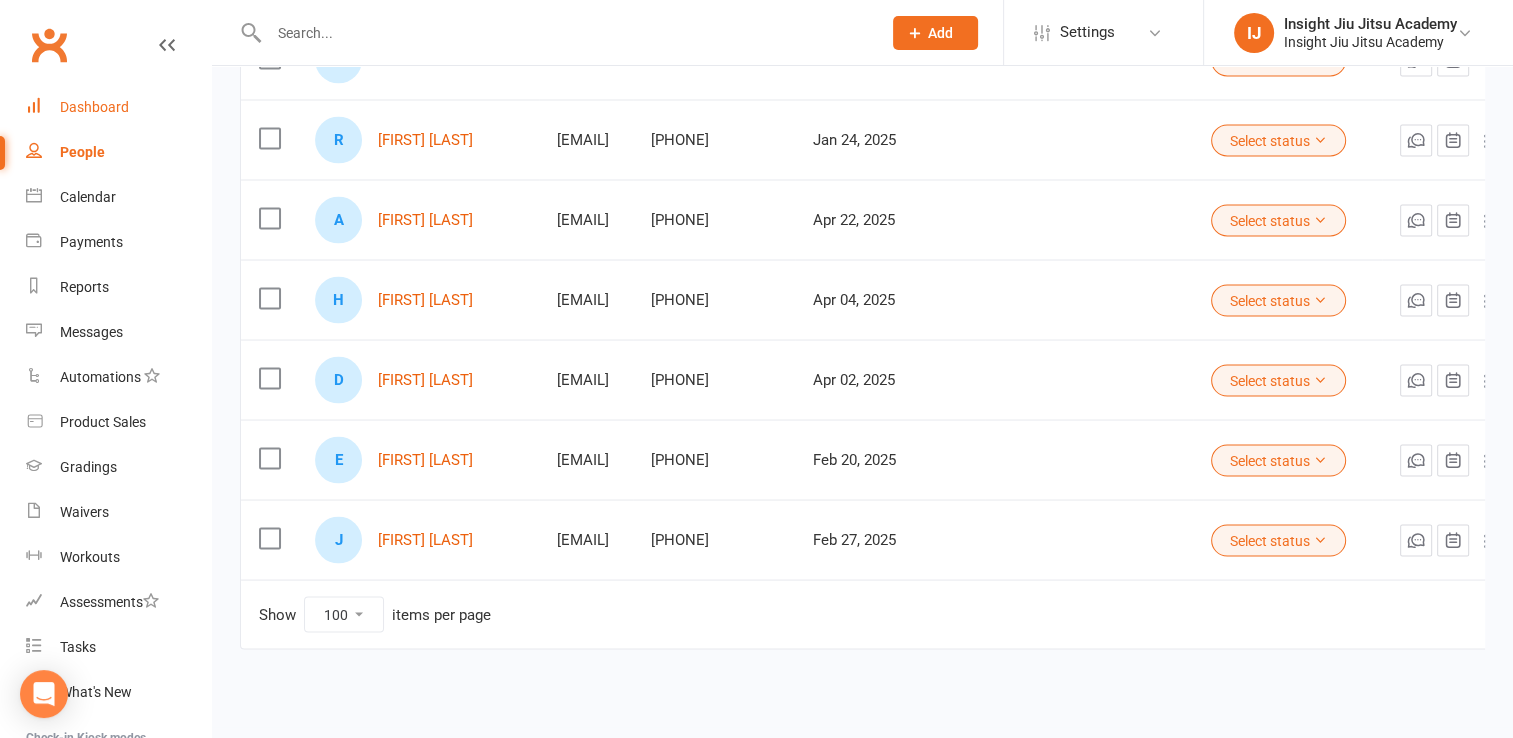 click on "Dashboard" at bounding box center [94, 107] 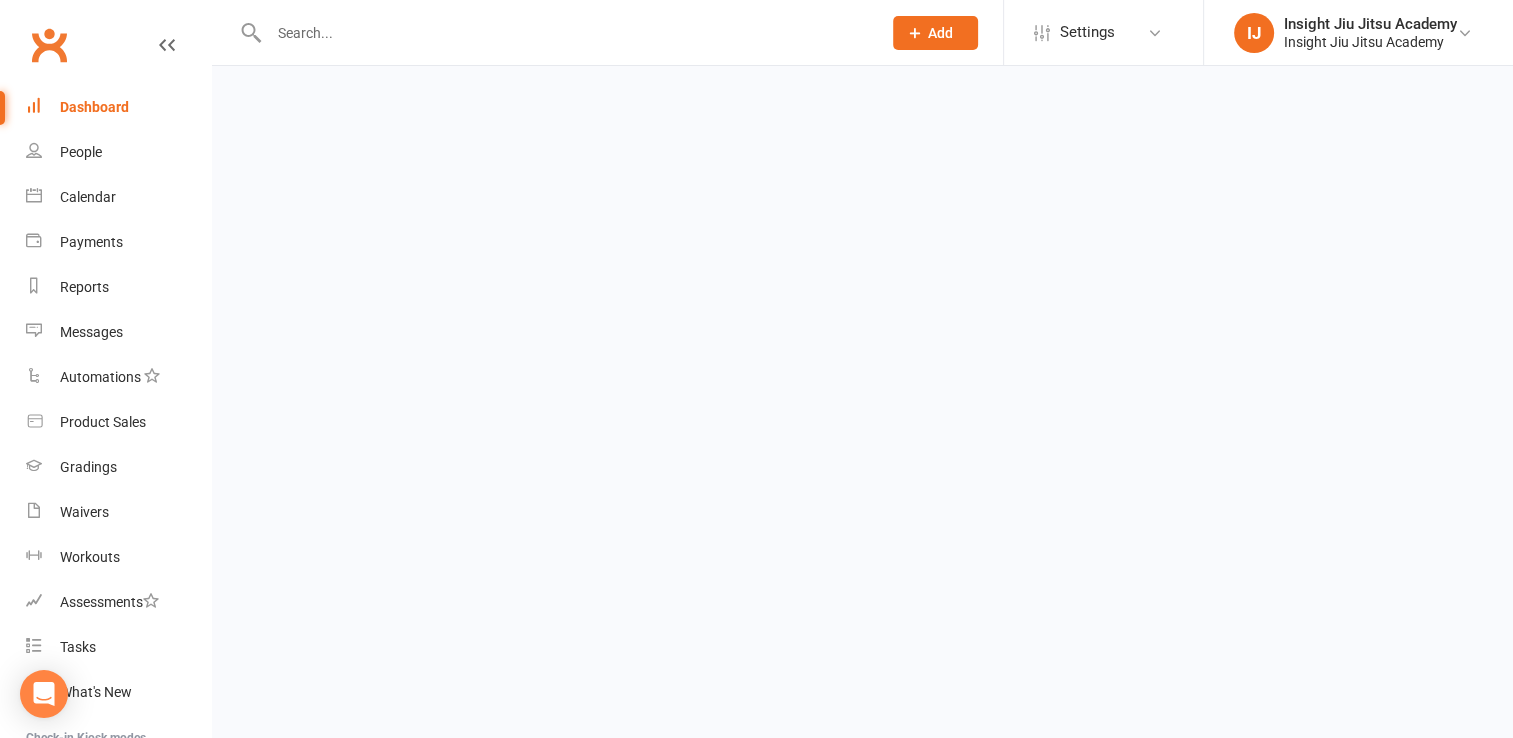 scroll, scrollTop: 0, scrollLeft: 0, axis: both 